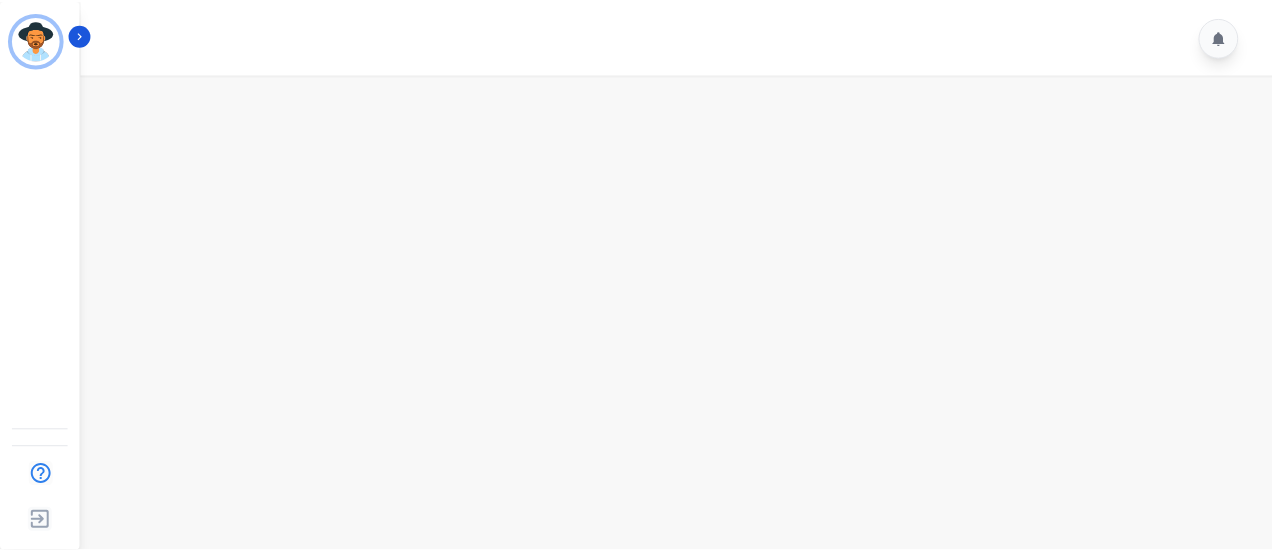scroll, scrollTop: 0, scrollLeft: 0, axis: both 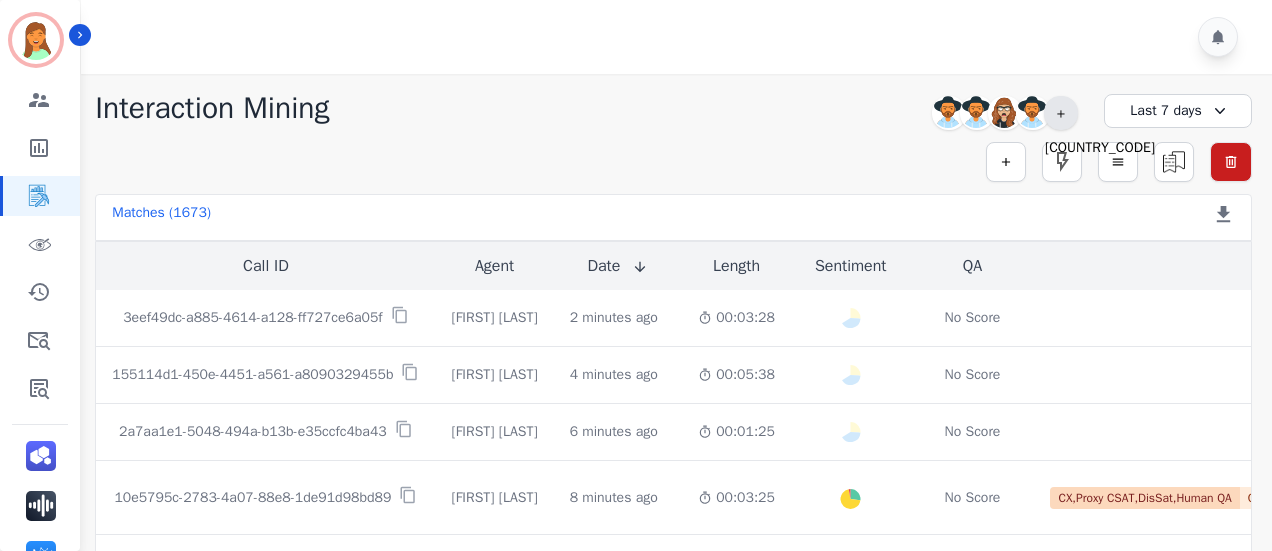 click on "+23" at bounding box center [1061, 113] 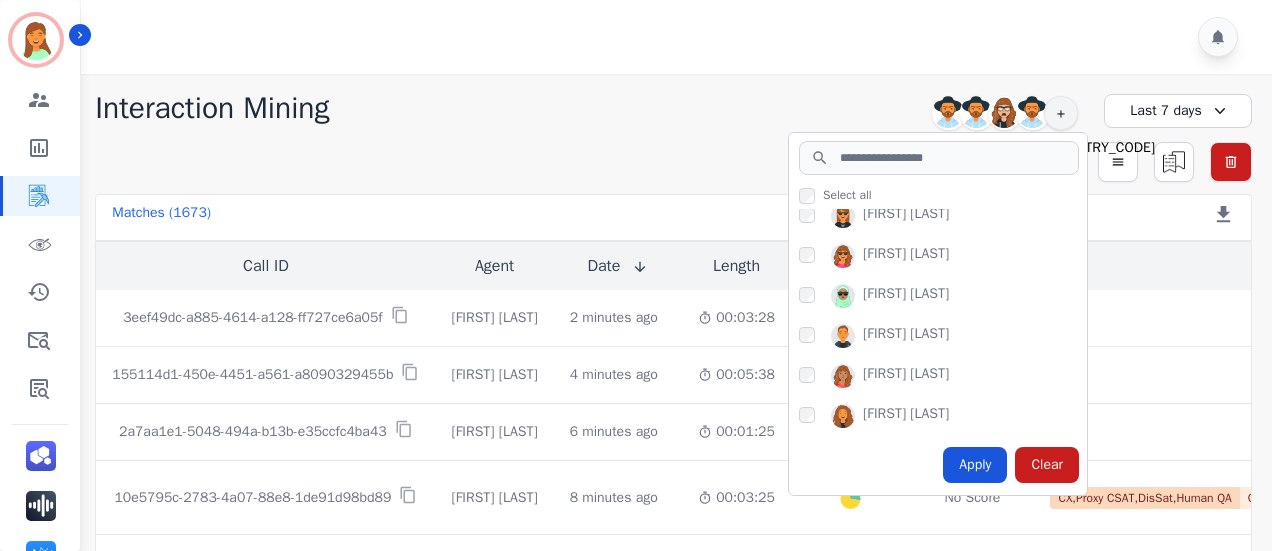 scroll, scrollTop: 854, scrollLeft: 0, axis: vertical 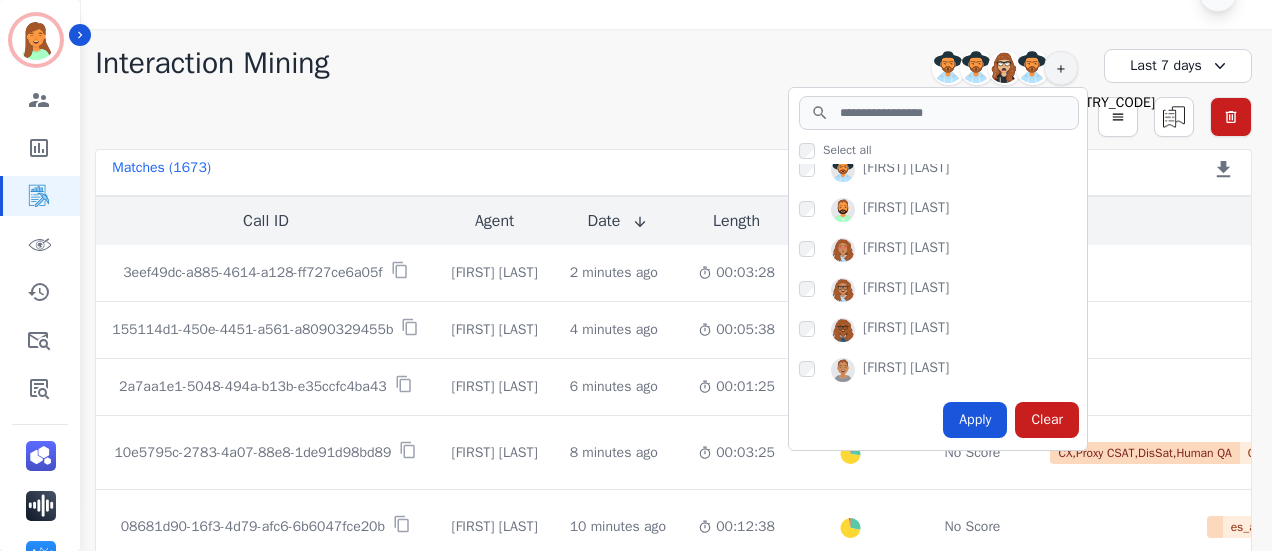 click on "Simple Search           Metric Search           Advanced Search           Saved Rules         Clear Filters" at bounding box center (673, 117) 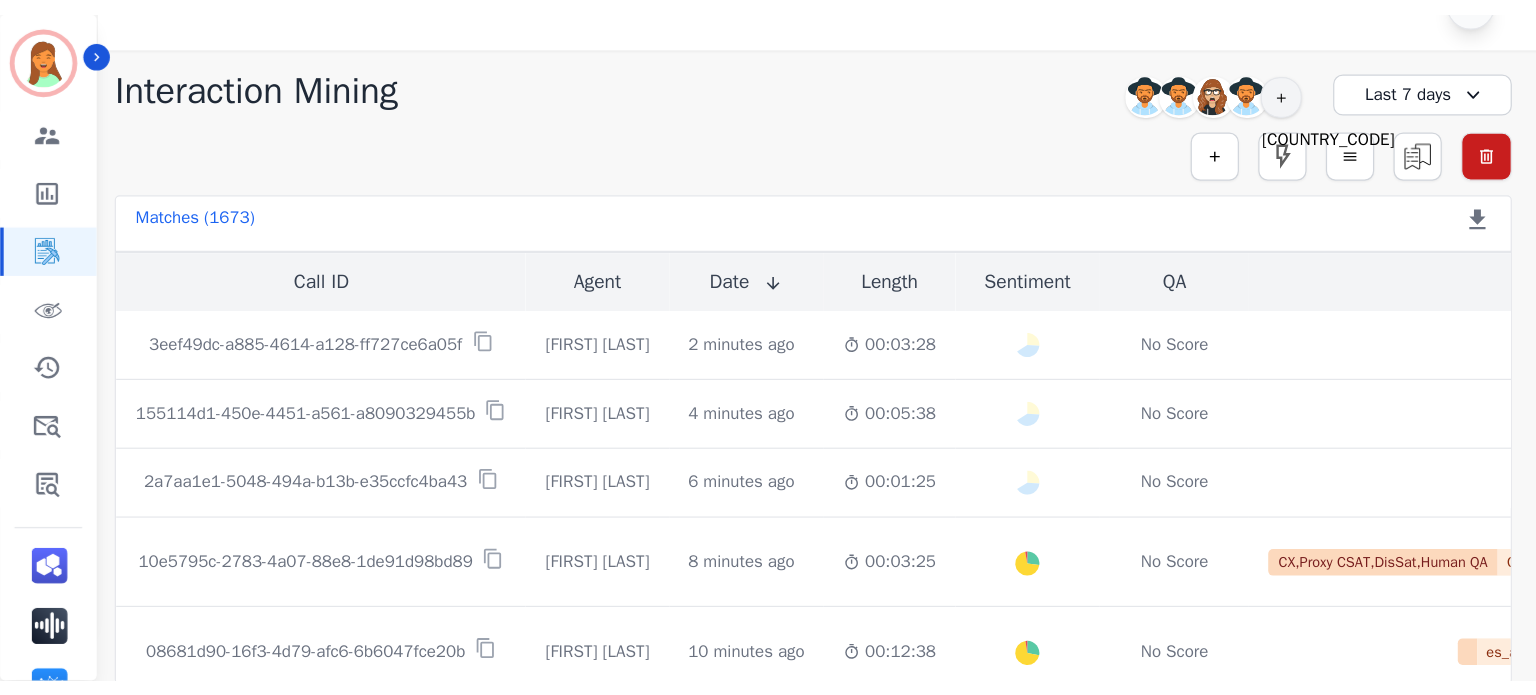 scroll, scrollTop: 0, scrollLeft: 0, axis: both 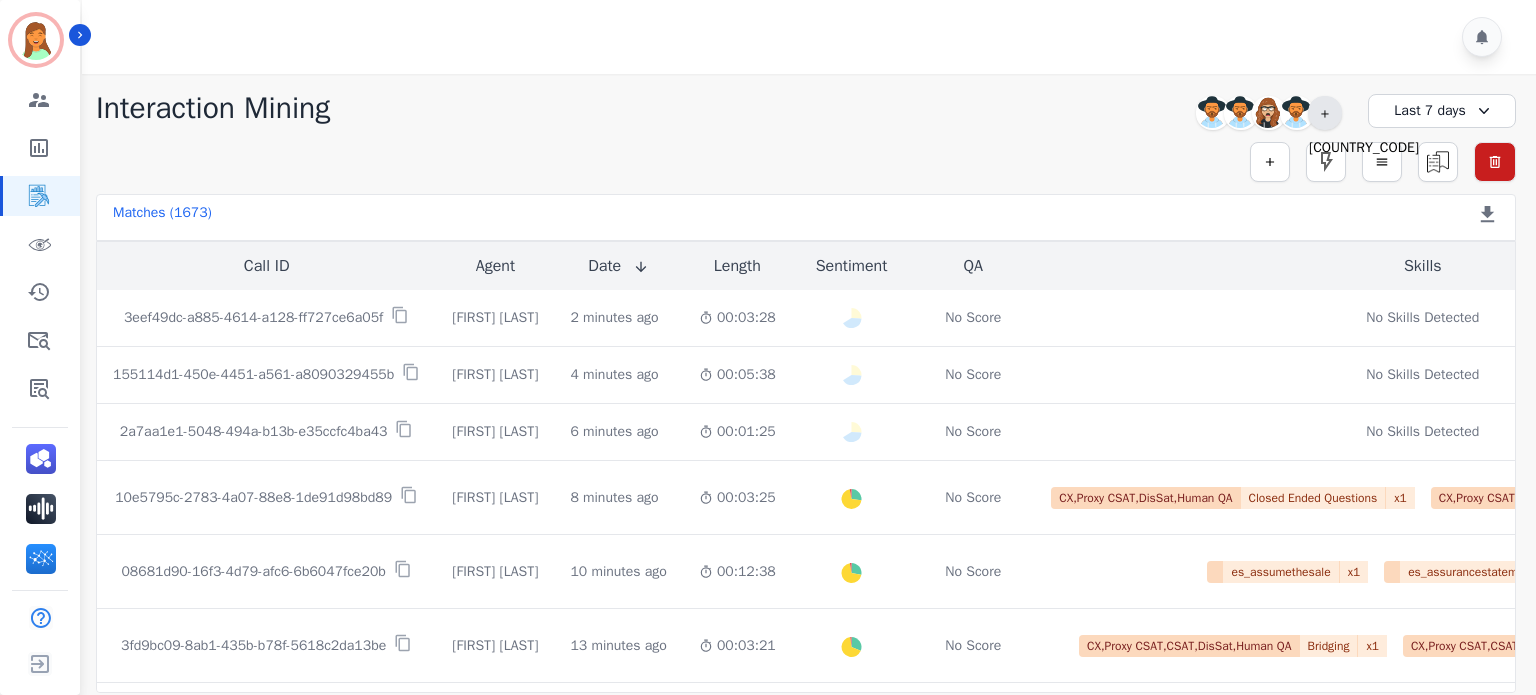 click on "+23" at bounding box center [1325, 113] 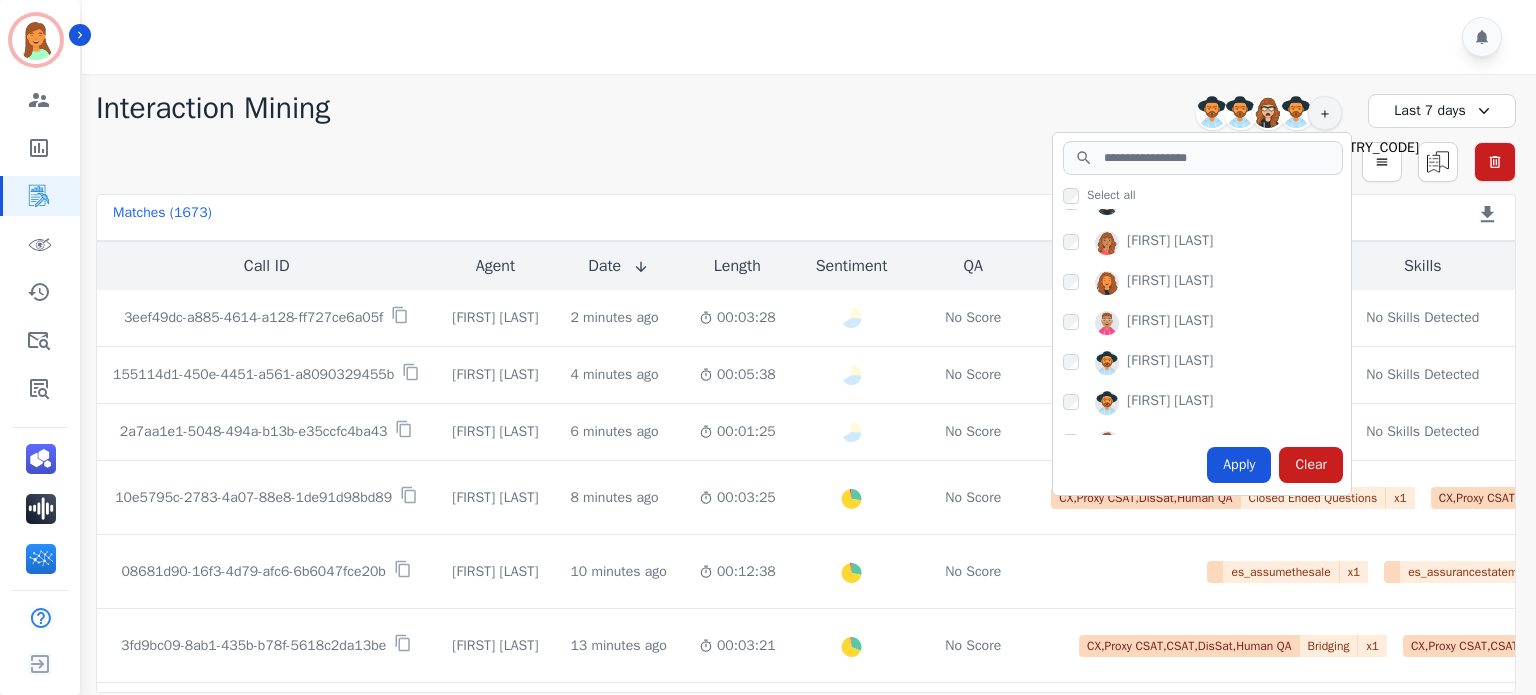 scroll, scrollTop: 853, scrollLeft: 0, axis: vertical 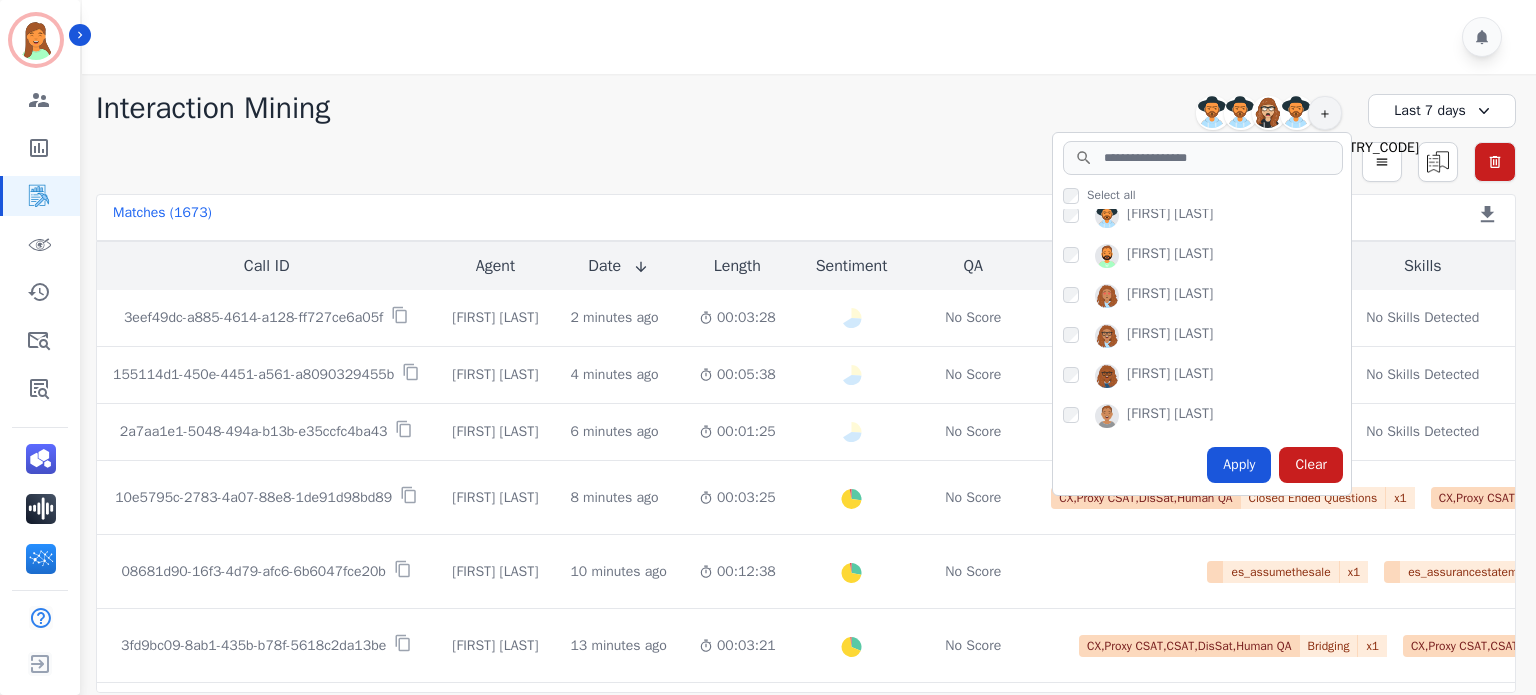 click on "Simple Search           Metric Search           Advanced Search           Saved Rules         Clear Filters" at bounding box center (806, 162) 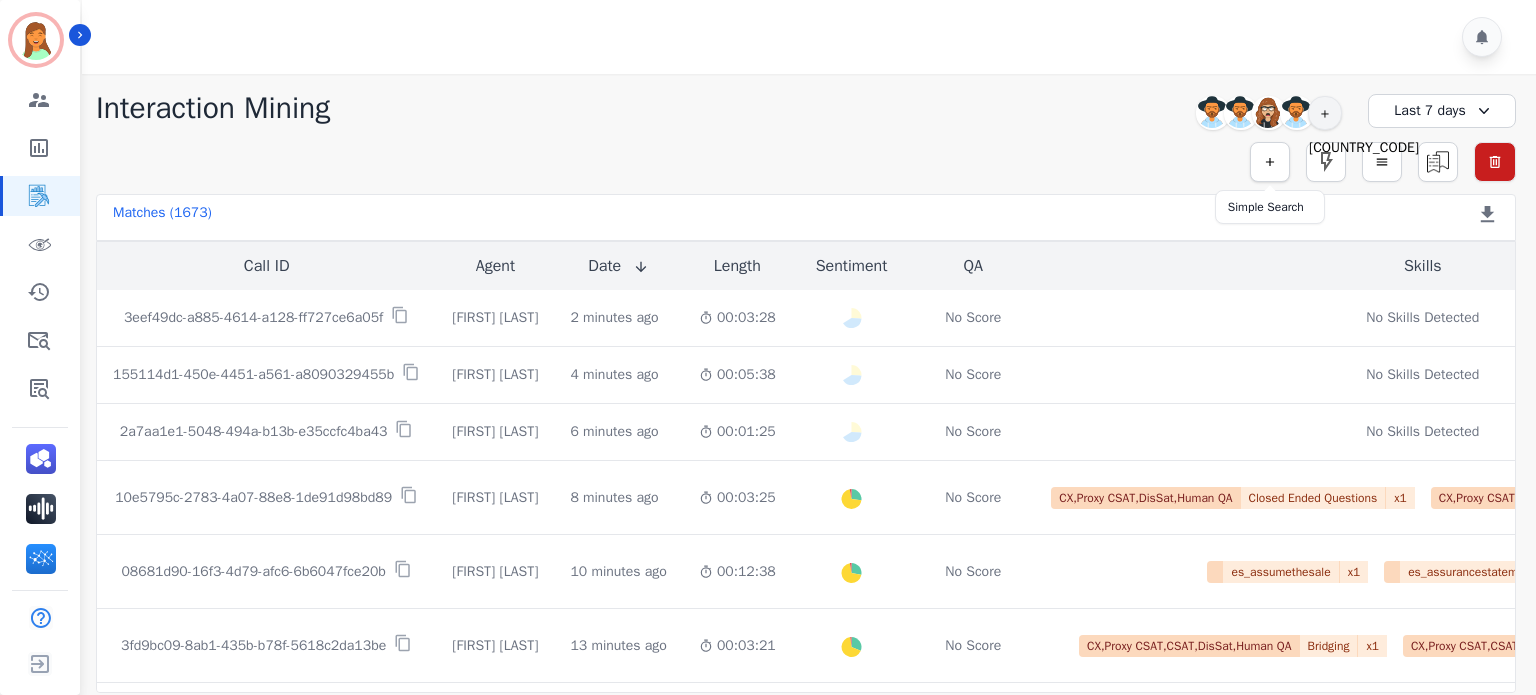 click 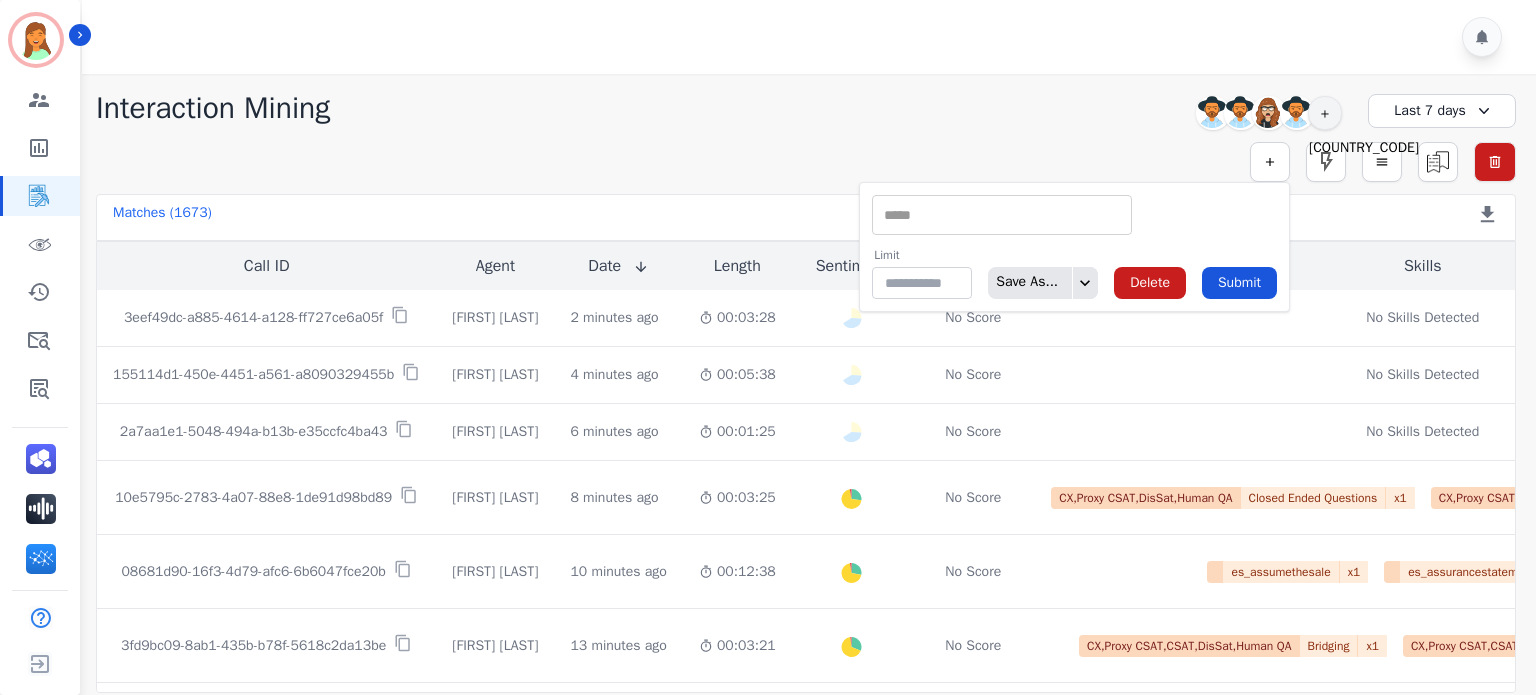 click at bounding box center (1002, 215) 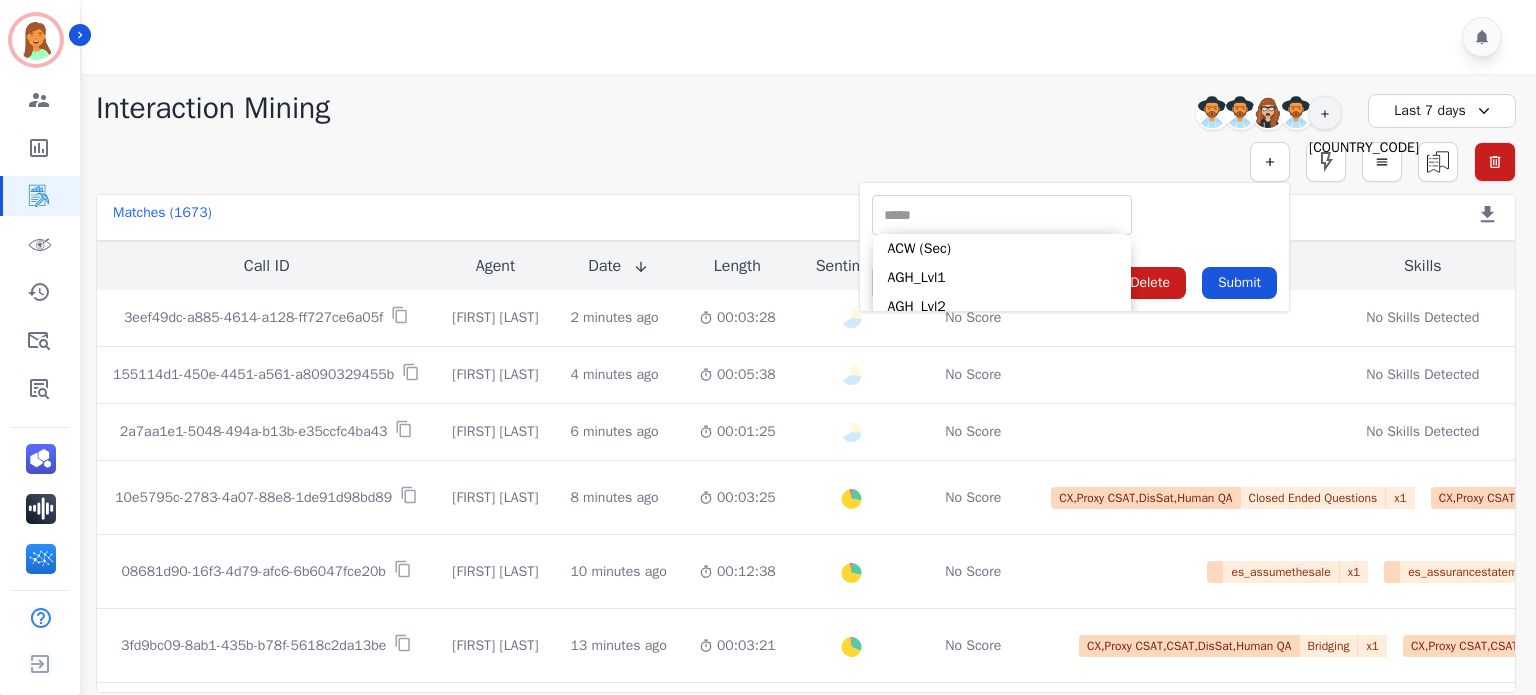 scroll, scrollTop: 266, scrollLeft: 0, axis: vertical 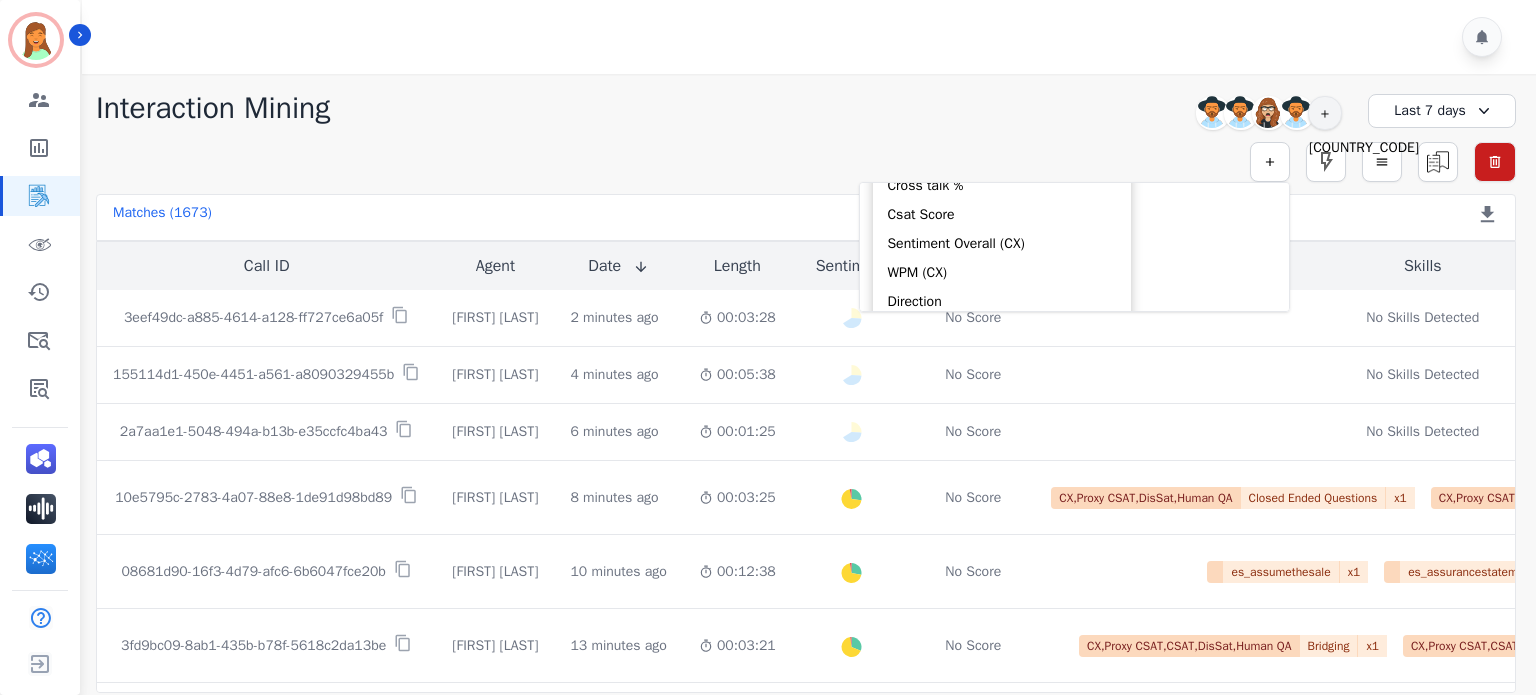click on "**********" at bounding box center (806, 108) 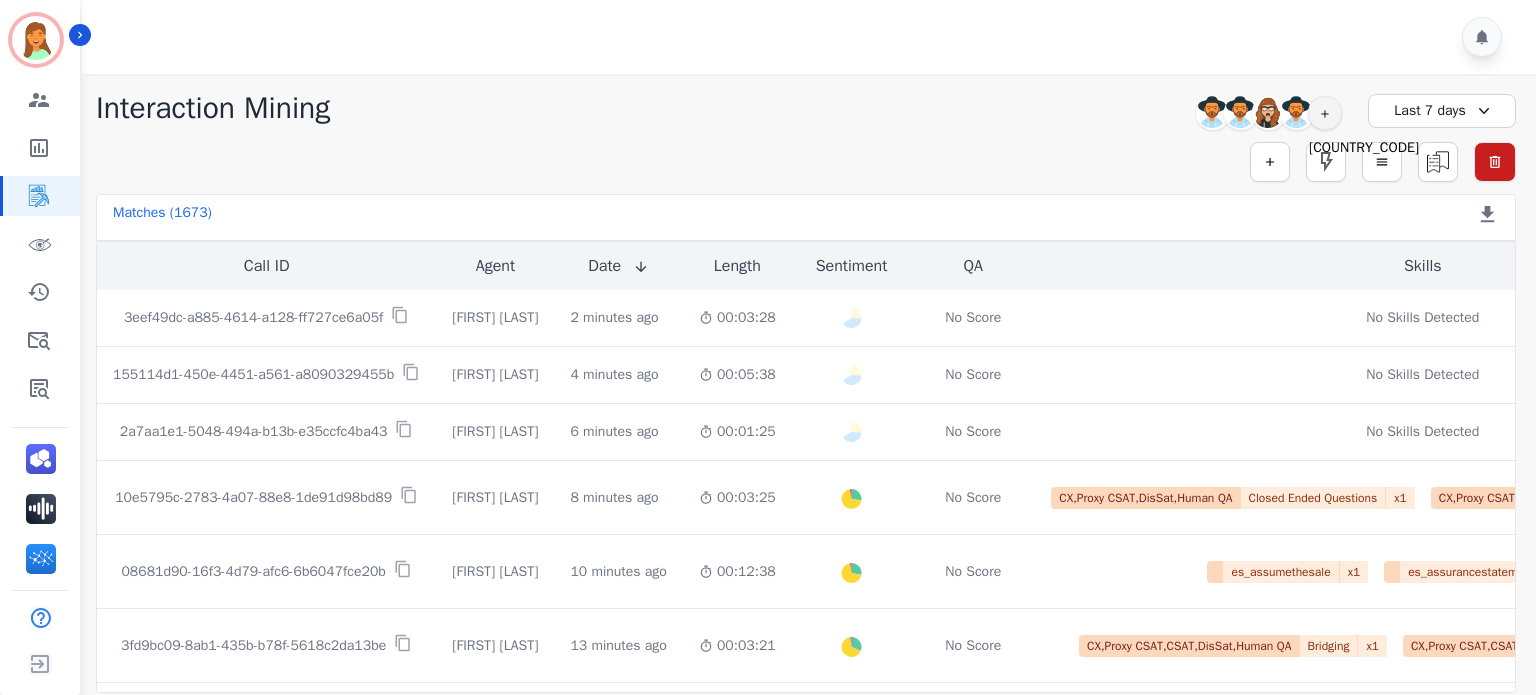 click on "Last 7 days" at bounding box center [1442, 111] 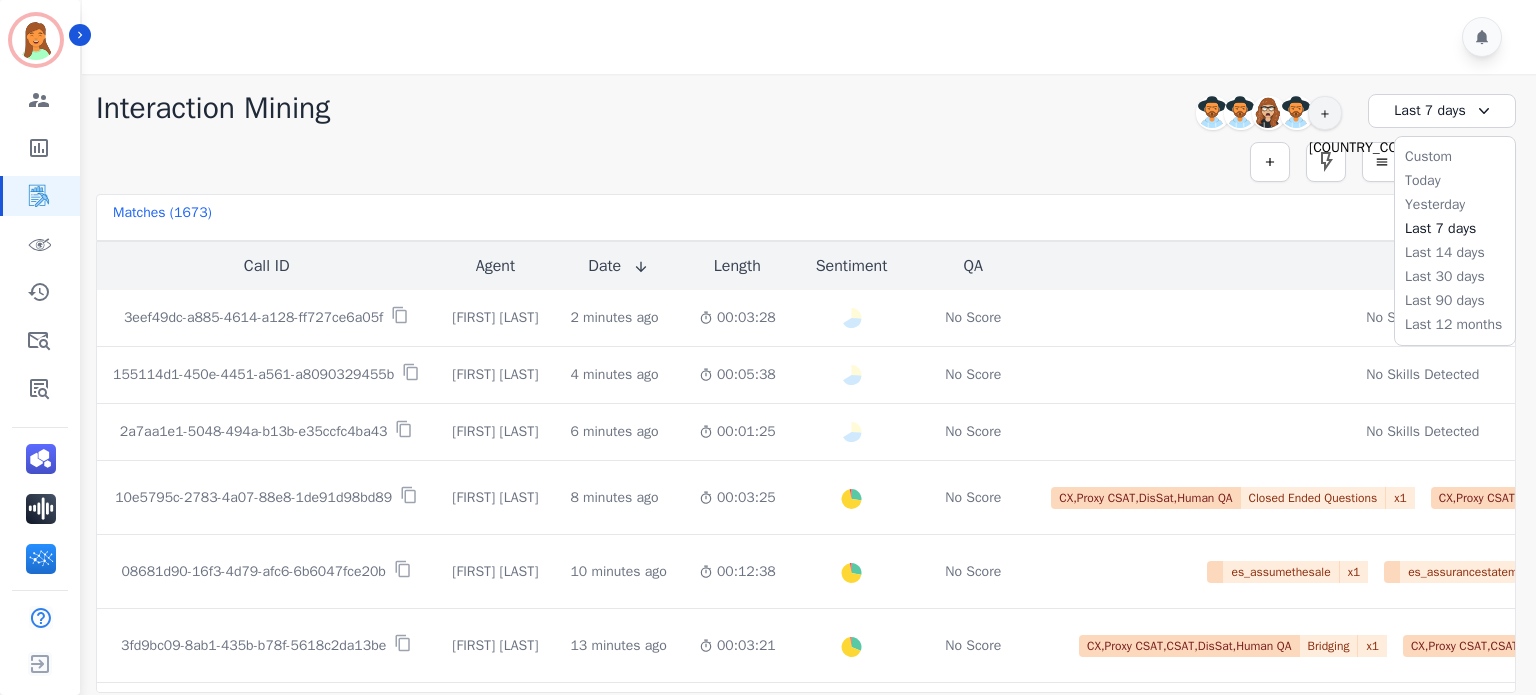 click on "Last 7 days" at bounding box center (1442, 111) 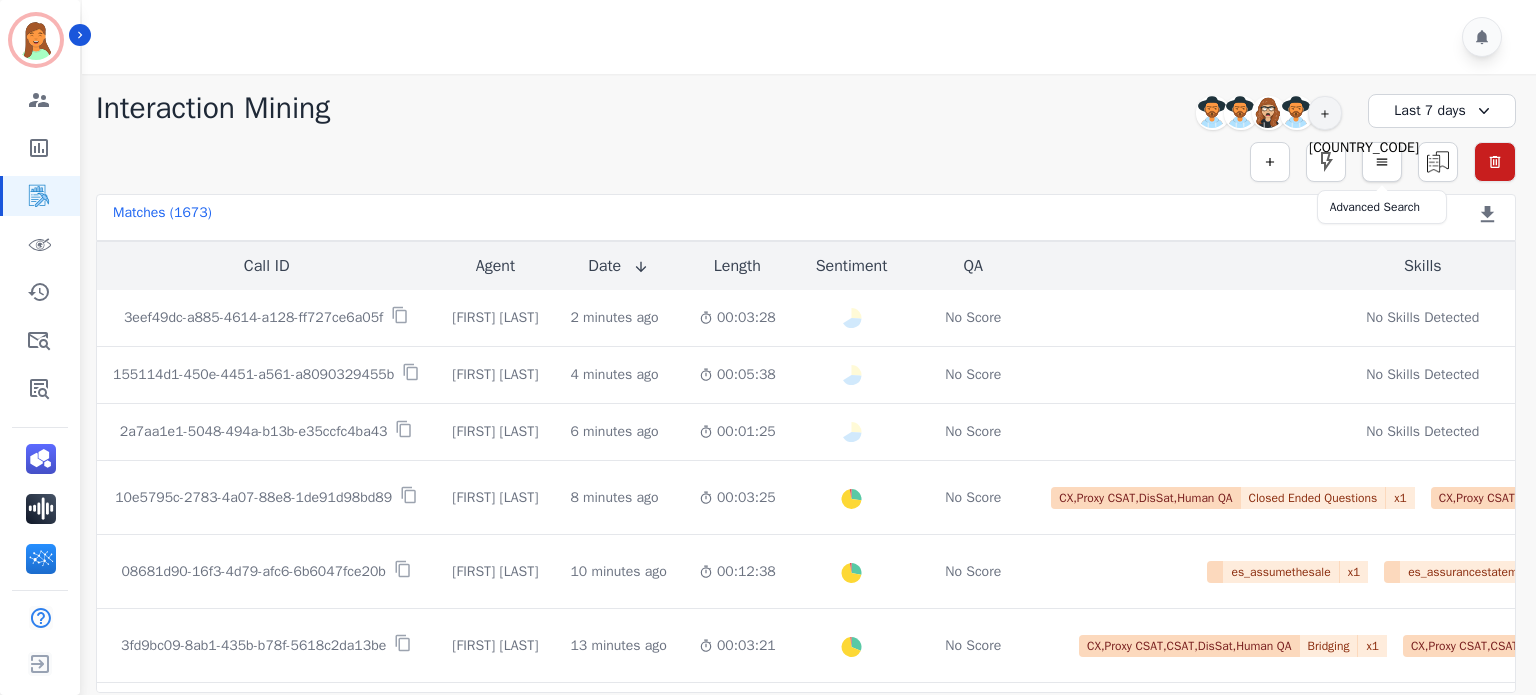 click 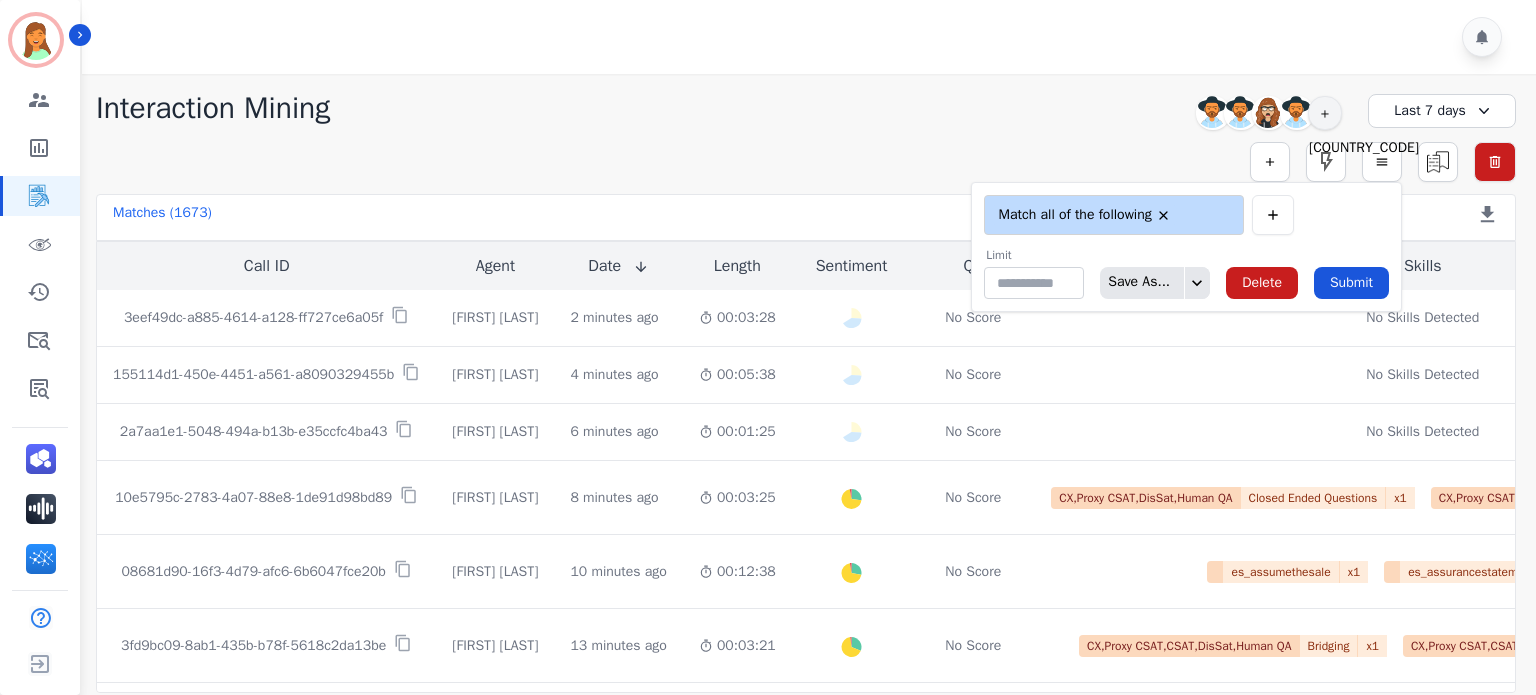 click on "Match all of the following" at bounding box center [1085, 215] 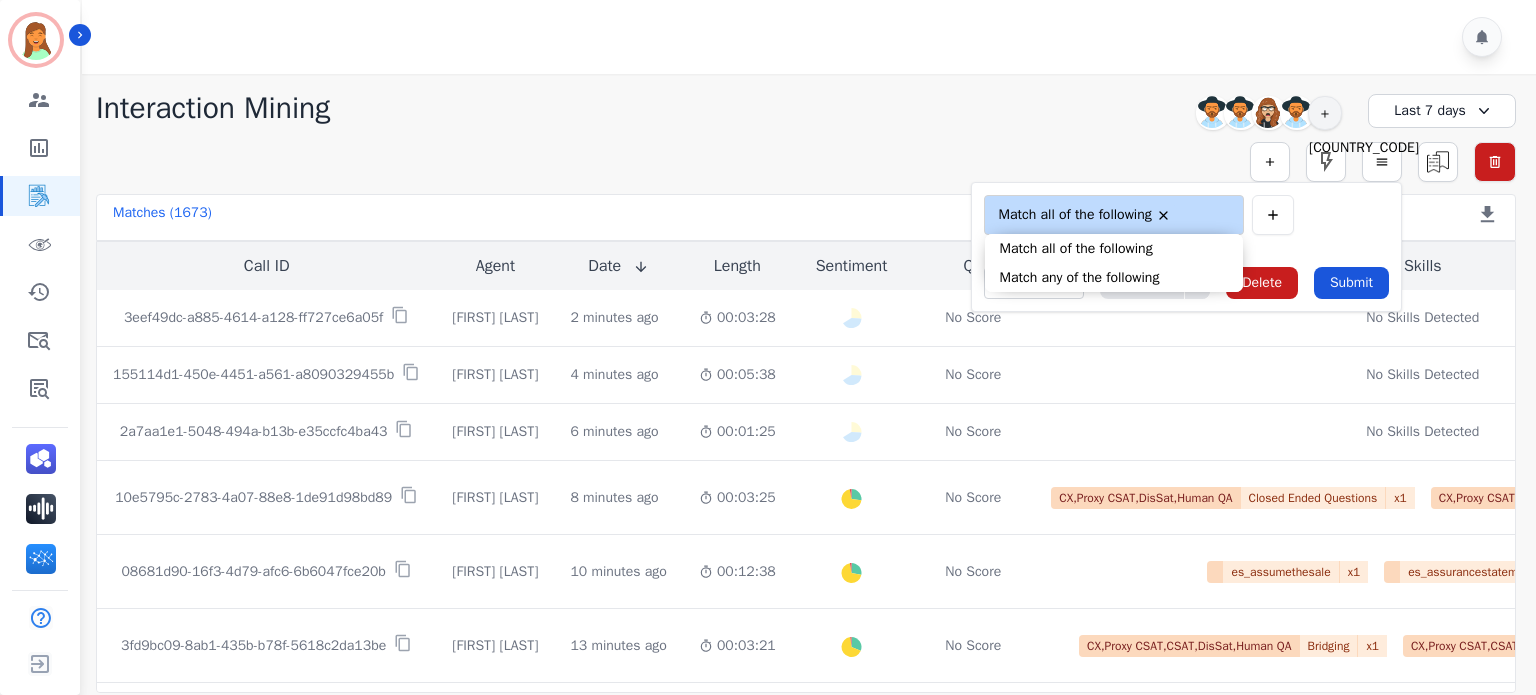 click on "Match all of the following" at bounding box center (1085, 215) 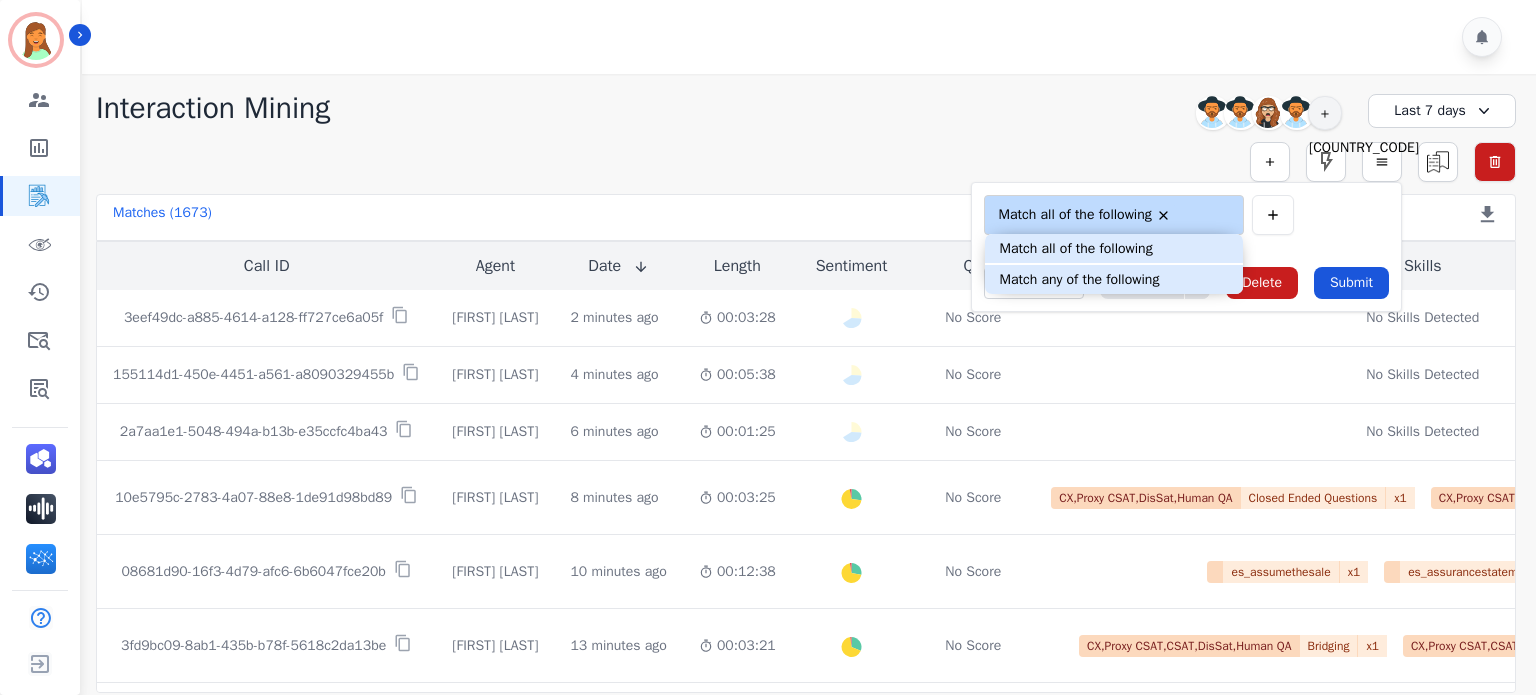 click on "**********" at bounding box center (1186, 215) 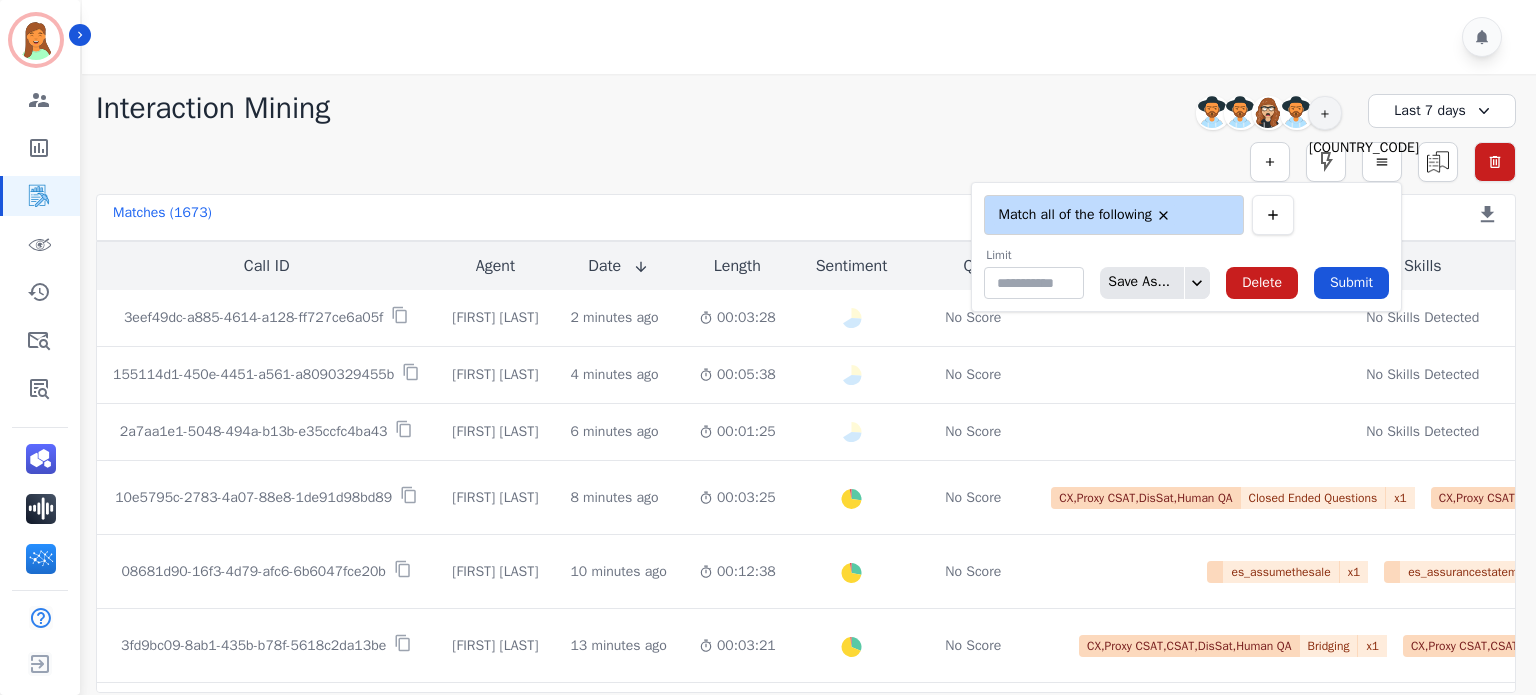 click at bounding box center (1273, 215) 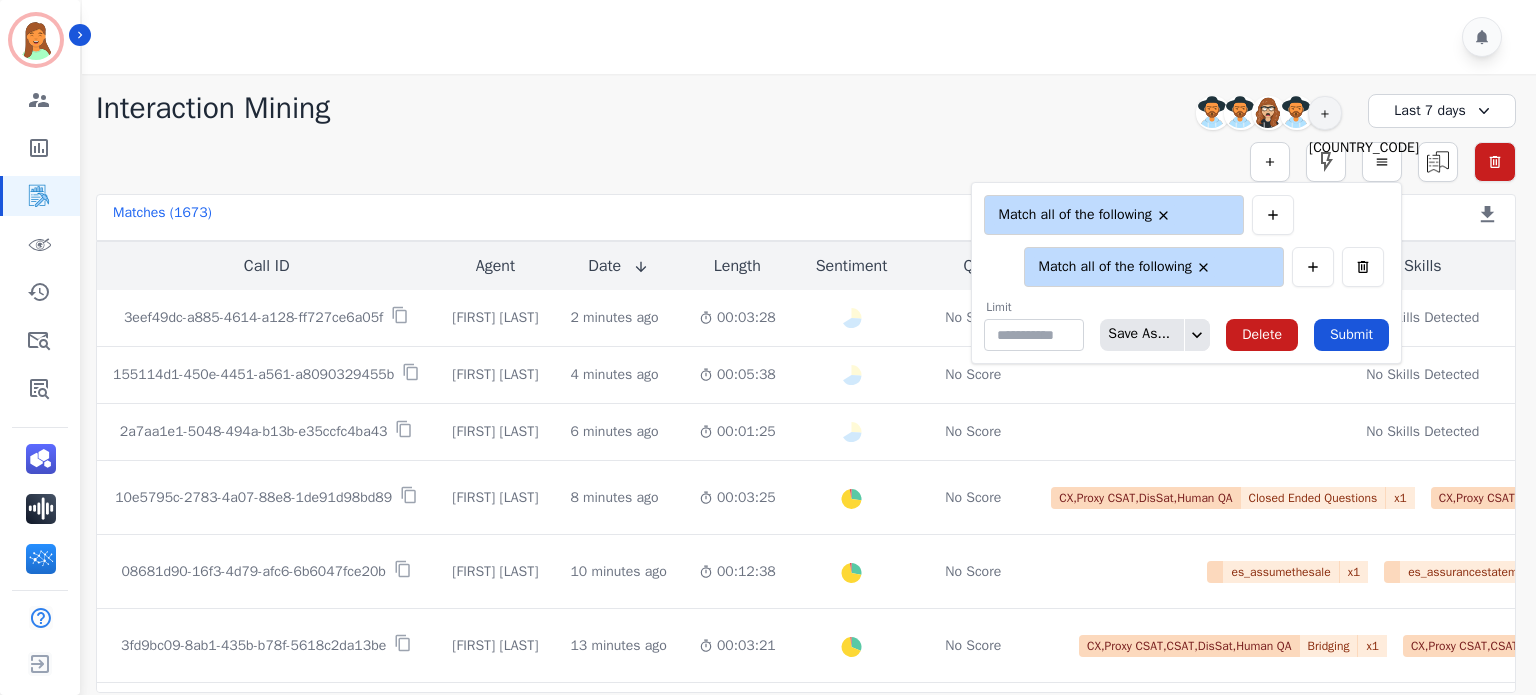 click on "**********" at bounding box center (1154, 267) 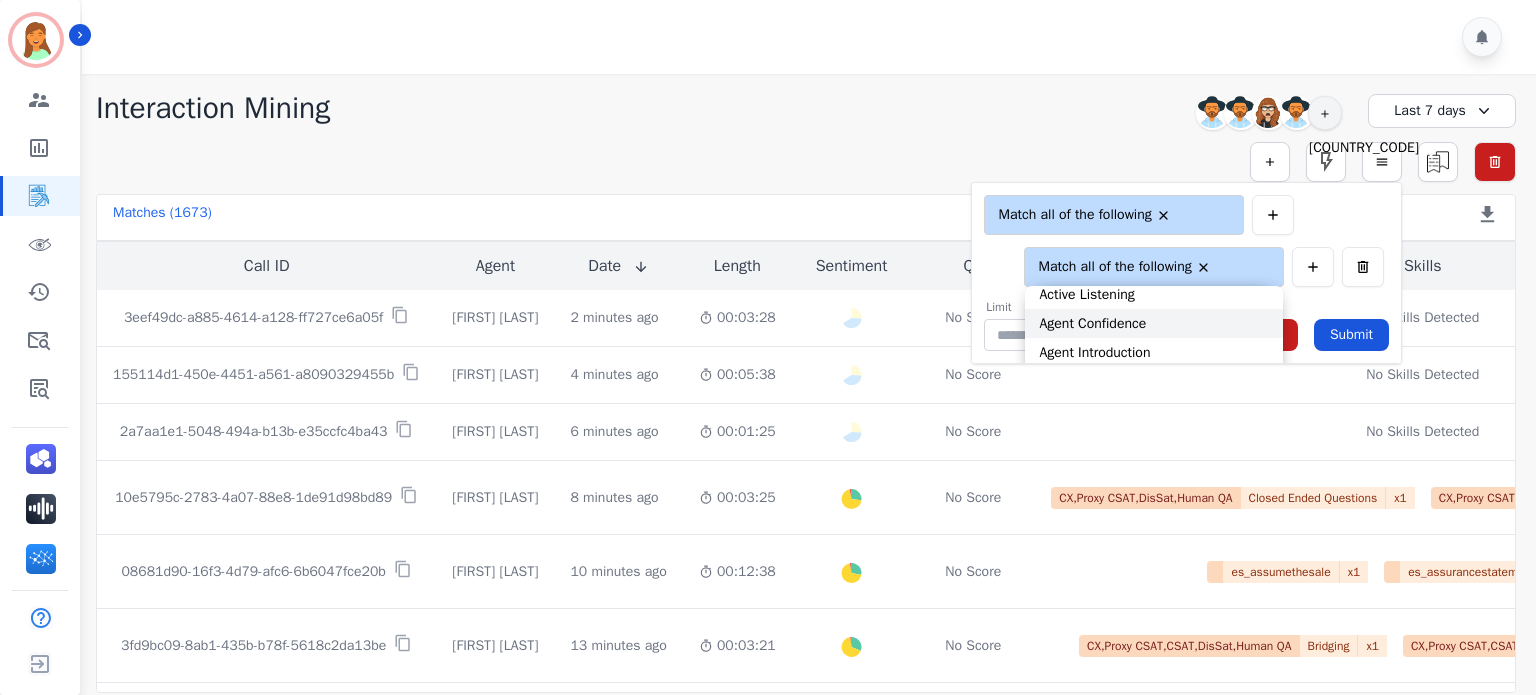 scroll, scrollTop: 0, scrollLeft: 0, axis: both 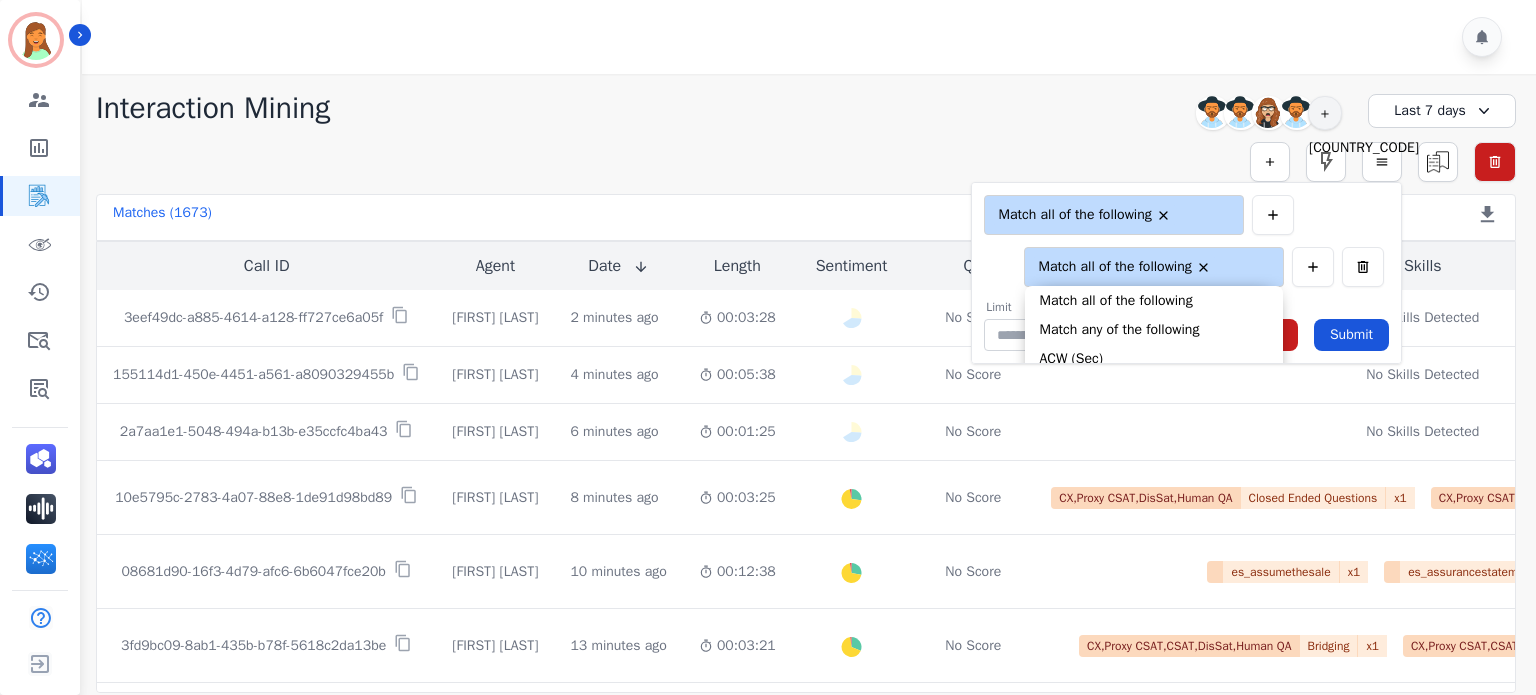 click on "**********" at bounding box center [806, 108] 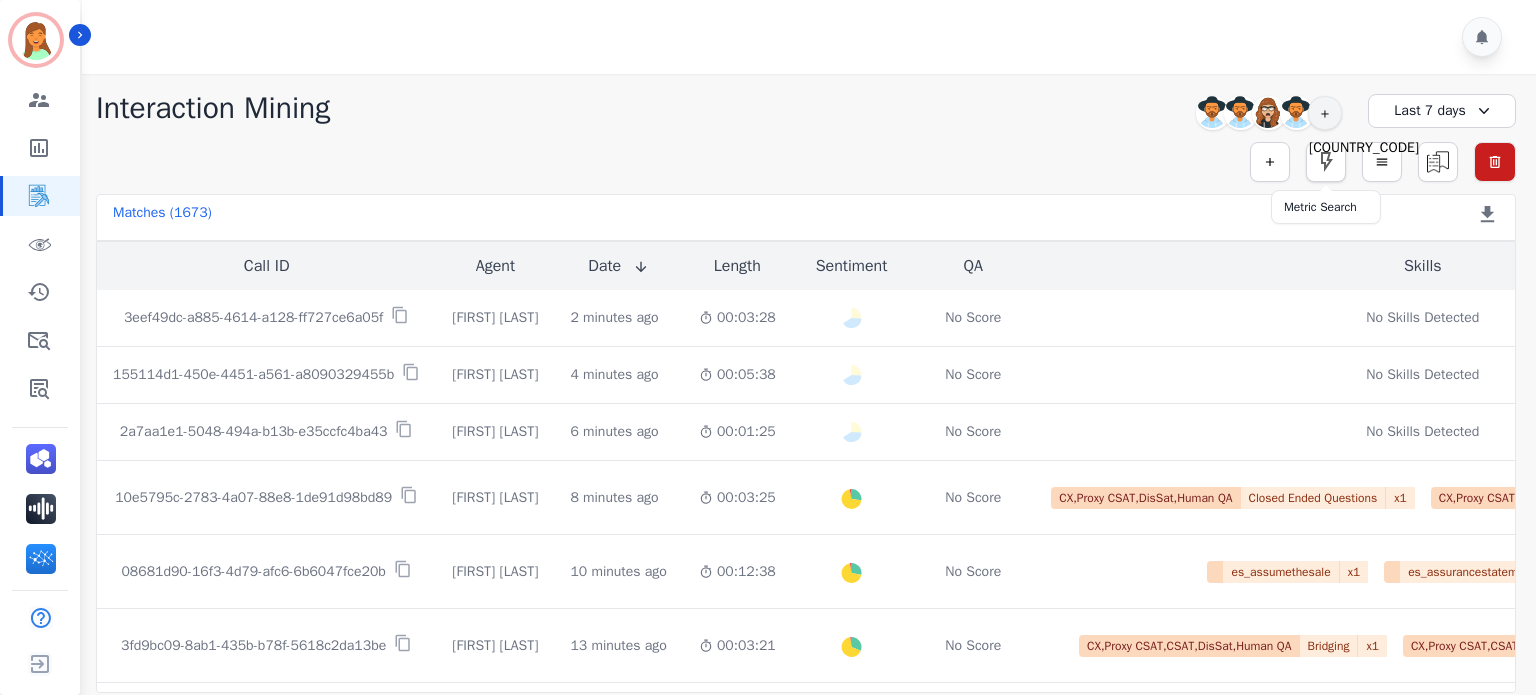 click 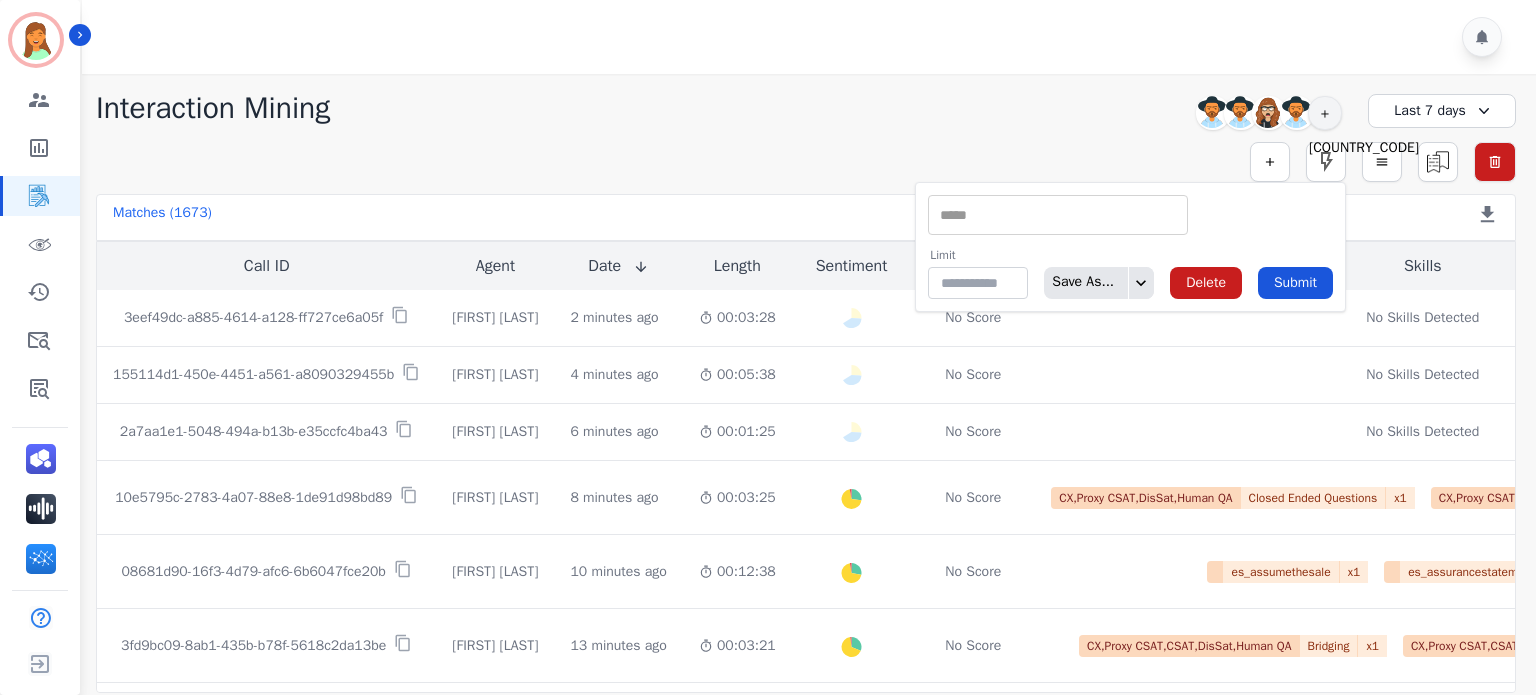 click at bounding box center (1058, 215) 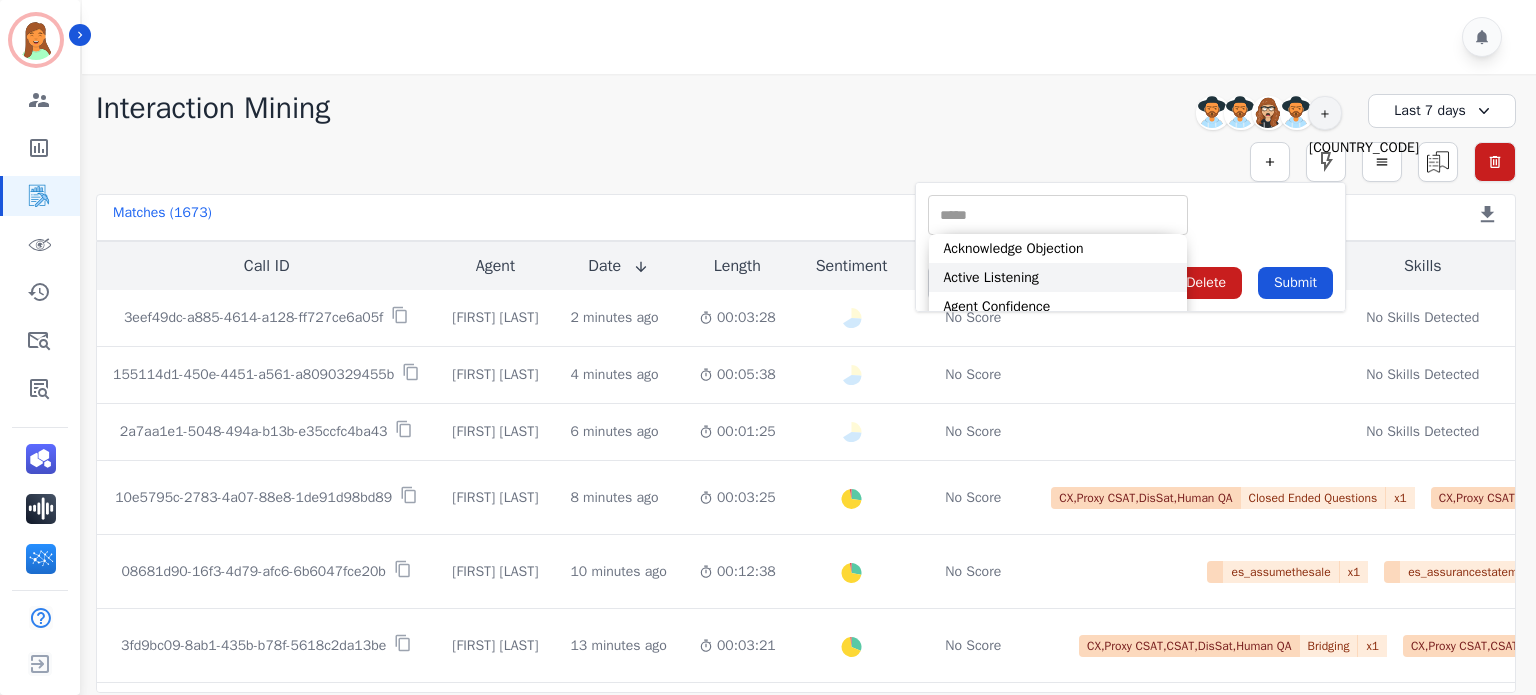 scroll, scrollTop: 180, scrollLeft: 0, axis: vertical 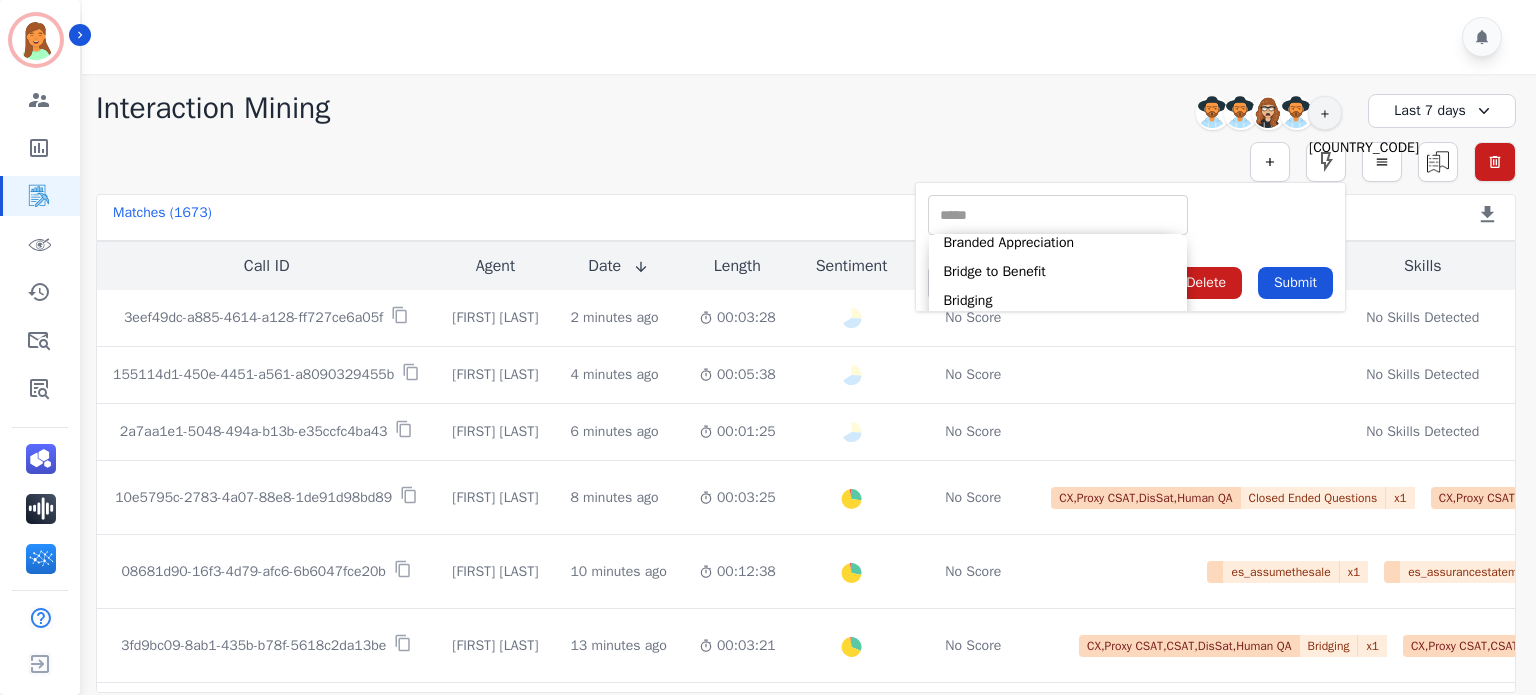 click on "**********" at bounding box center [806, 108] 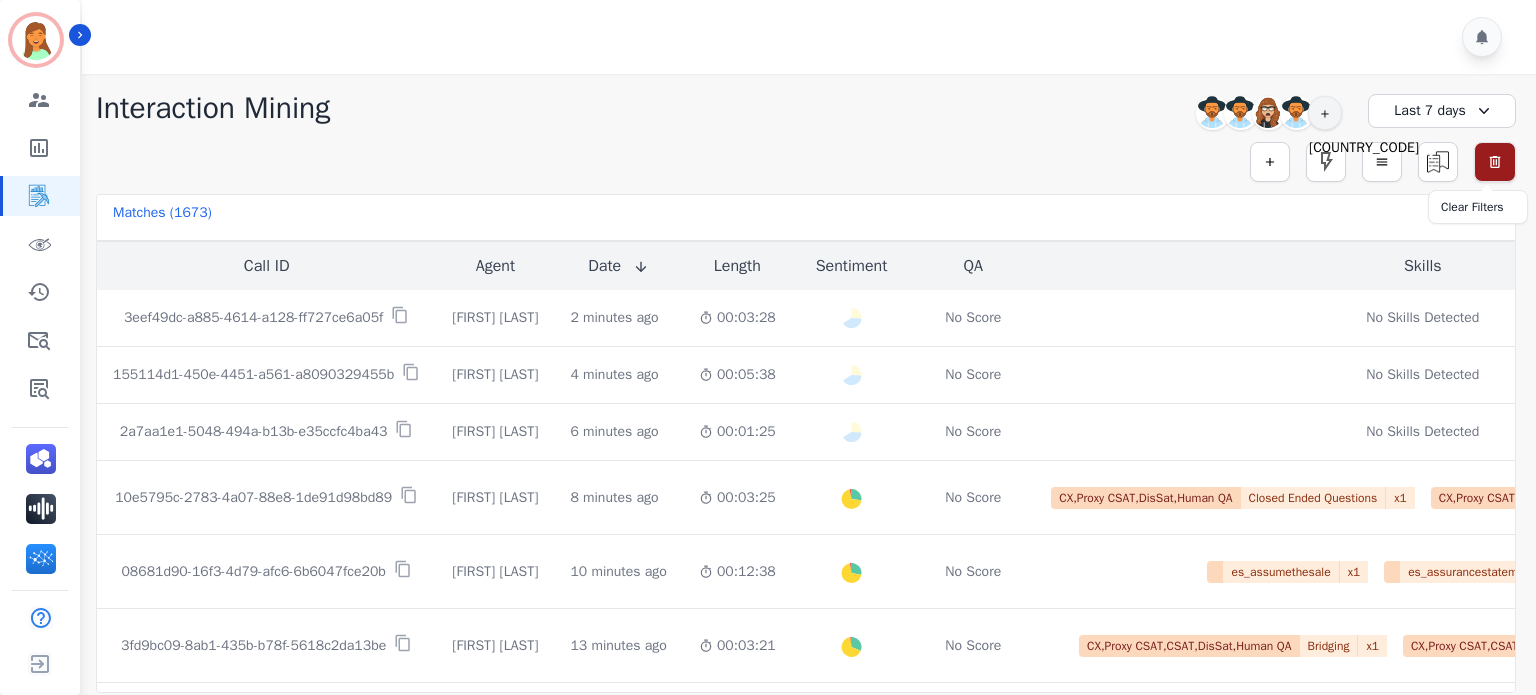 click at bounding box center (1495, 162) 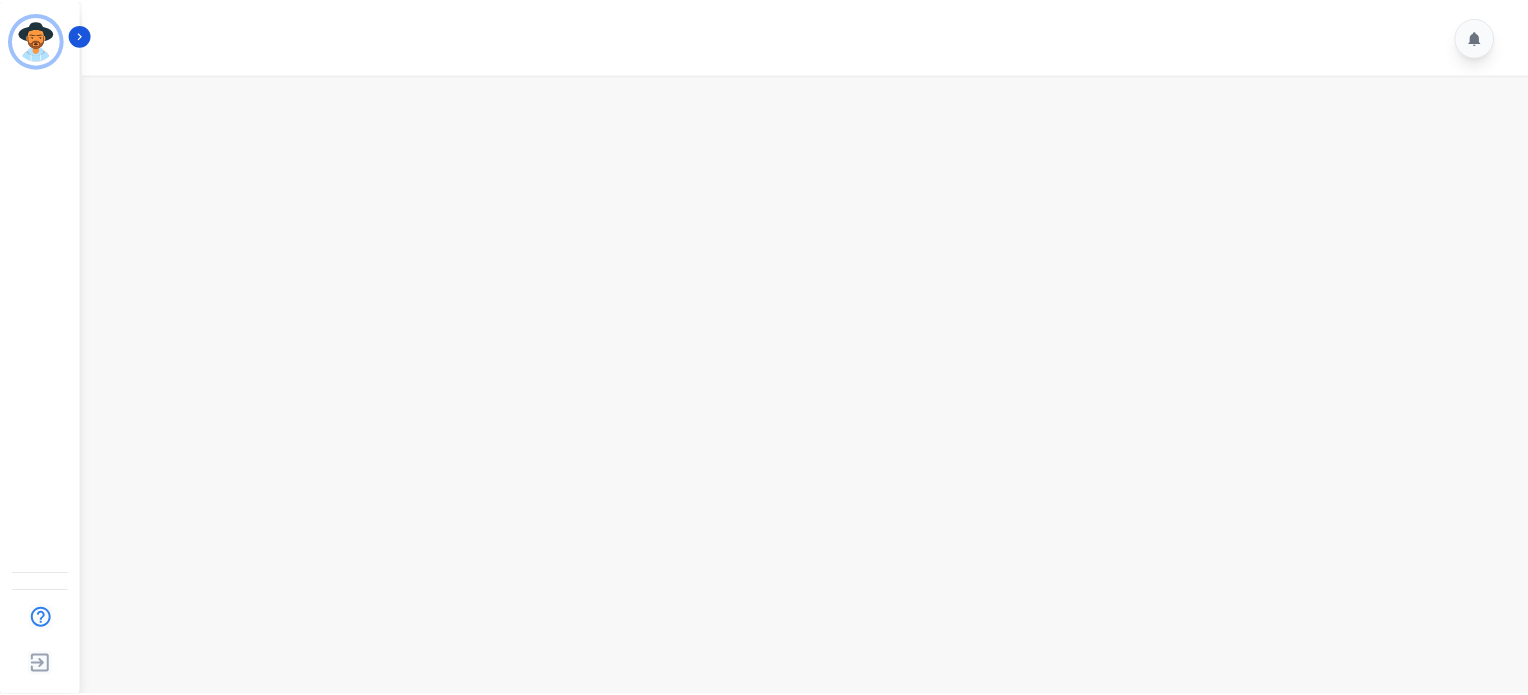 scroll, scrollTop: 0, scrollLeft: 0, axis: both 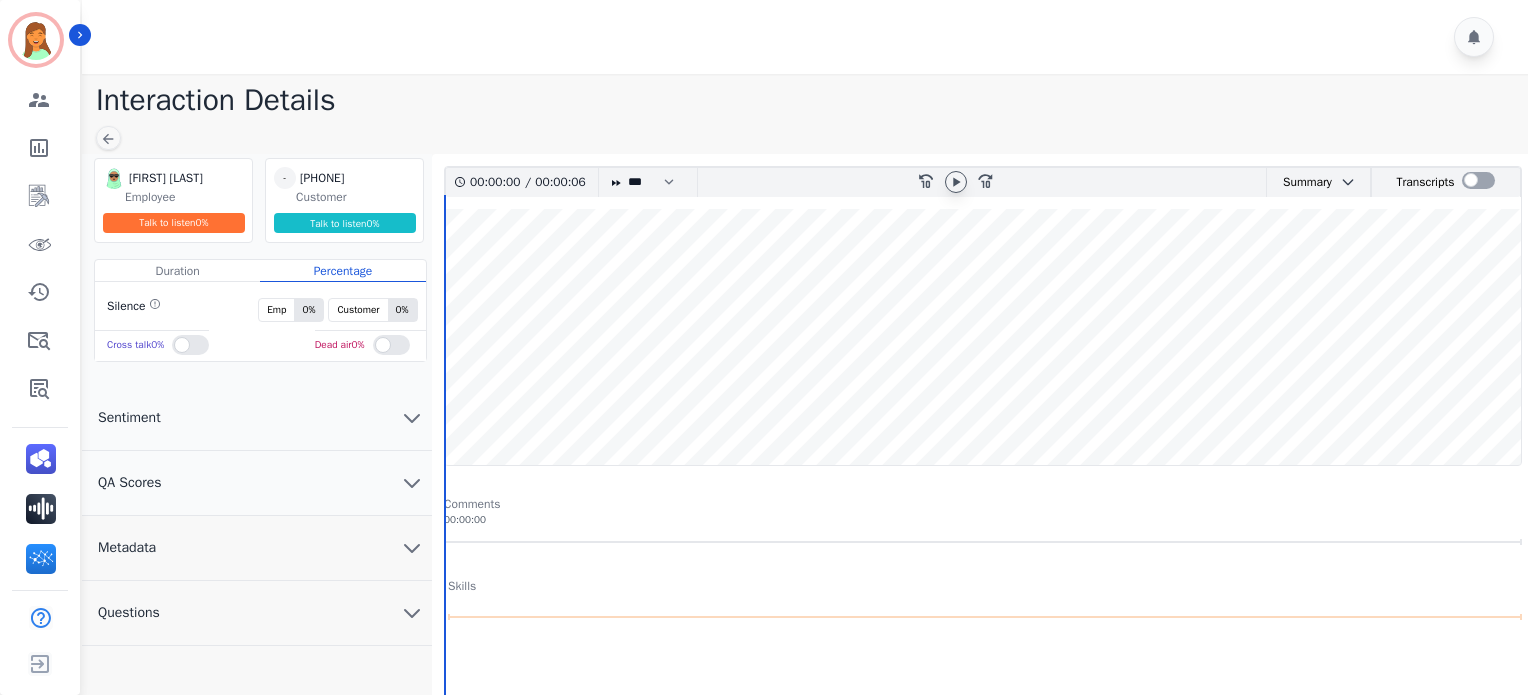 click 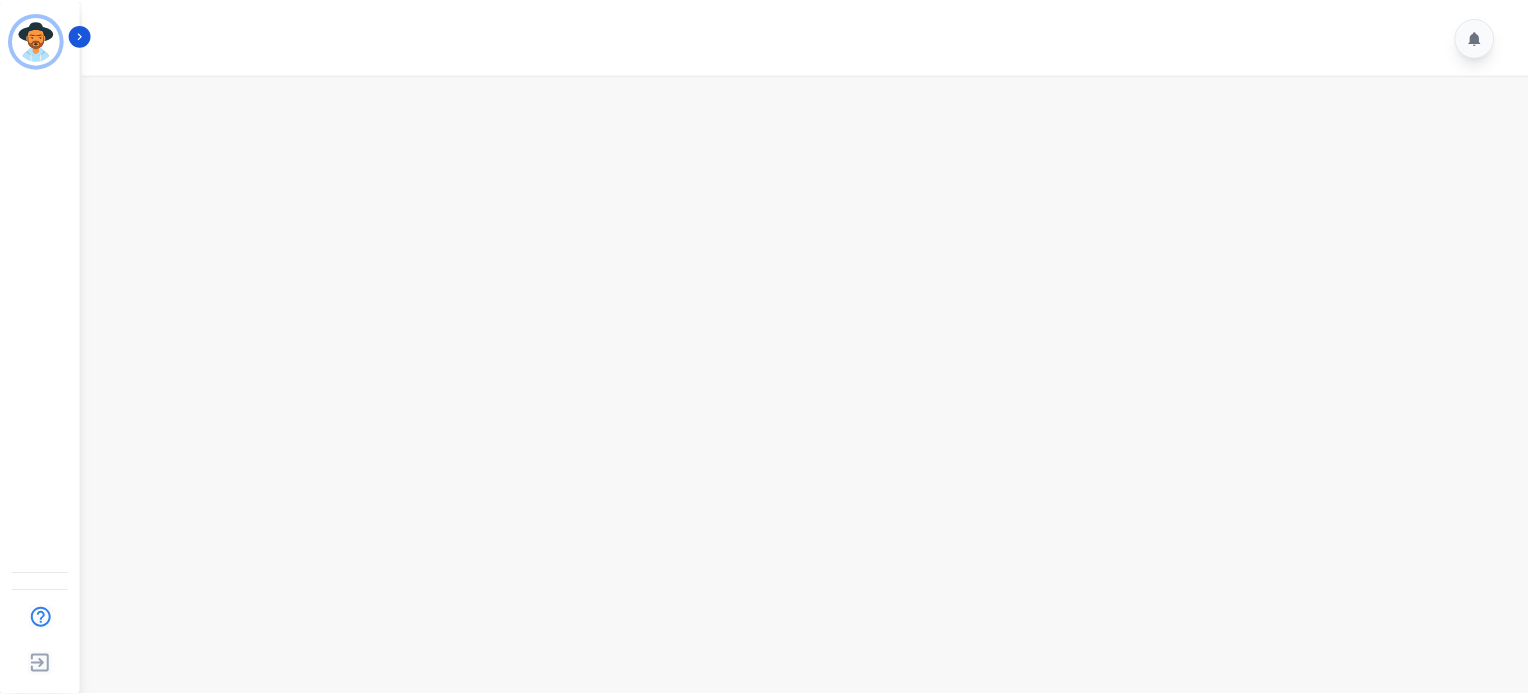 scroll, scrollTop: 0, scrollLeft: 0, axis: both 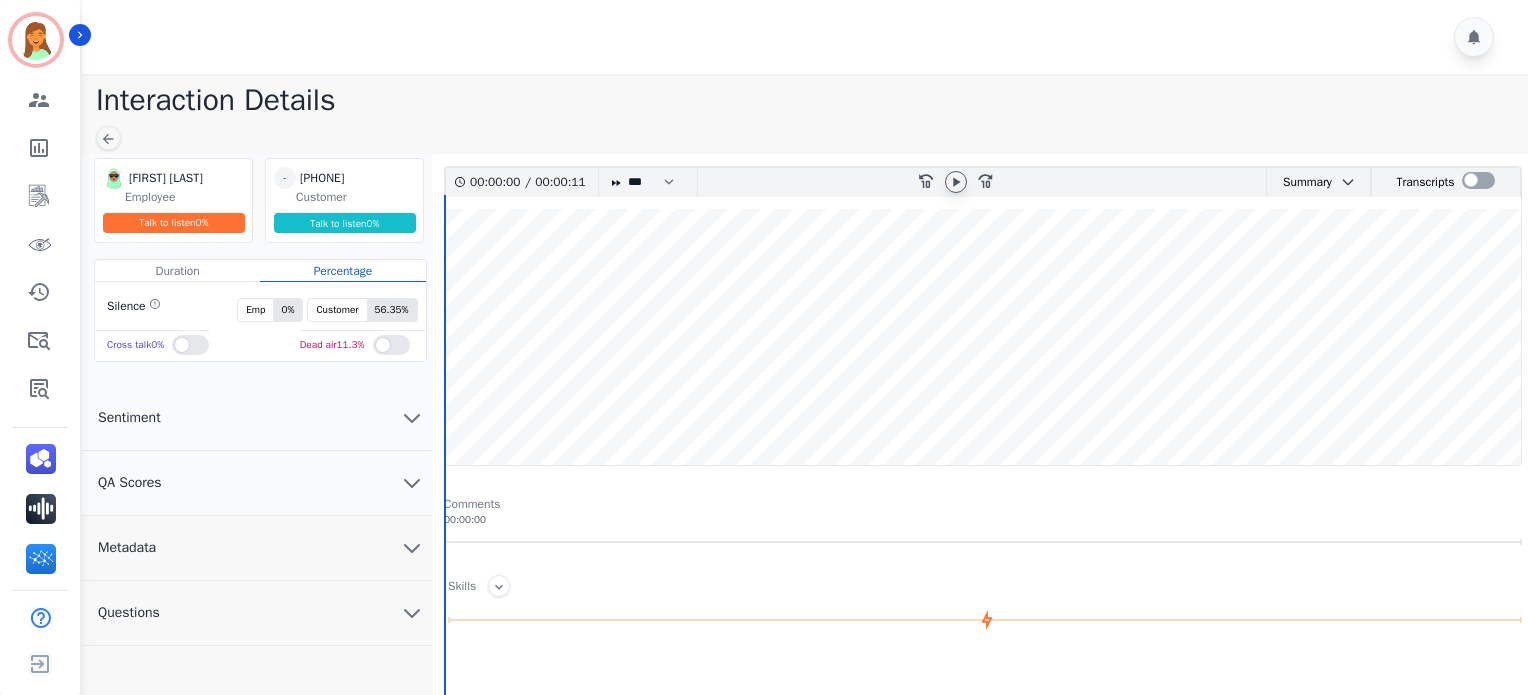 click 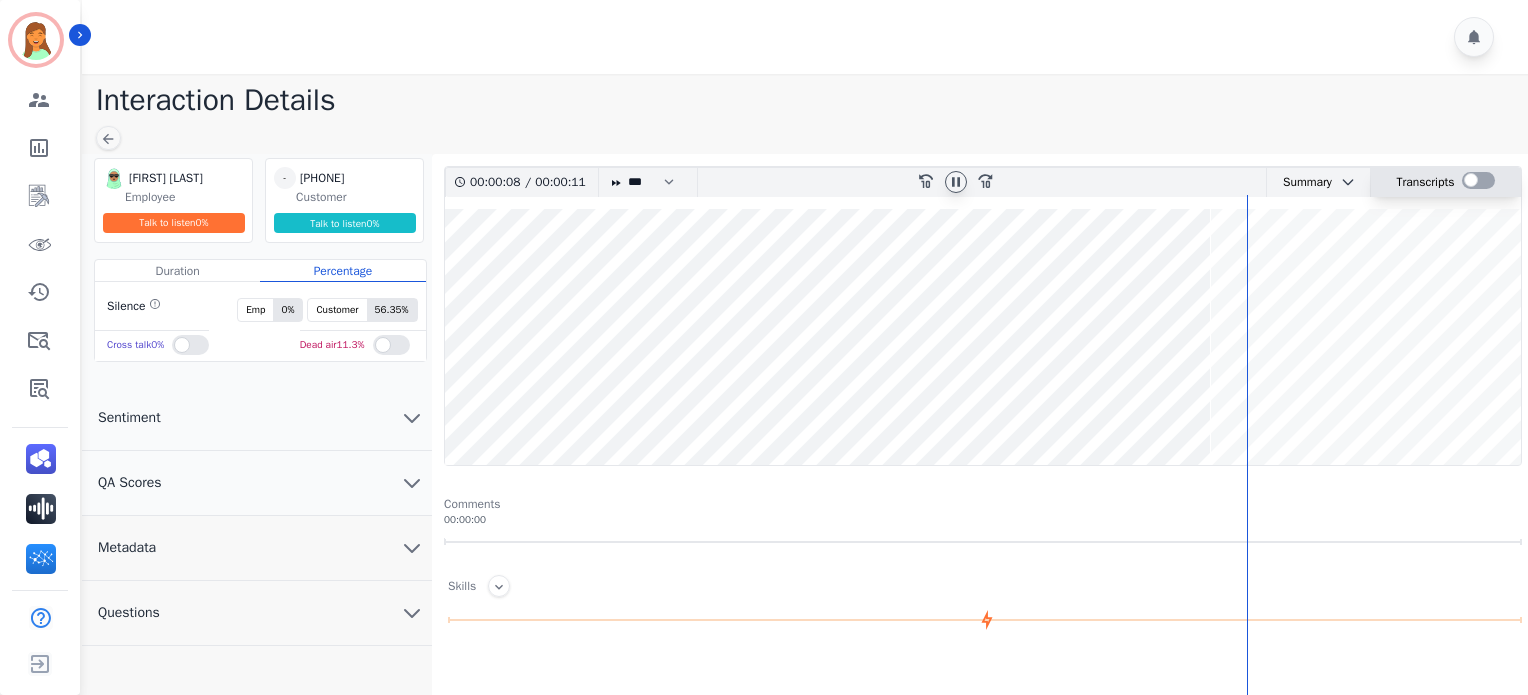 click at bounding box center (1478, 180) 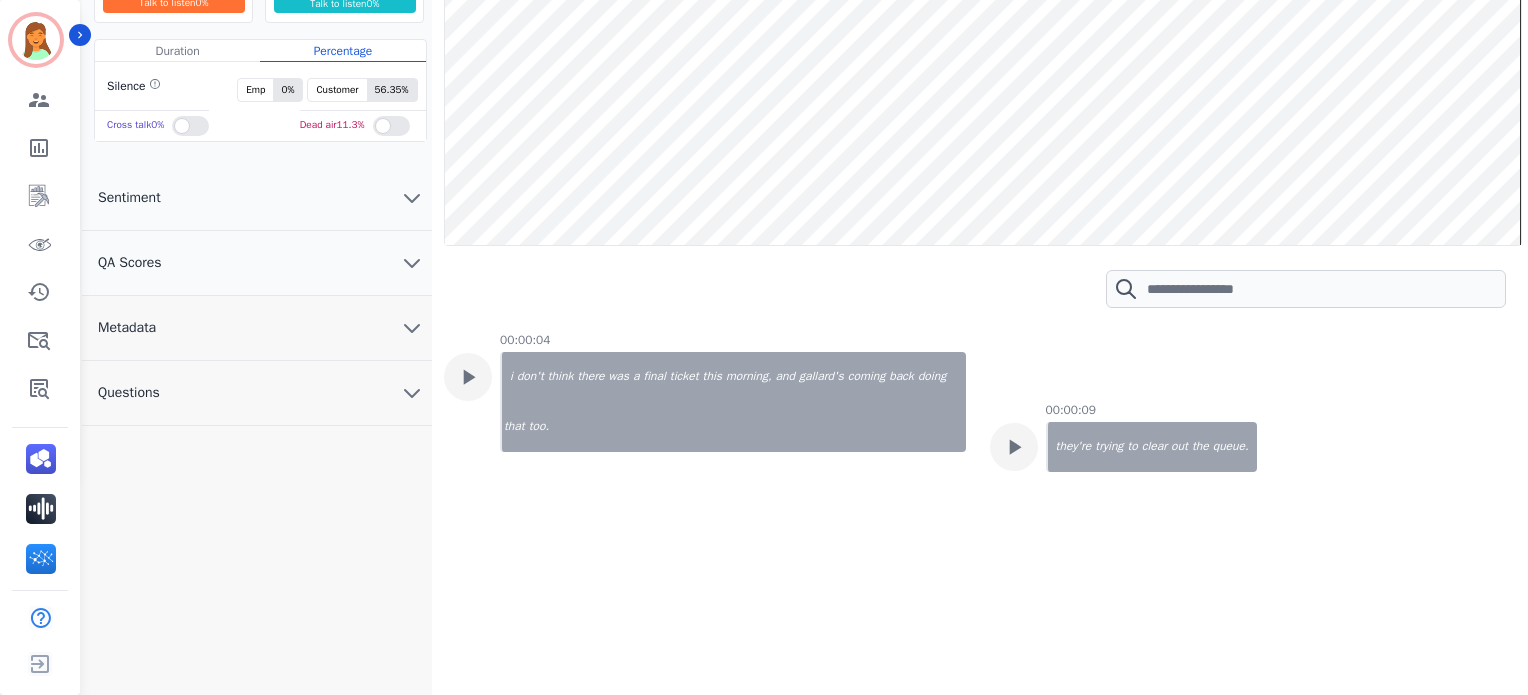 scroll, scrollTop: 85, scrollLeft: 0, axis: vertical 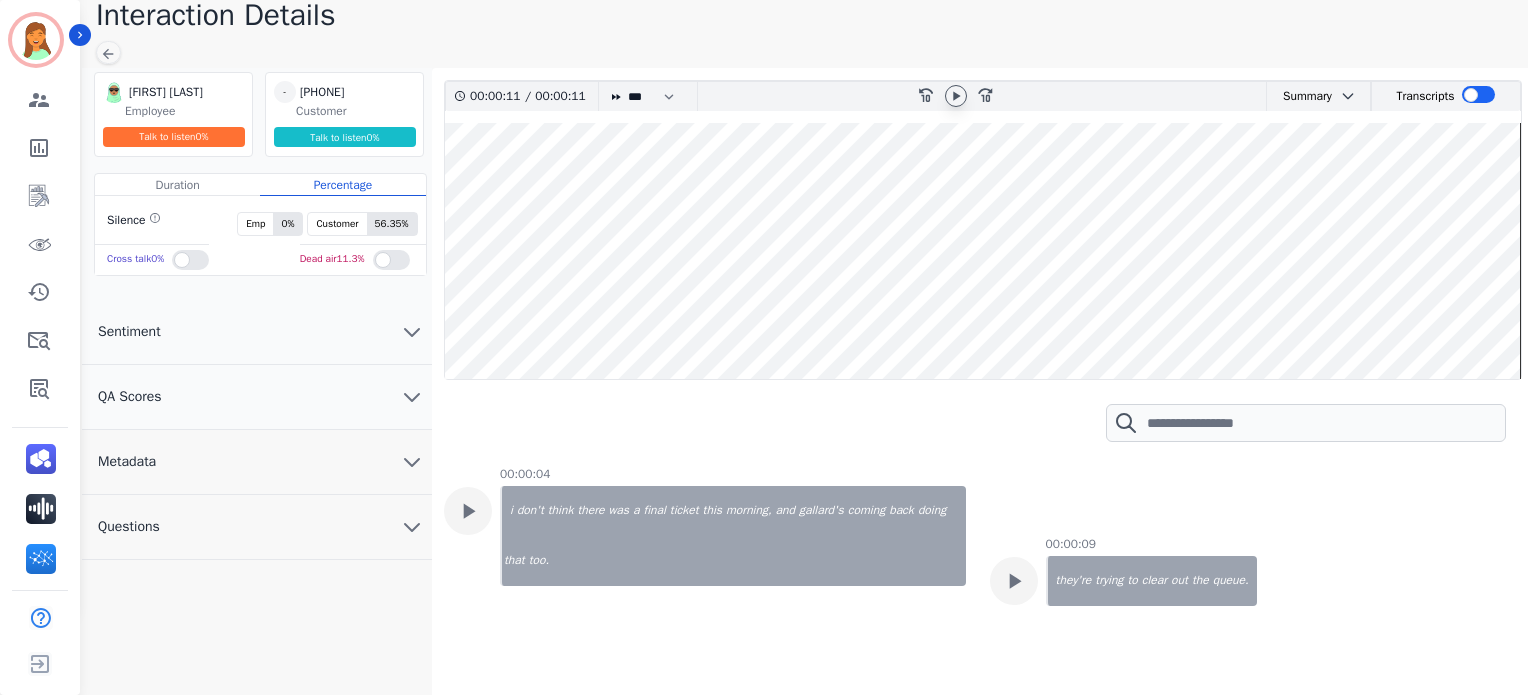 click at bounding box center [956, 96] 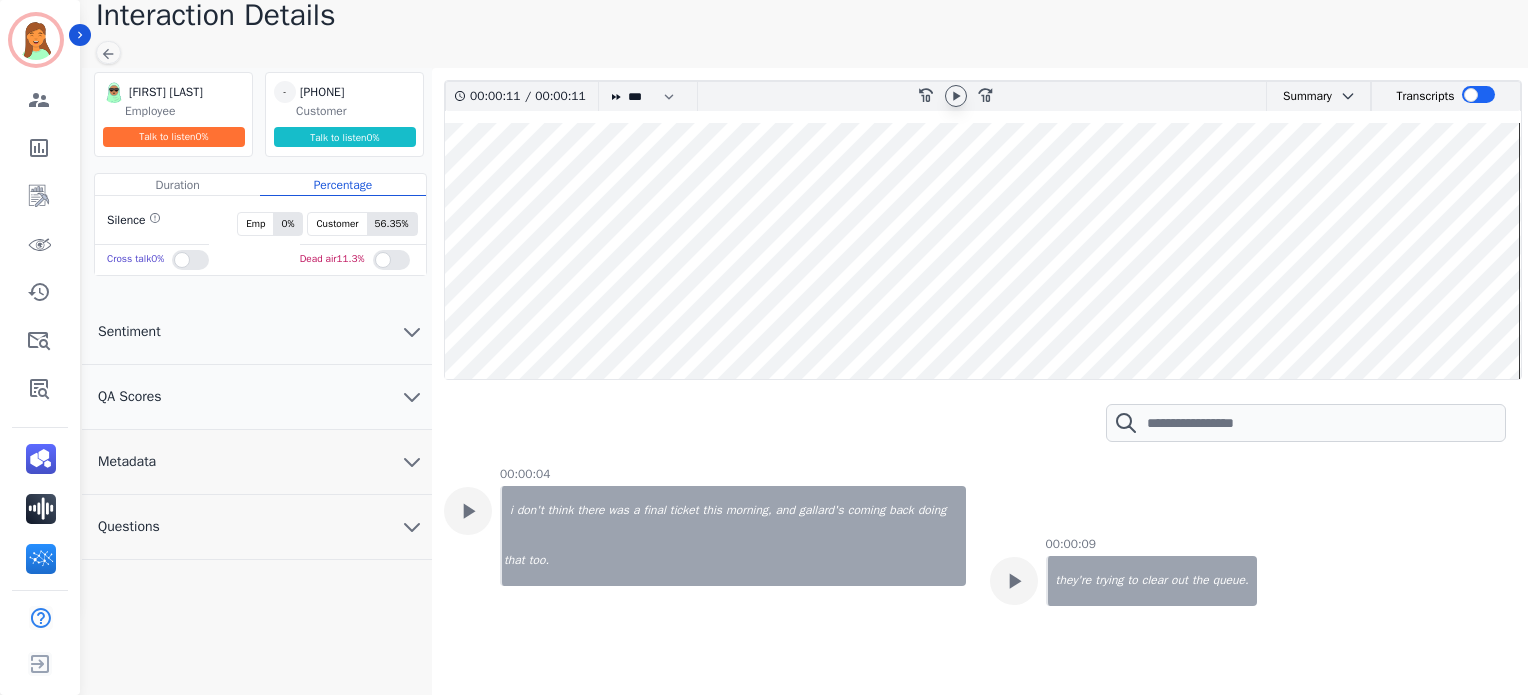 click 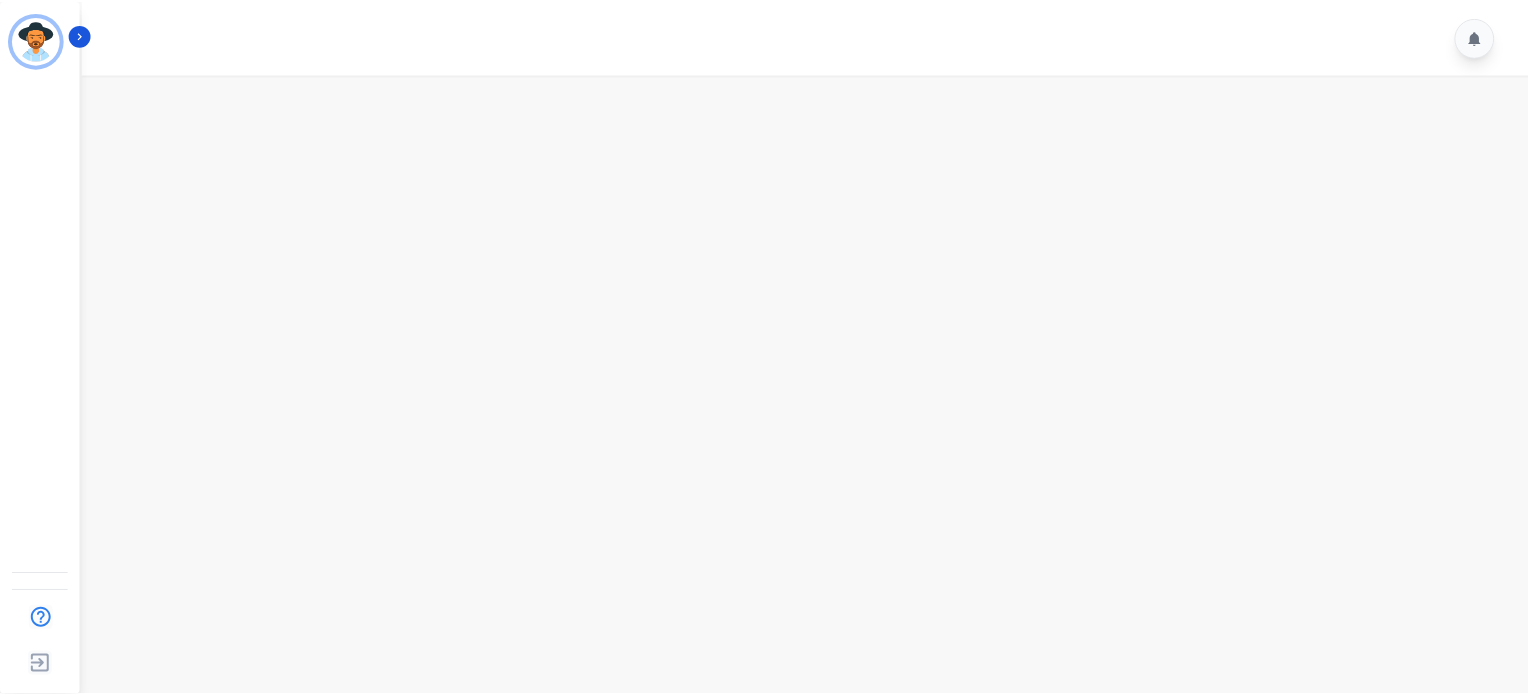 scroll, scrollTop: 0, scrollLeft: 0, axis: both 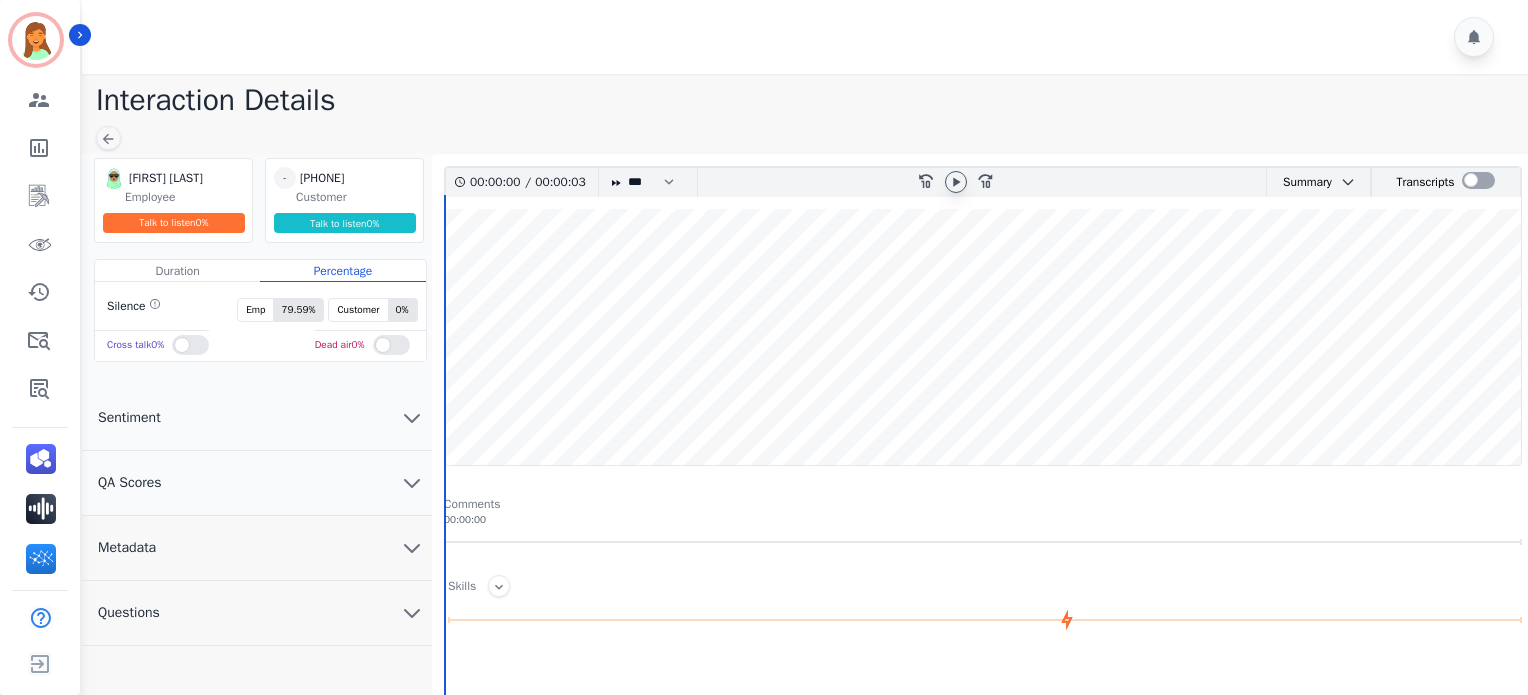 click 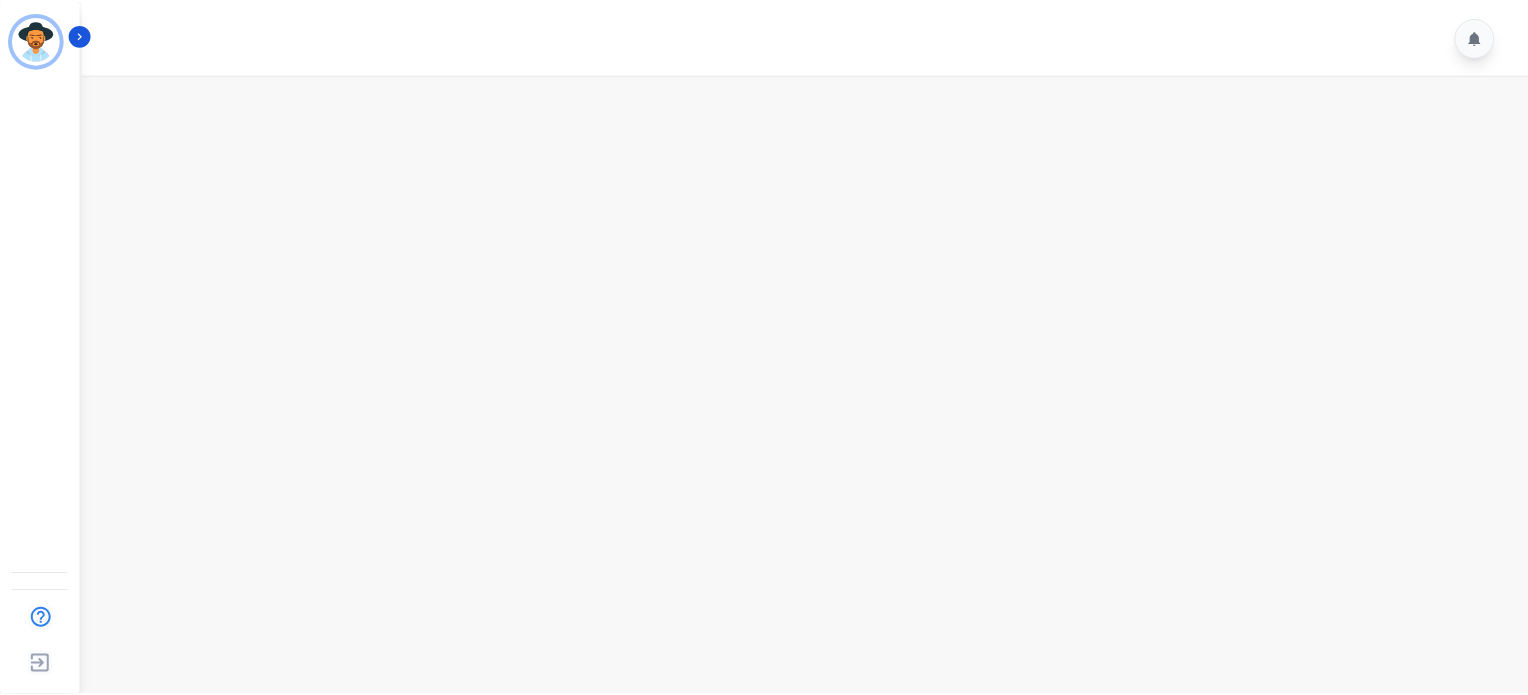 scroll, scrollTop: 0, scrollLeft: 0, axis: both 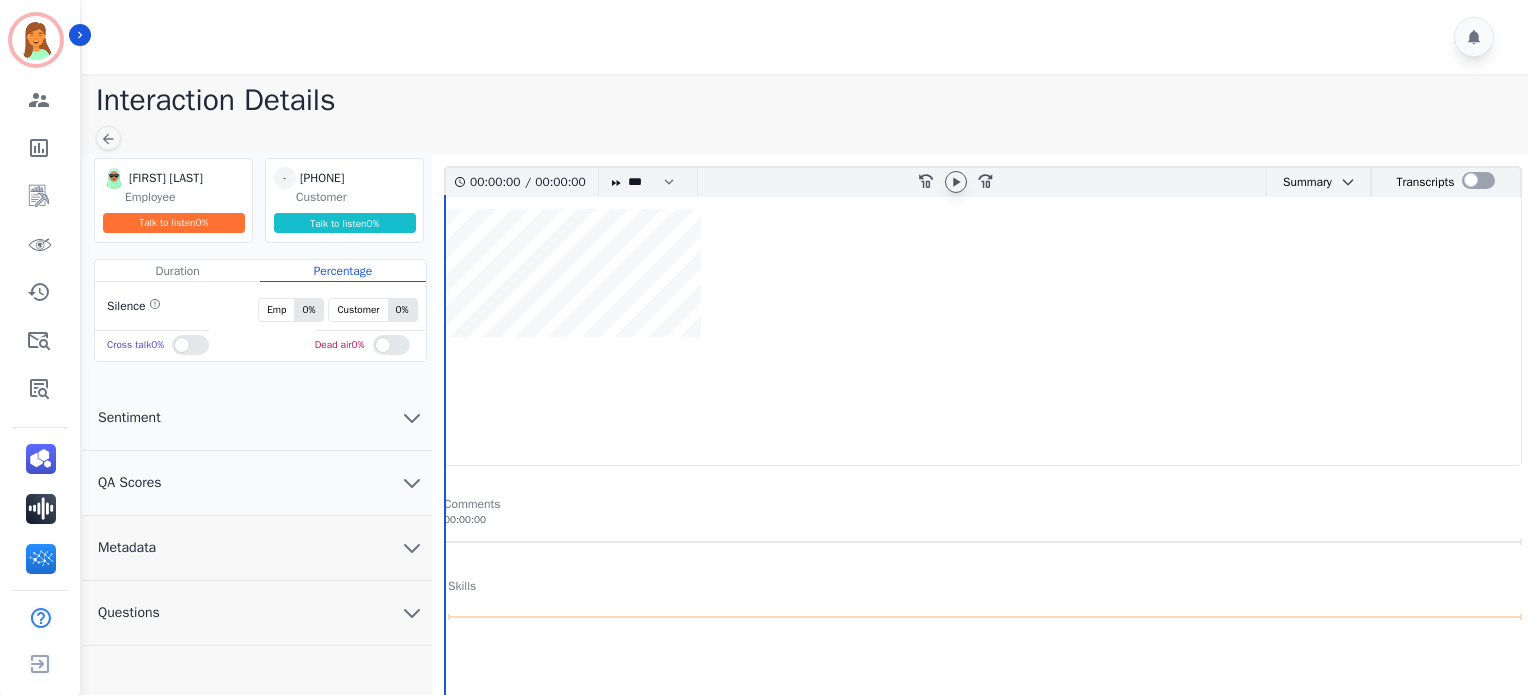 click 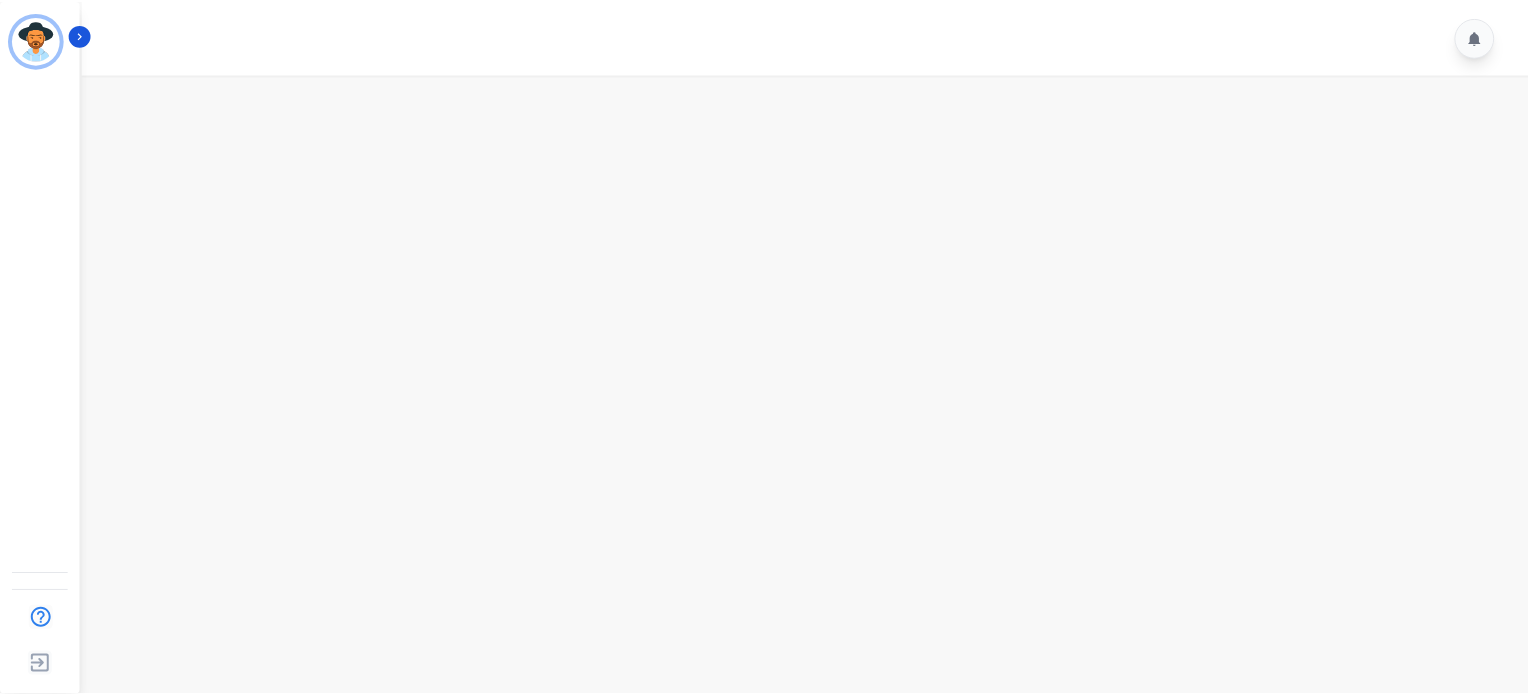 scroll, scrollTop: 0, scrollLeft: 0, axis: both 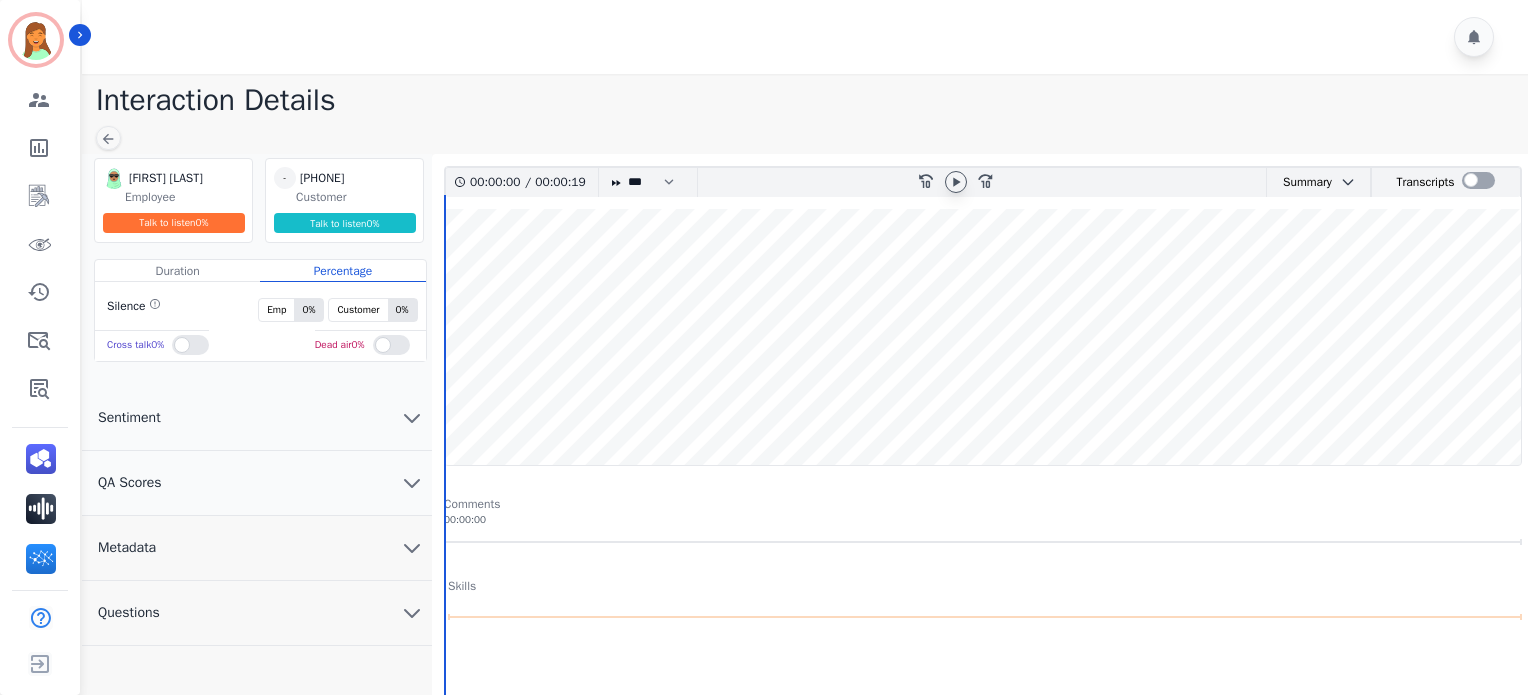 click 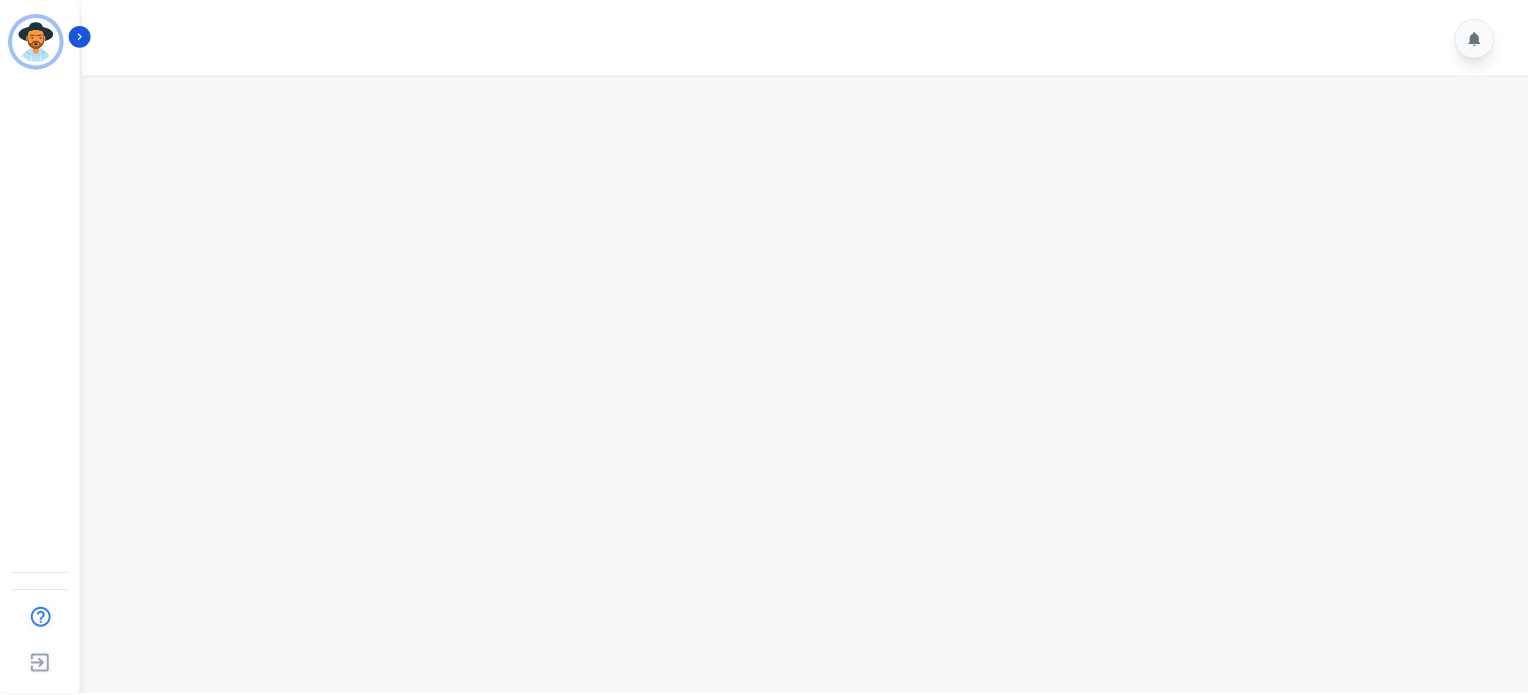 scroll, scrollTop: 0, scrollLeft: 0, axis: both 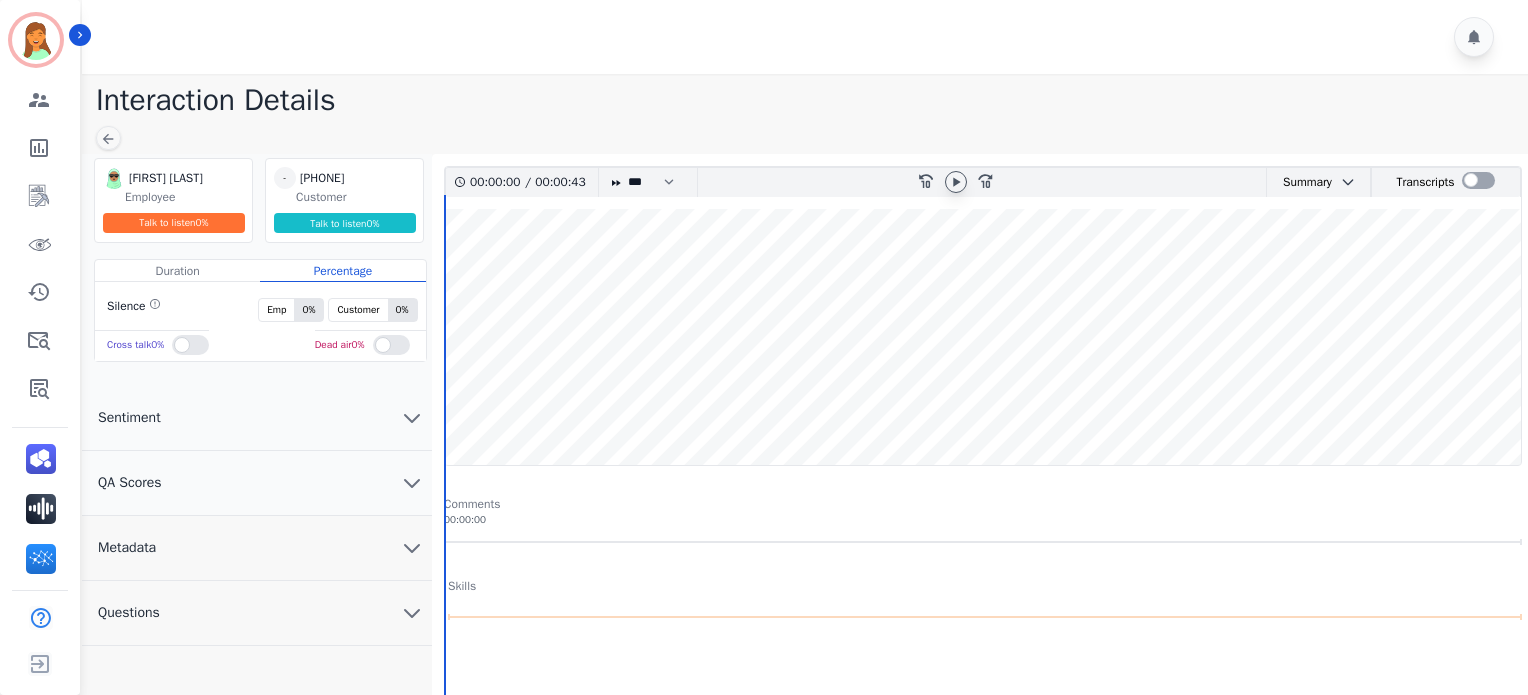 click 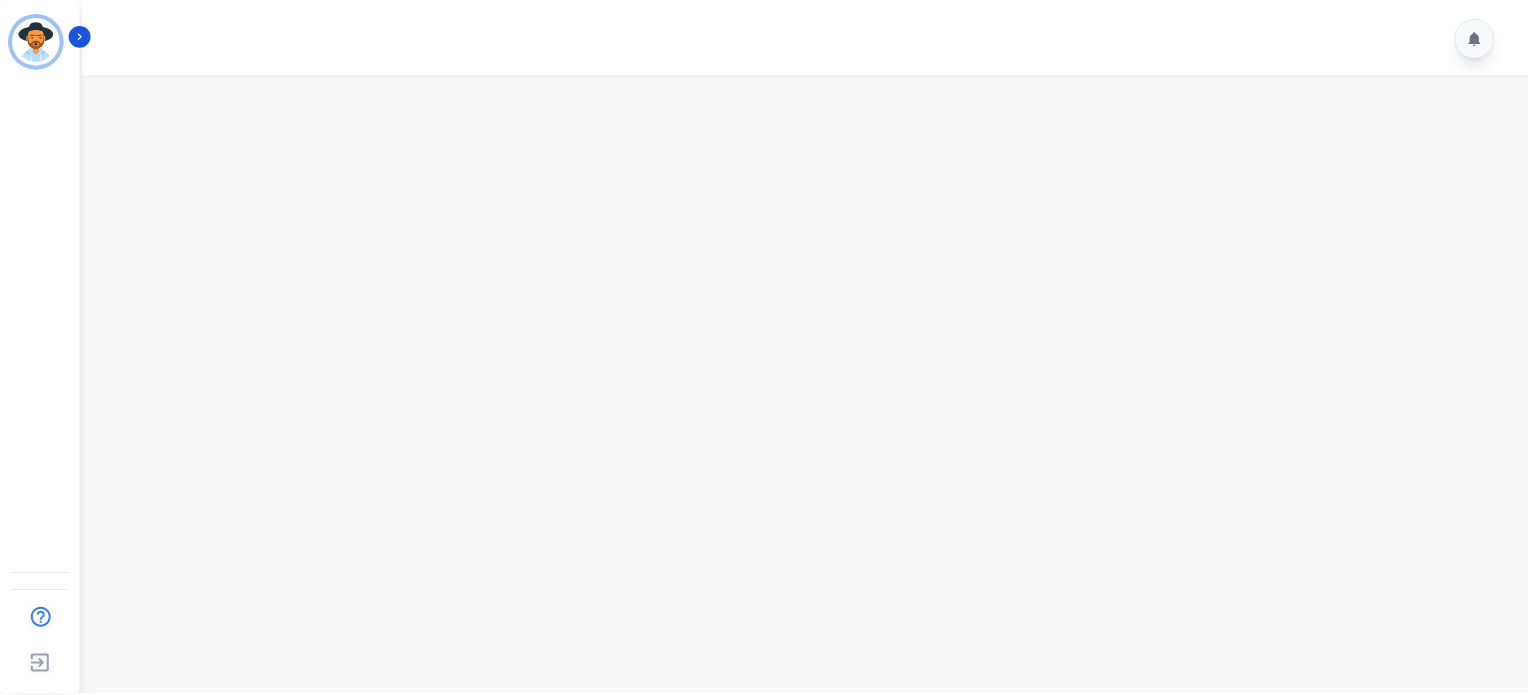 scroll, scrollTop: 0, scrollLeft: 0, axis: both 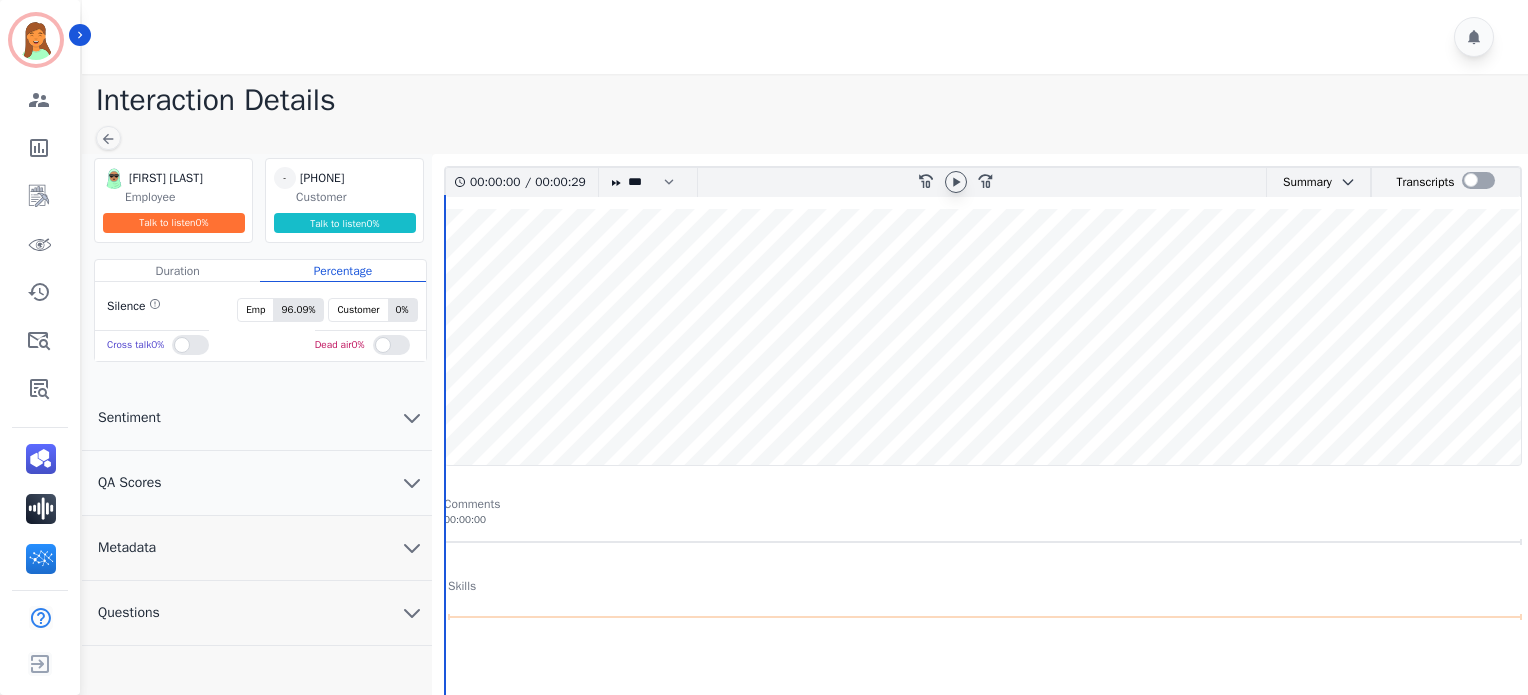 click 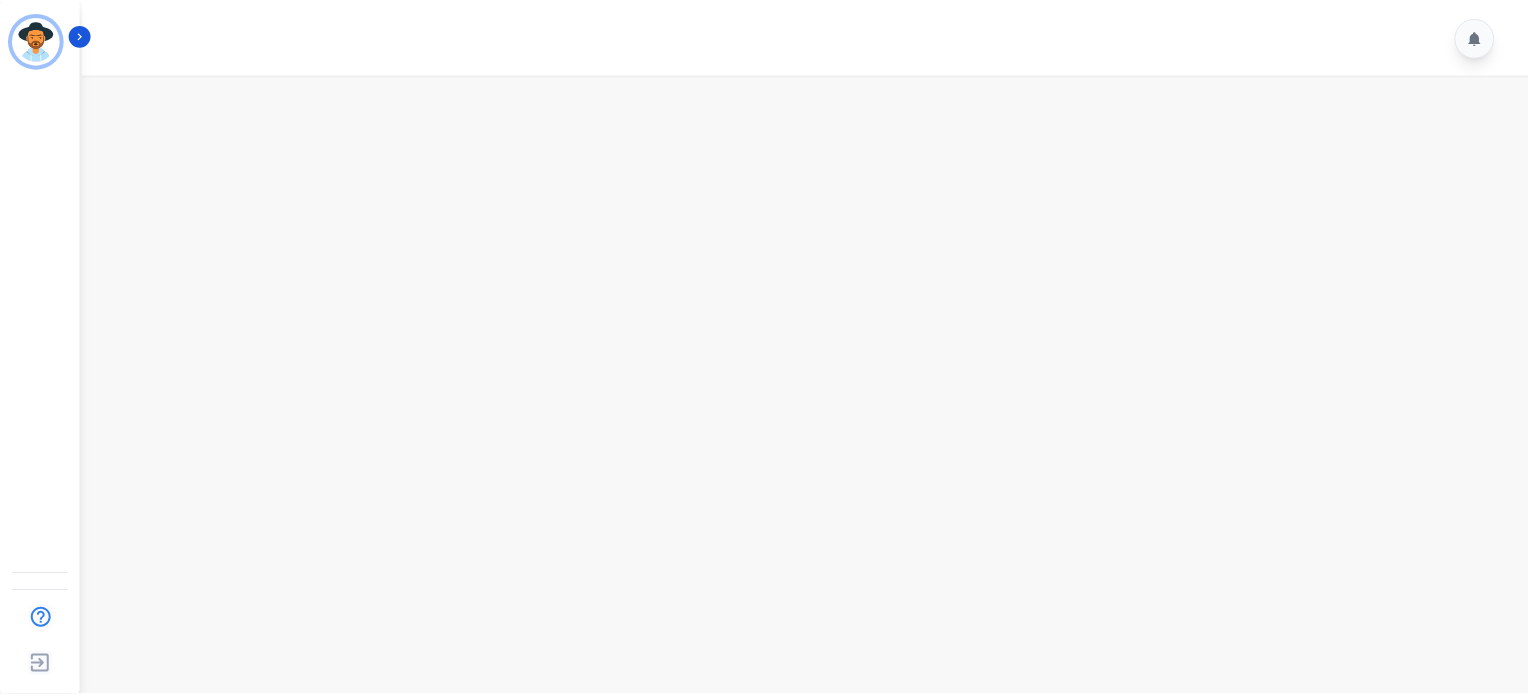 scroll, scrollTop: 0, scrollLeft: 0, axis: both 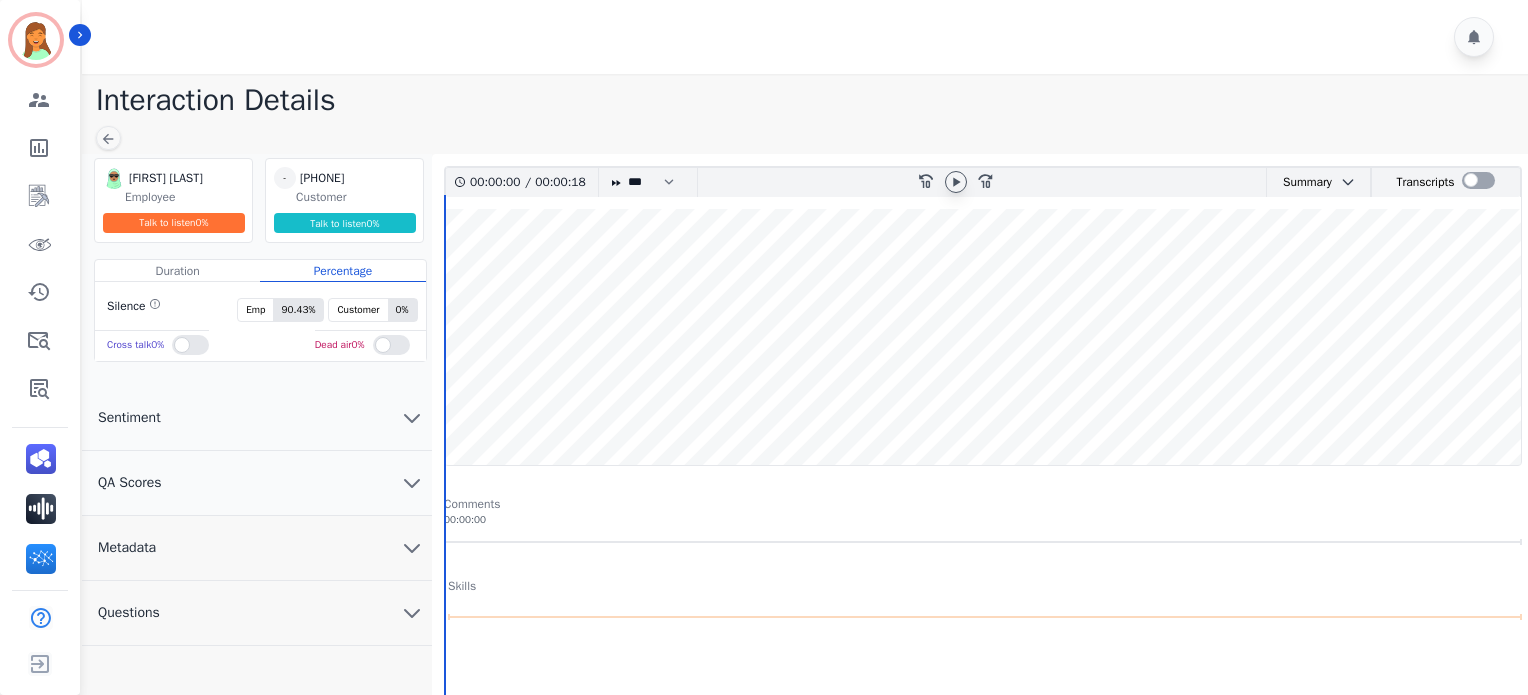 click 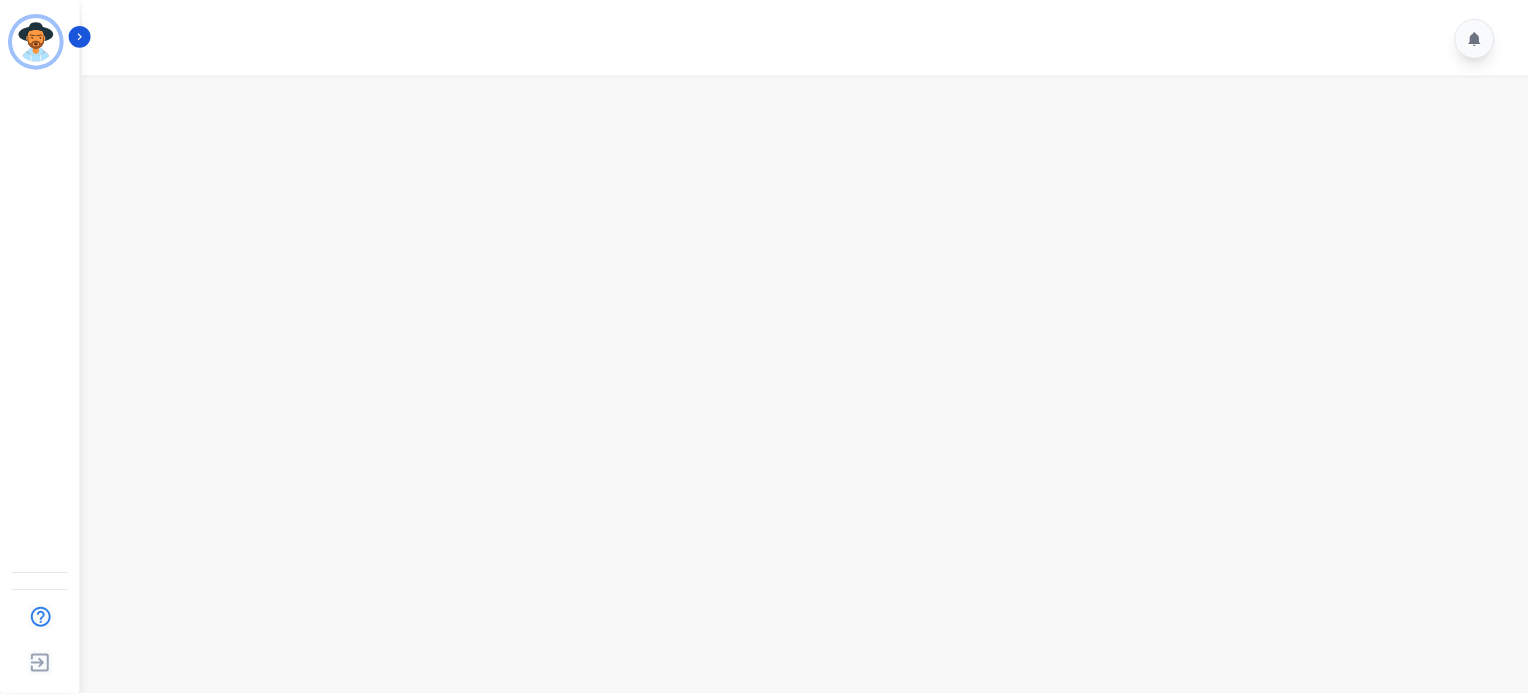 scroll, scrollTop: 0, scrollLeft: 0, axis: both 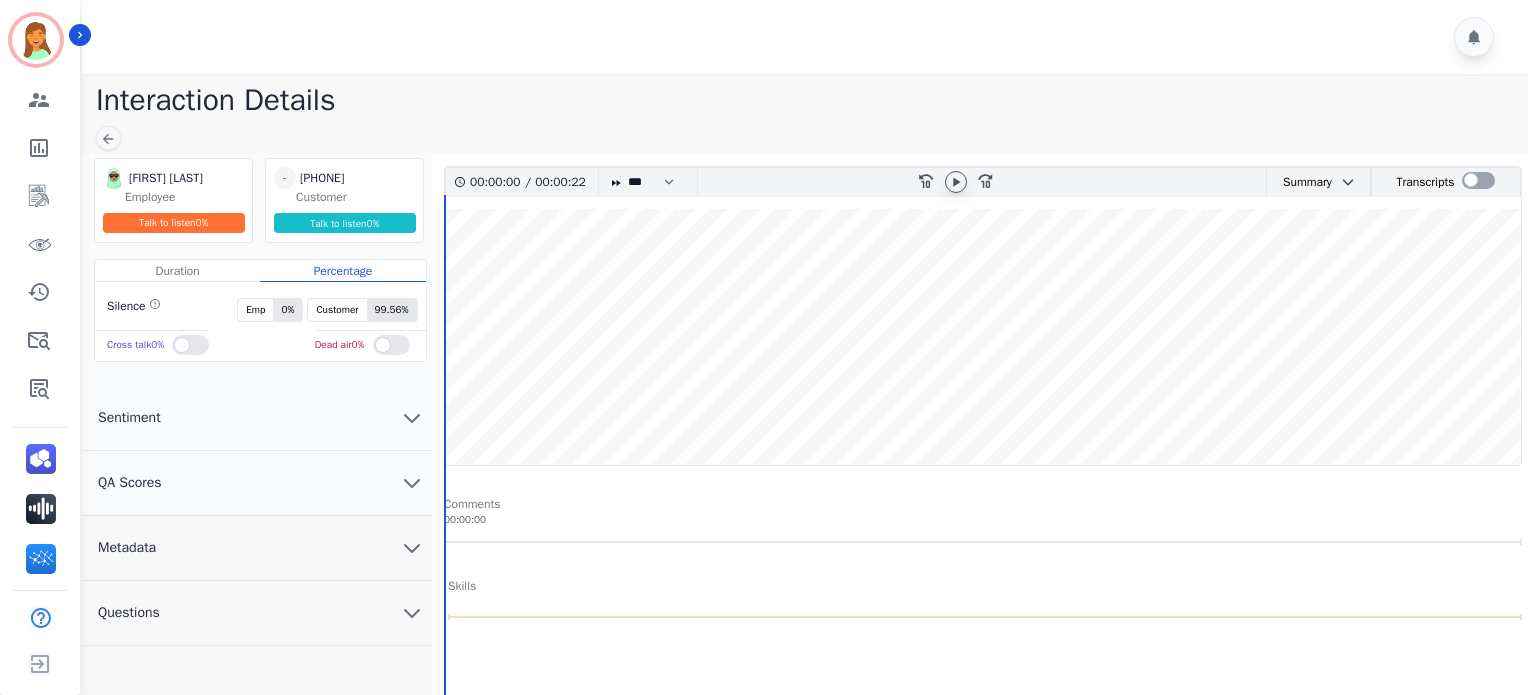 click 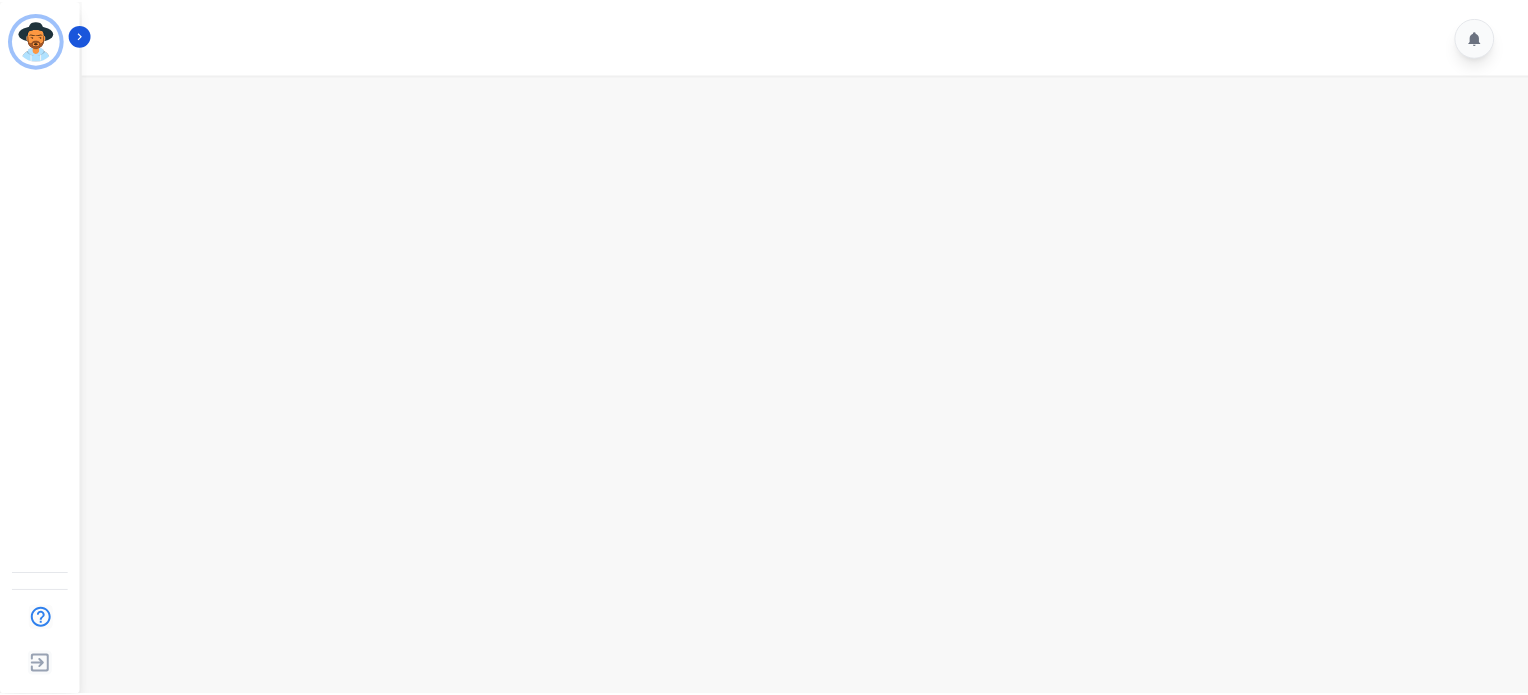 scroll, scrollTop: 0, scrollLeft: 0, axis: both 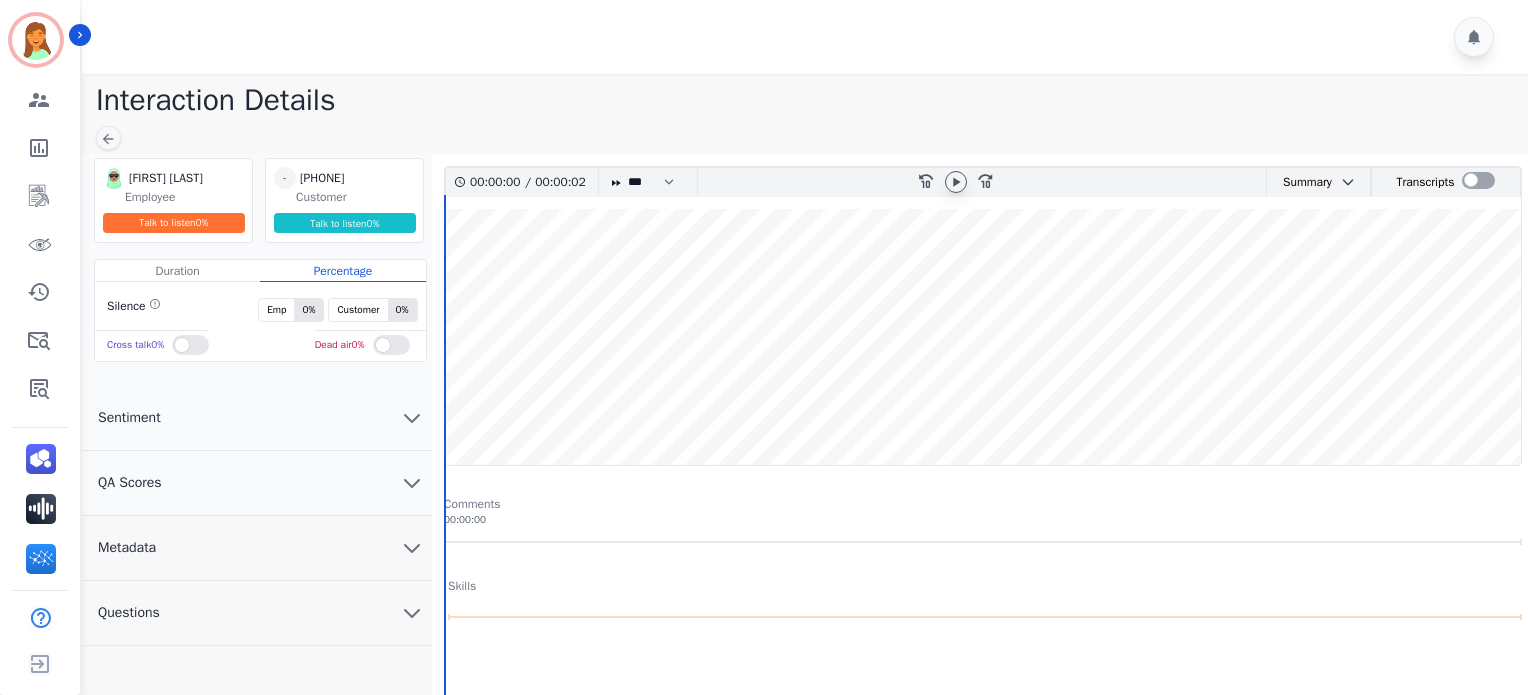 click 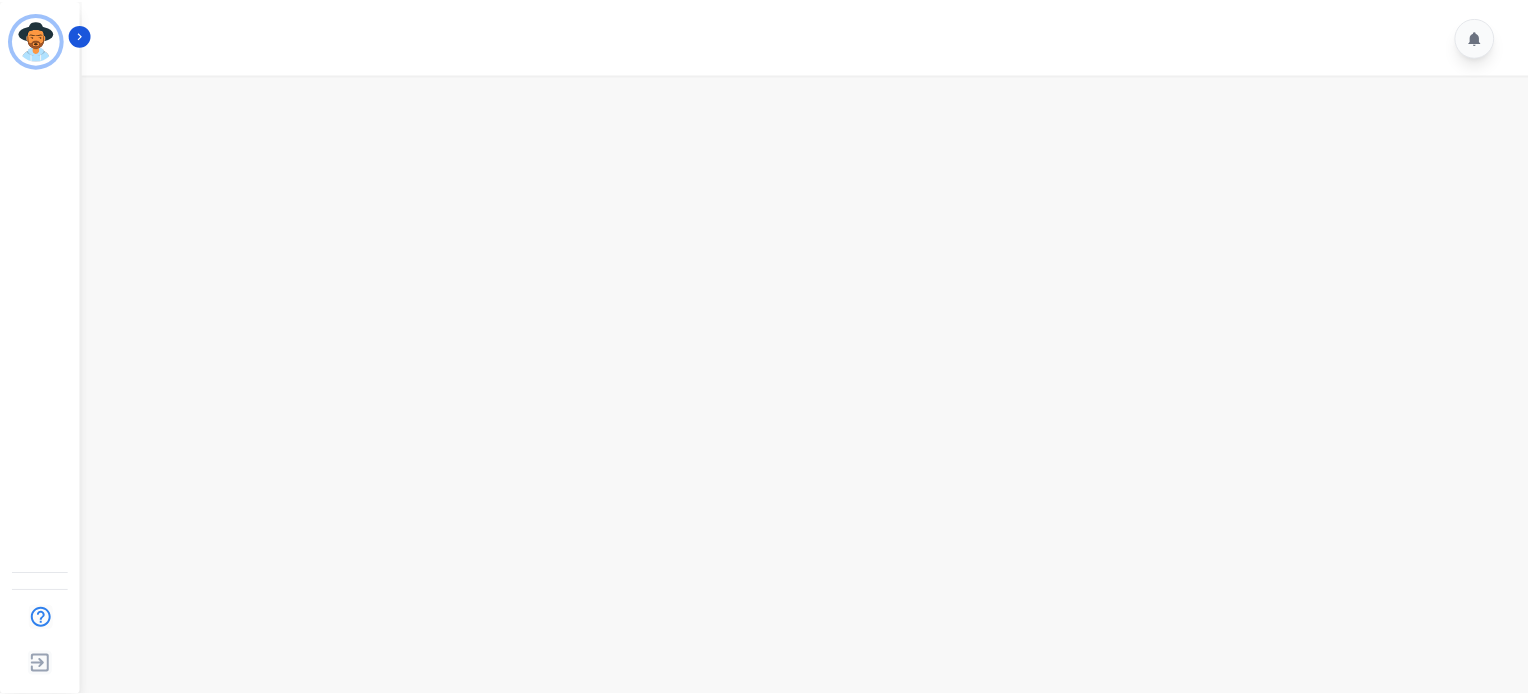 scroll, scrollTop: 0, scrollLeft: 0, axis: both 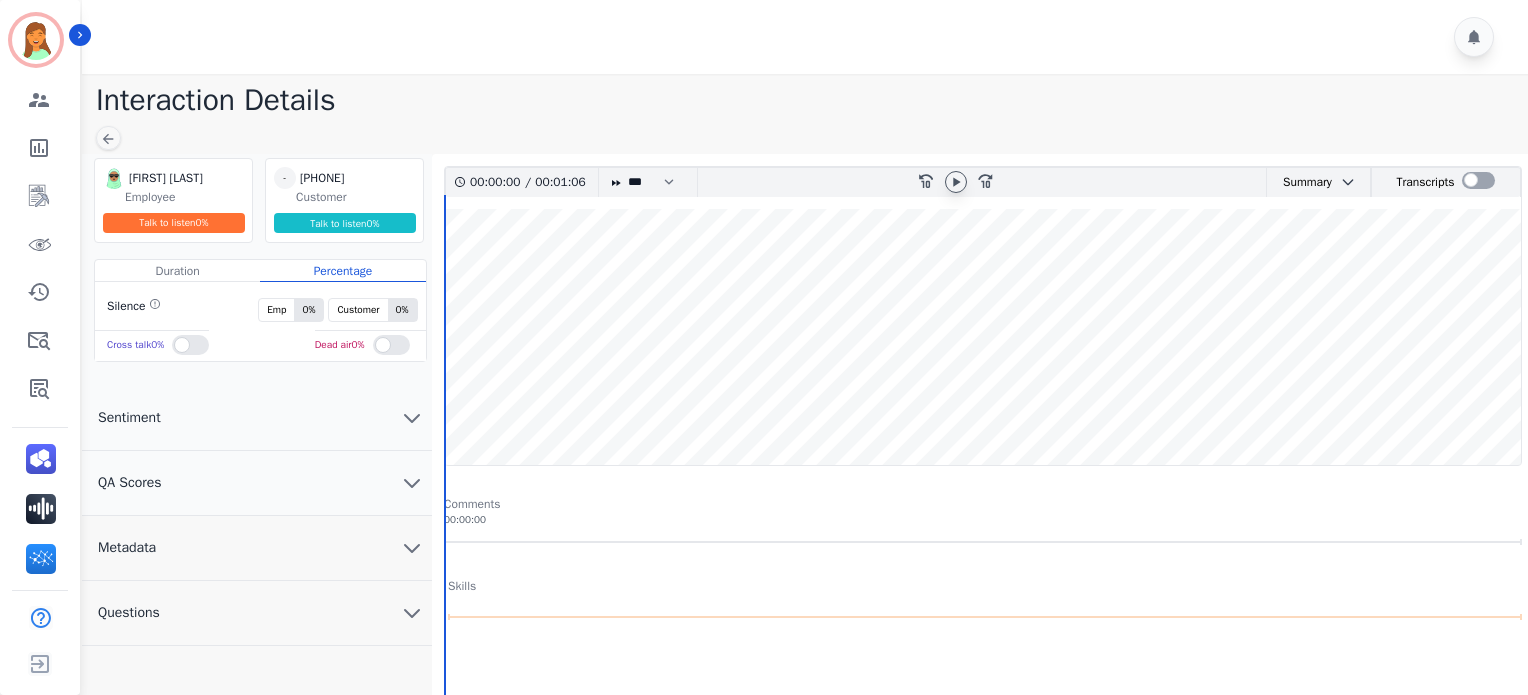 click 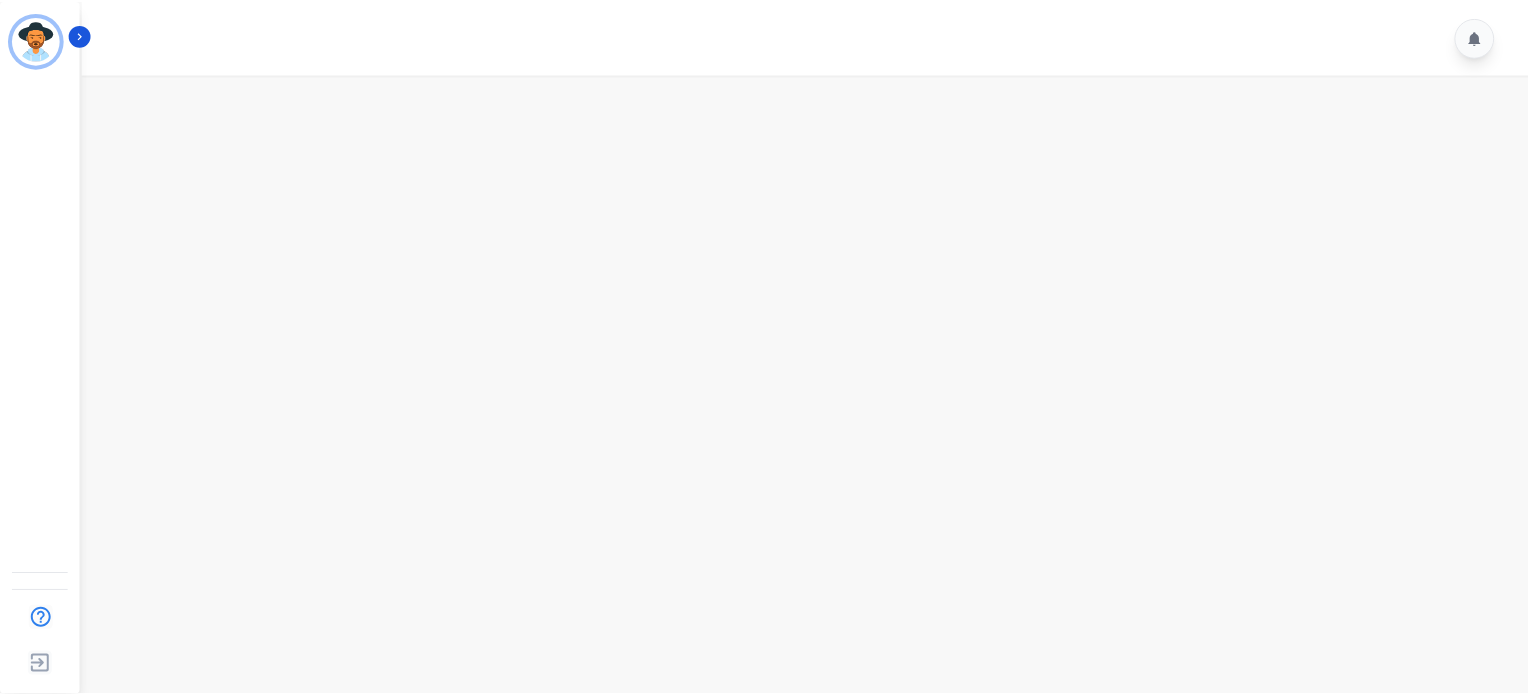 scroll, scrollTop: 0, scrollLeft: 0, axis: both 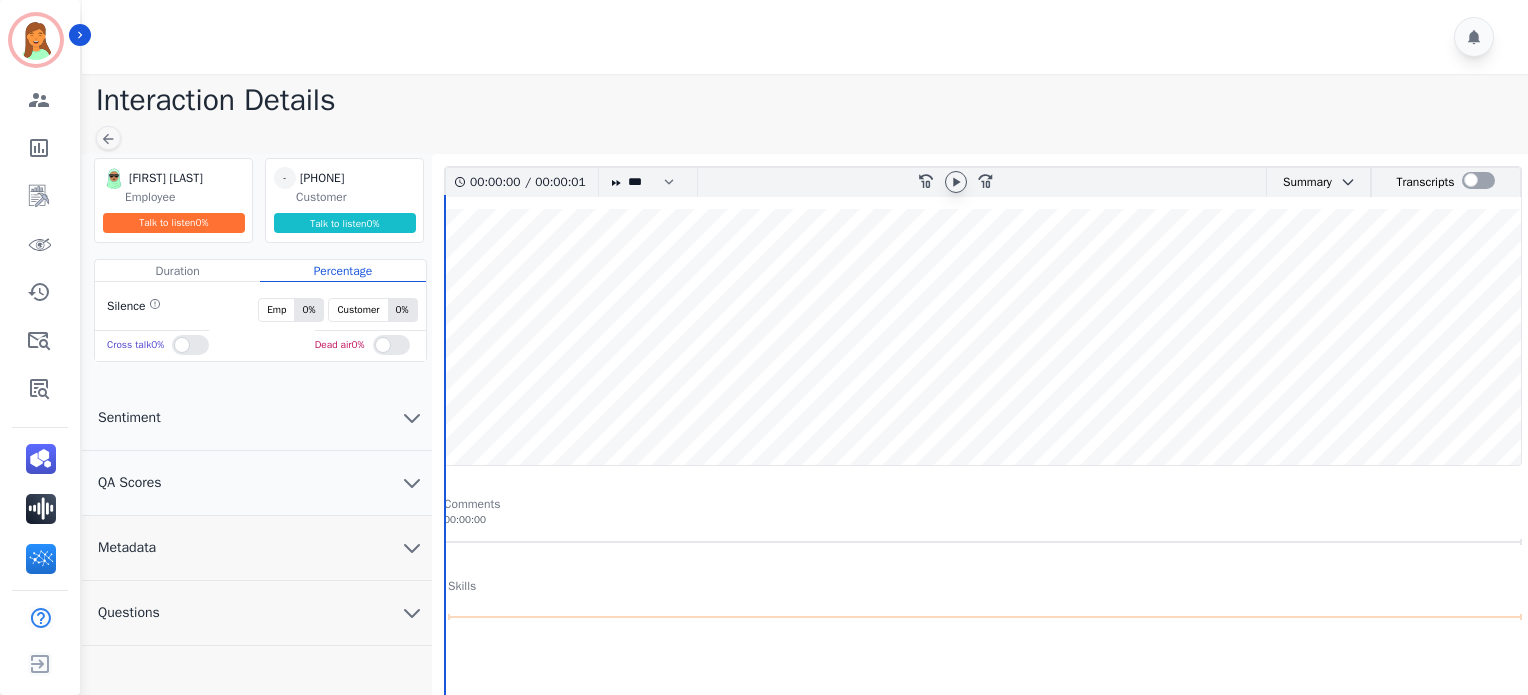 click 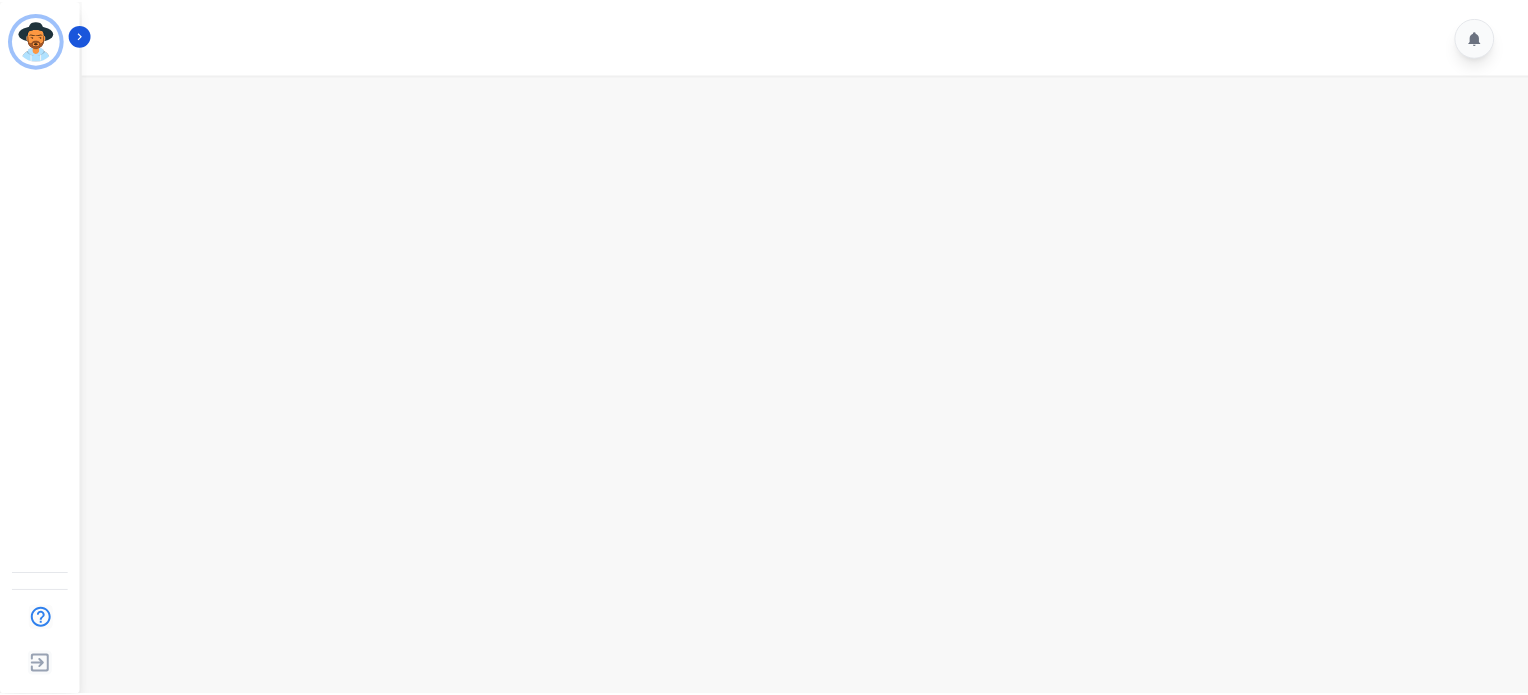 scroll, scrollTop: 0, scrollLeft: 0, axis: both 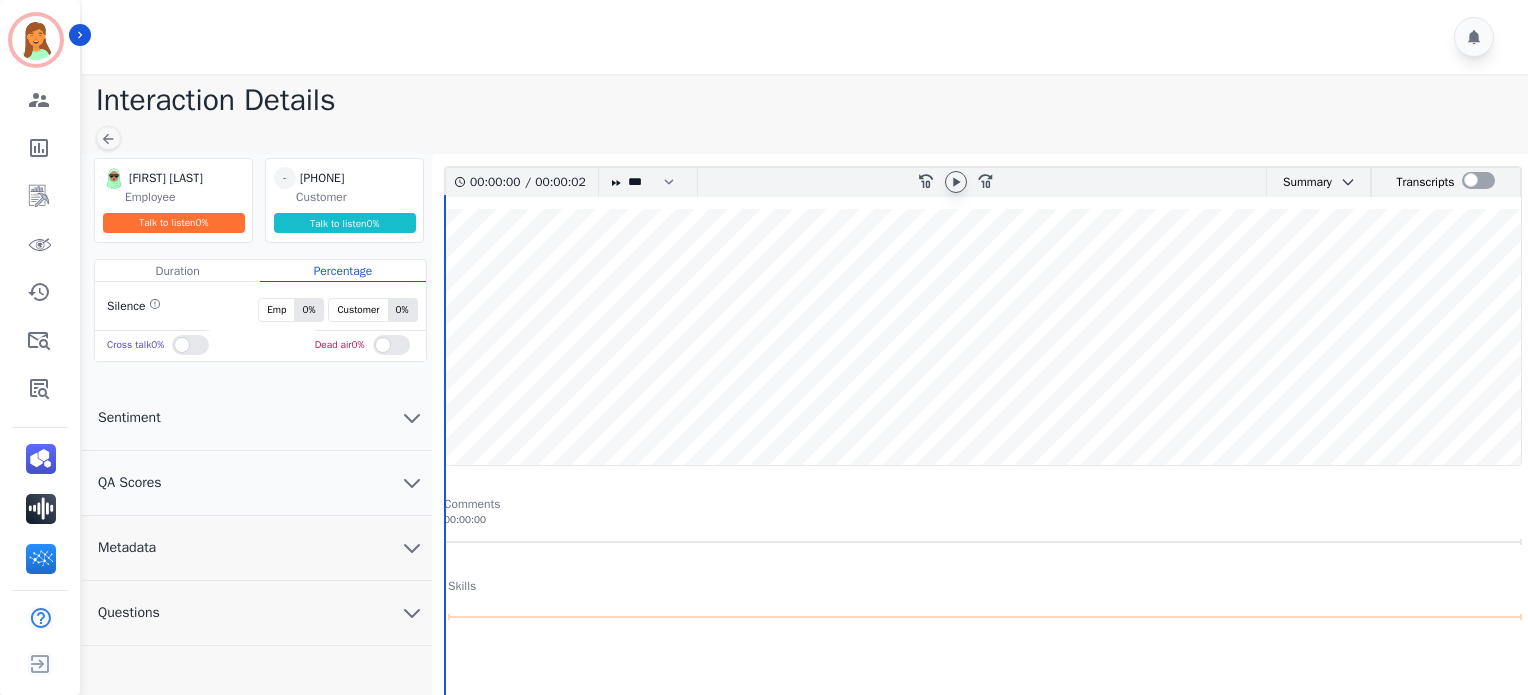 click 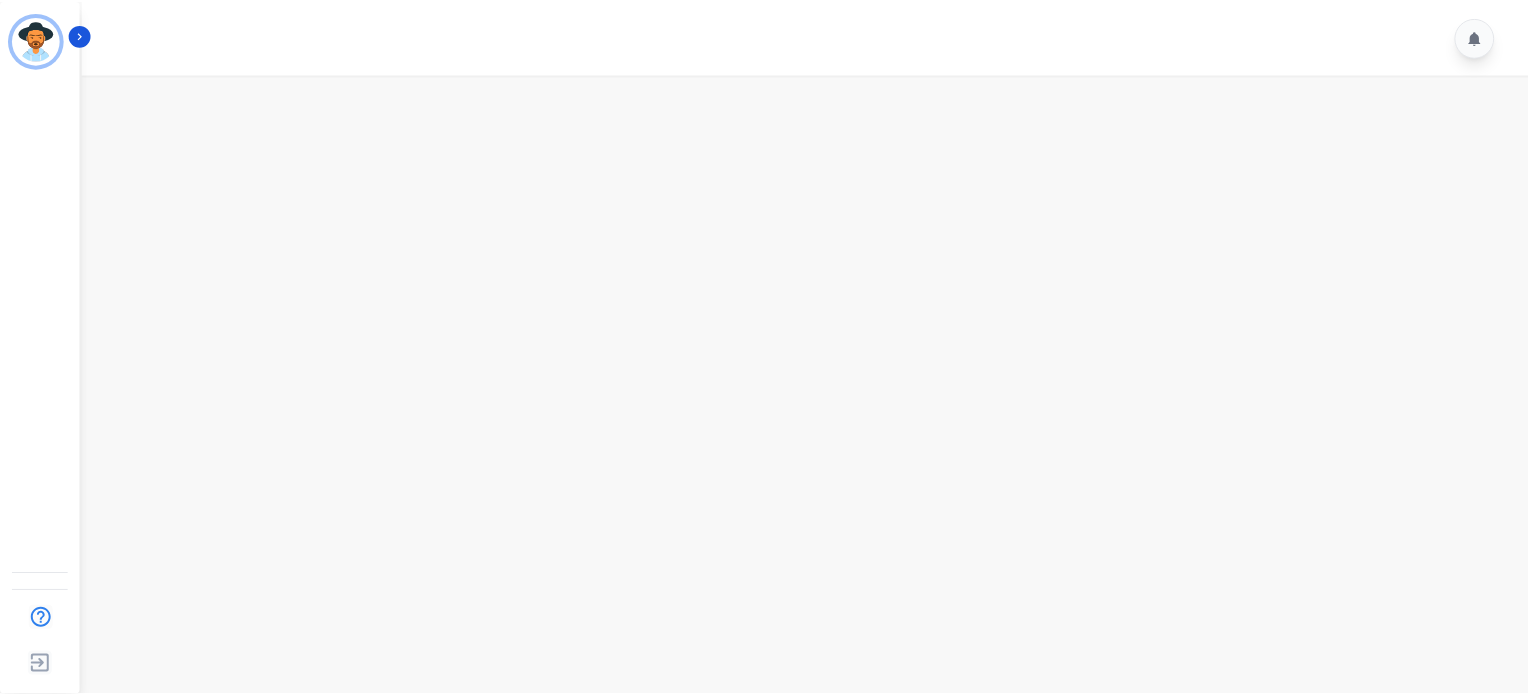 scroll, scrollTop: 0, scrollLeft: 0, axis: both 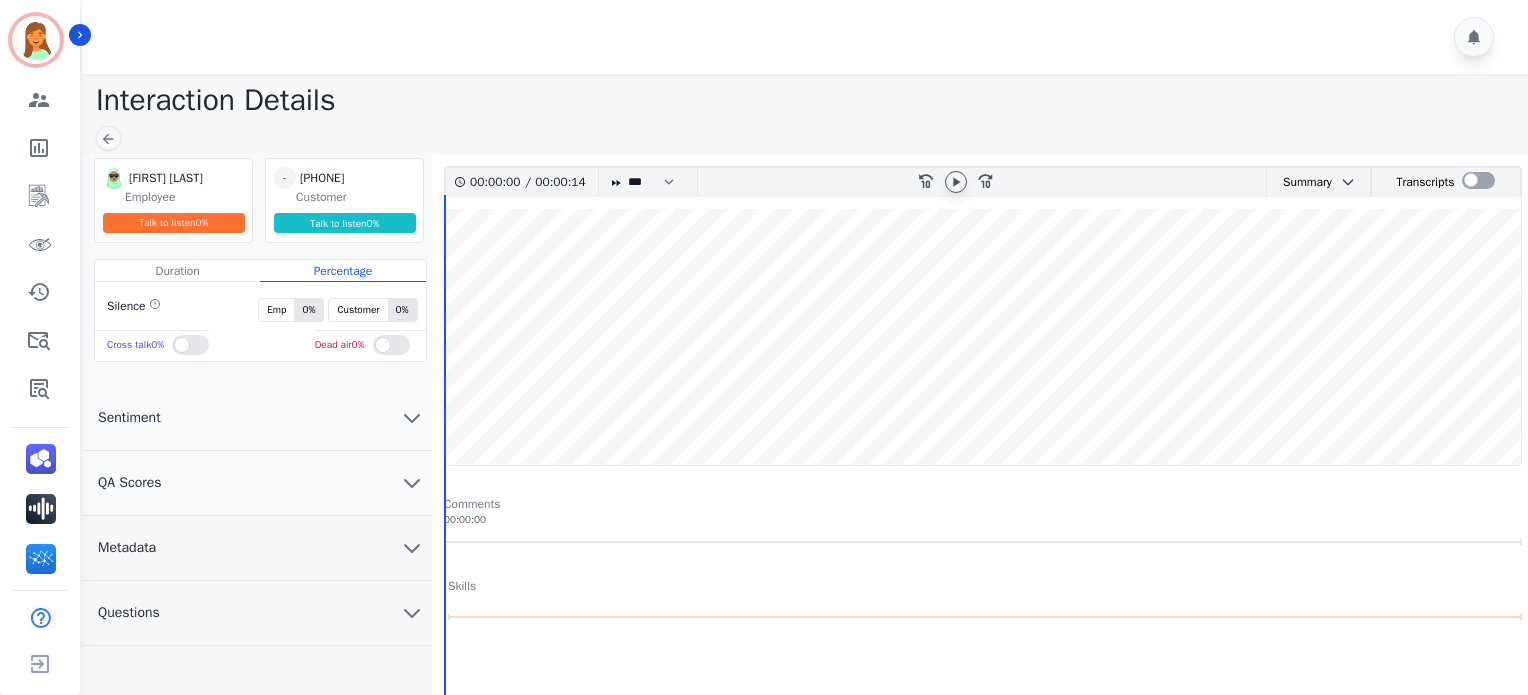 click at bounding box center (956, 182) 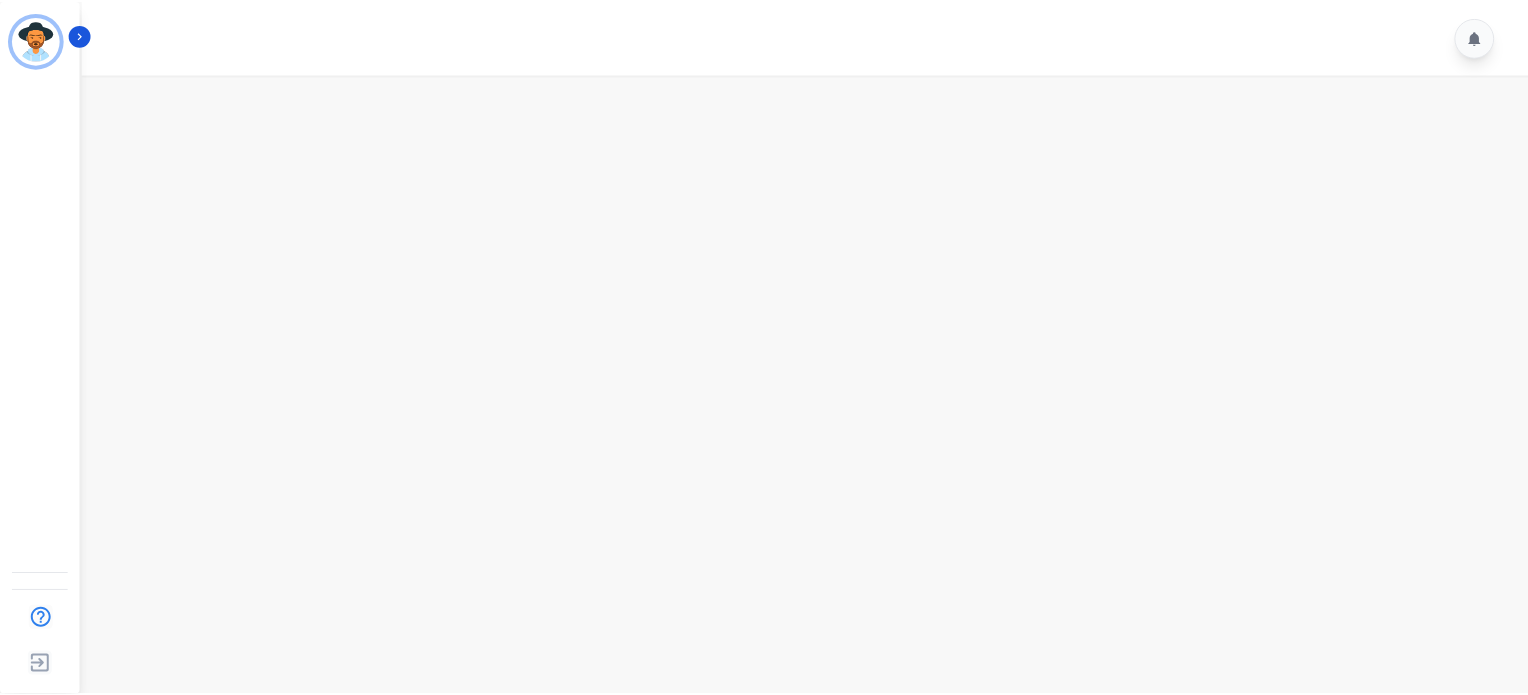 scroll, scrollTop: 0, scrollLeft: 0, axis: both 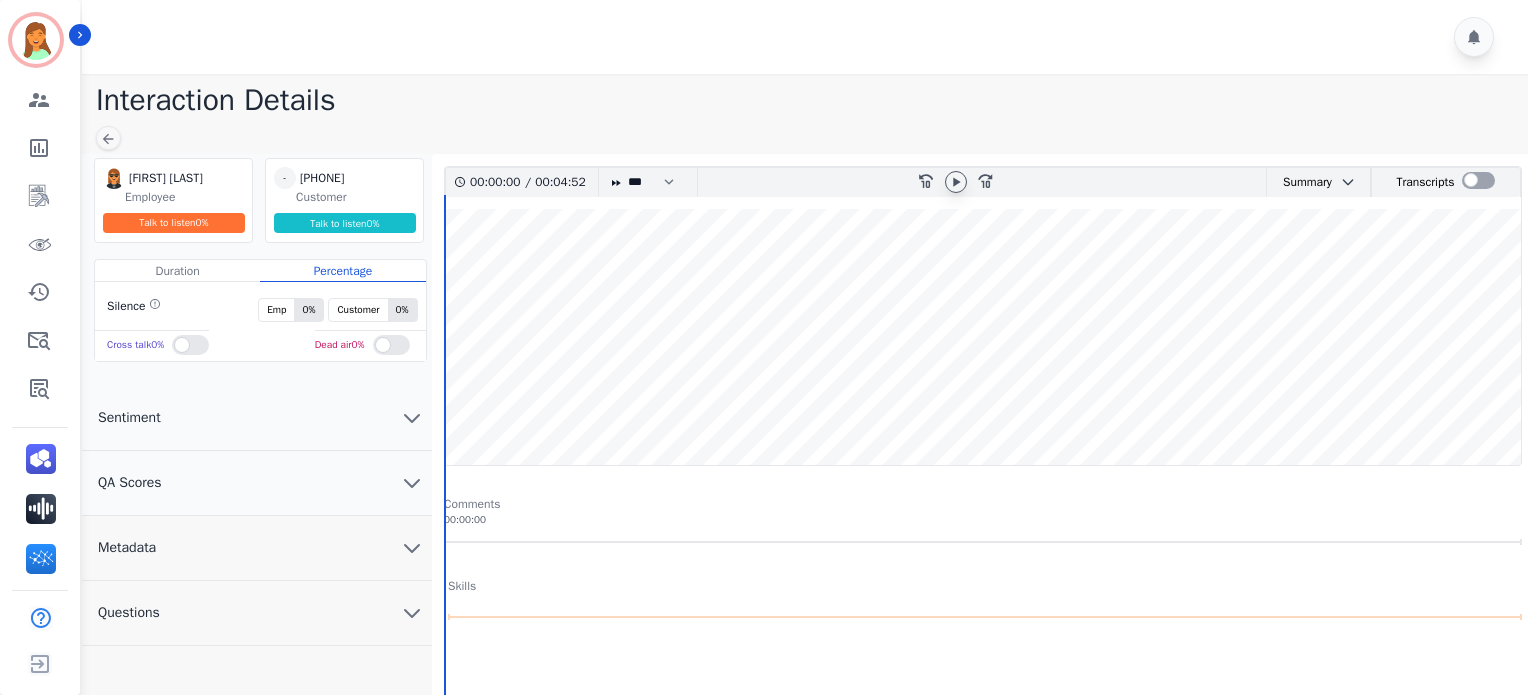 click 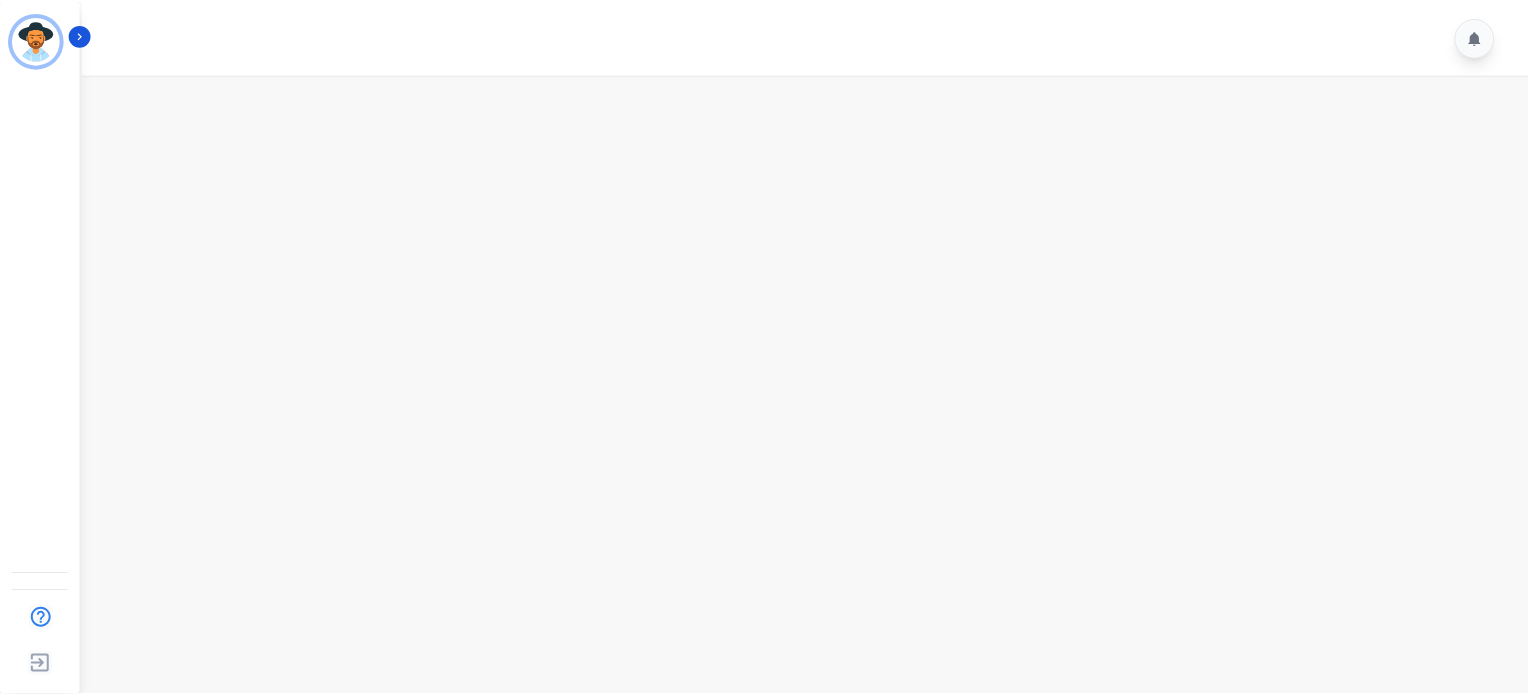 scroll, scrollTop: 0, scrollLeft: 0, axis: both 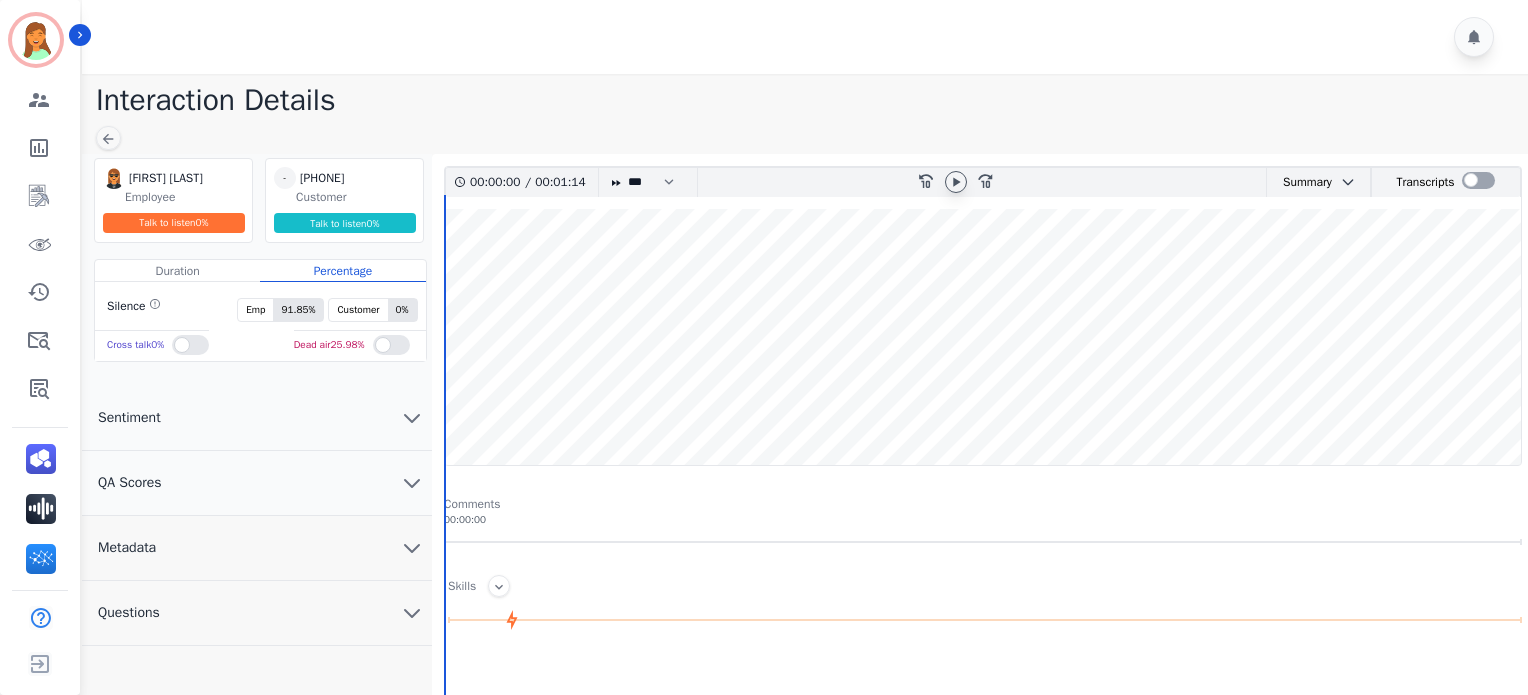 click at bounding box center [956, 182] 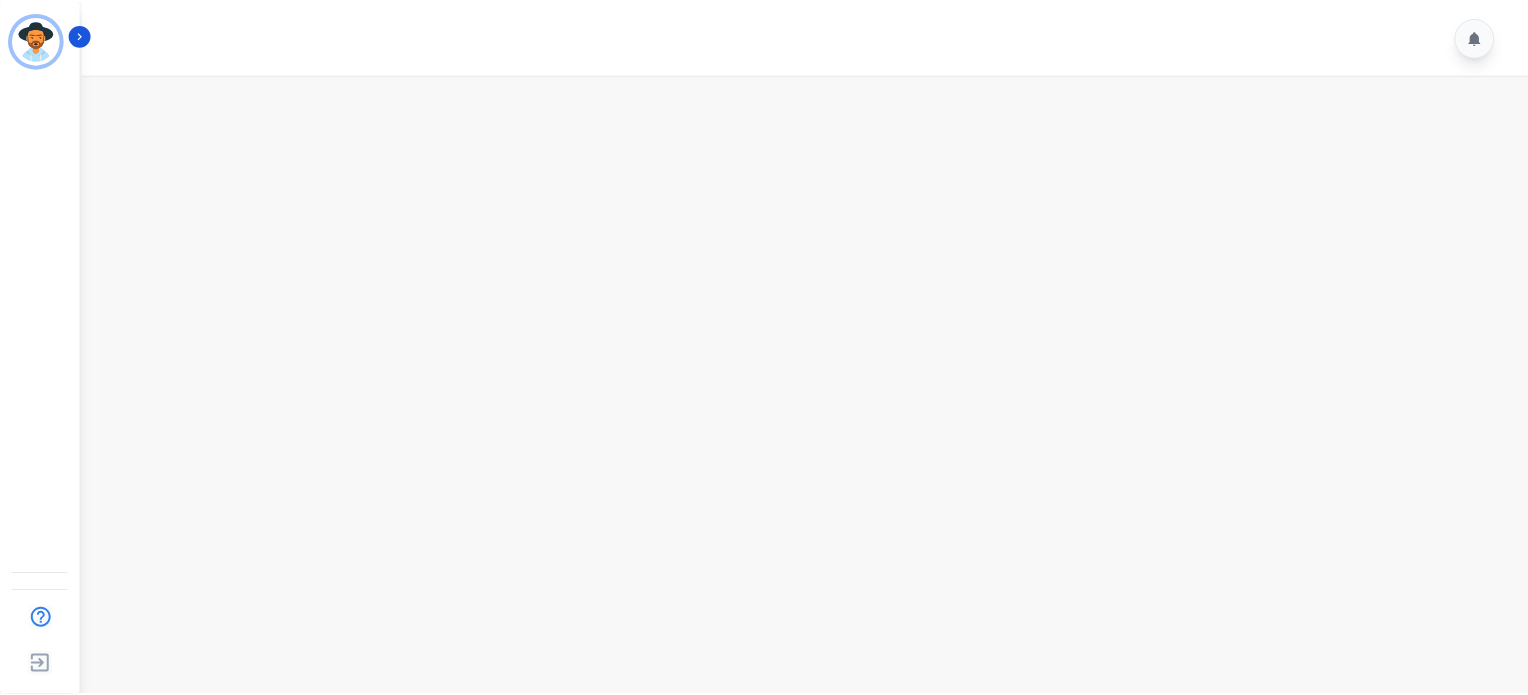 scroll, scrollTop: 0, scrollLeft: 0, axis: both 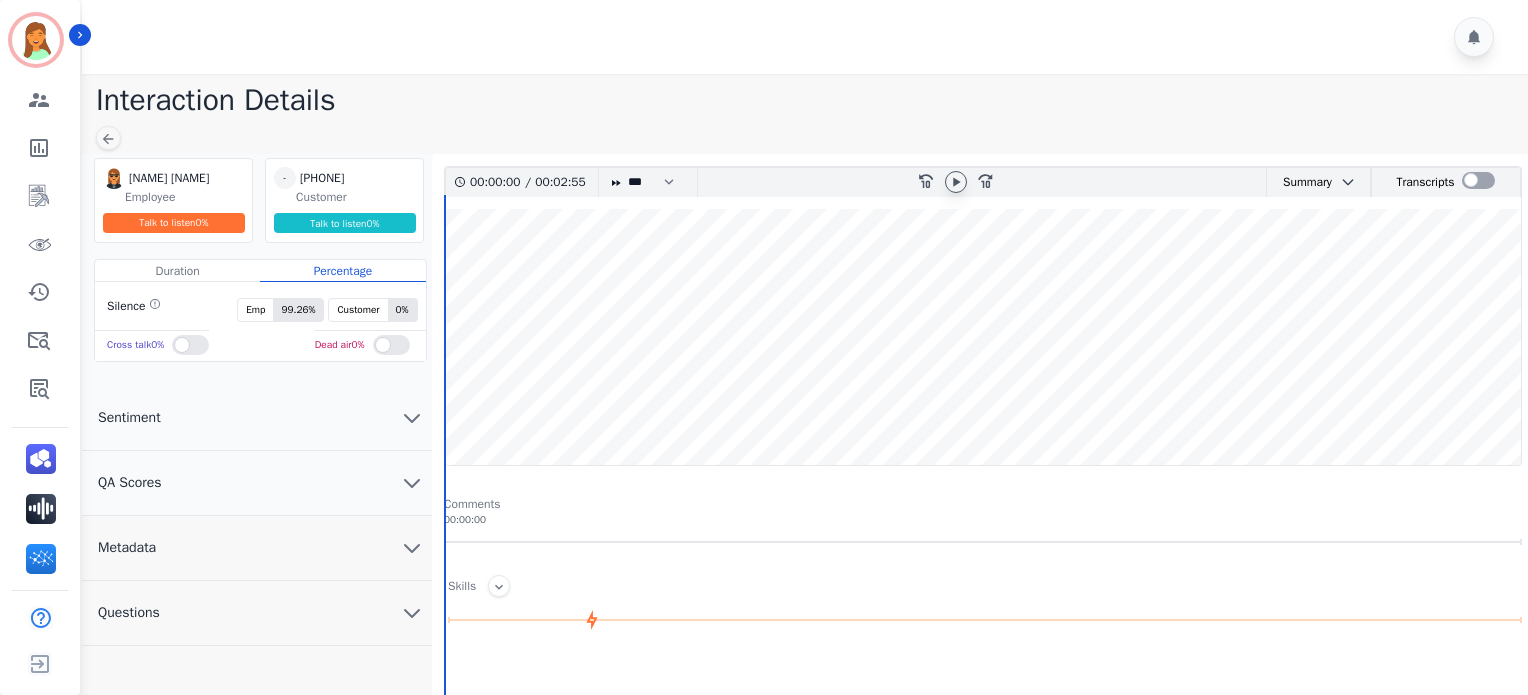 click 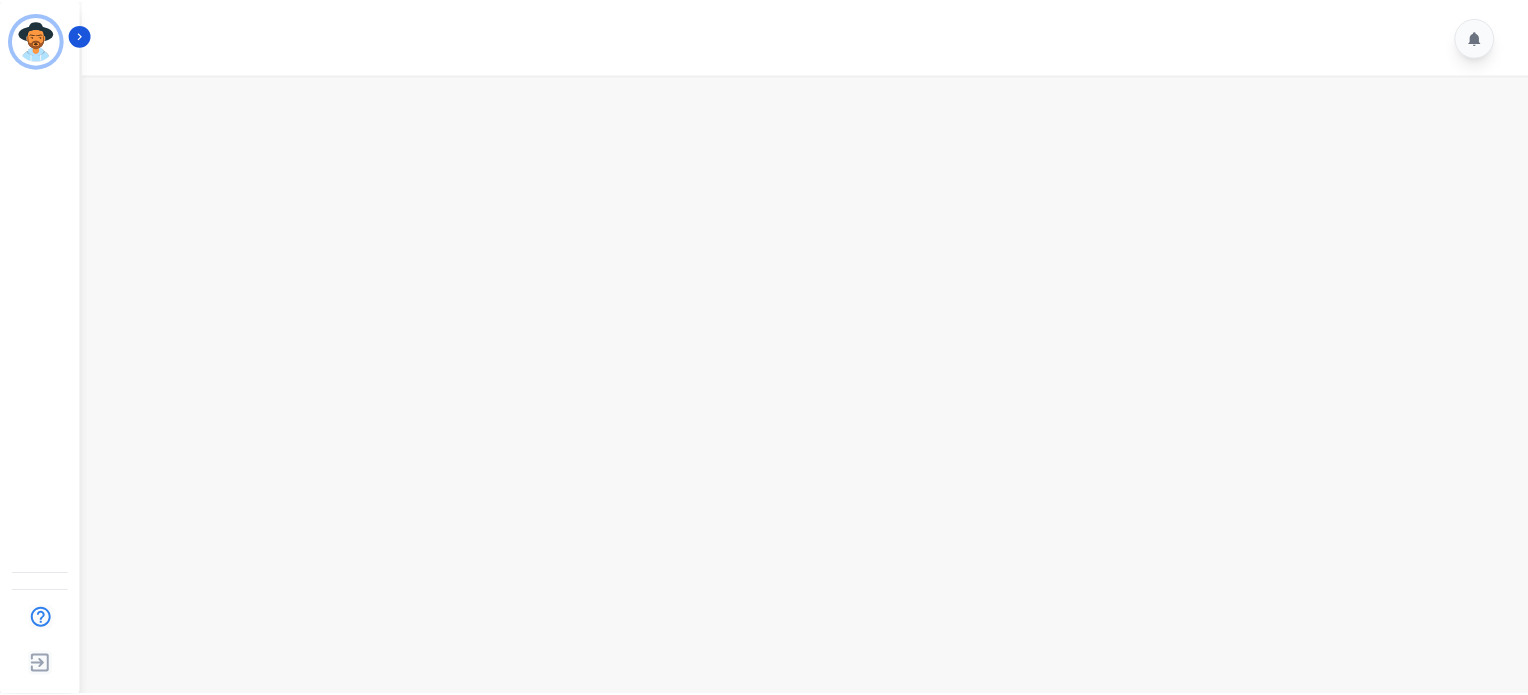 scroll, scrollTop: 0, scrollLeft: 0, axis: both 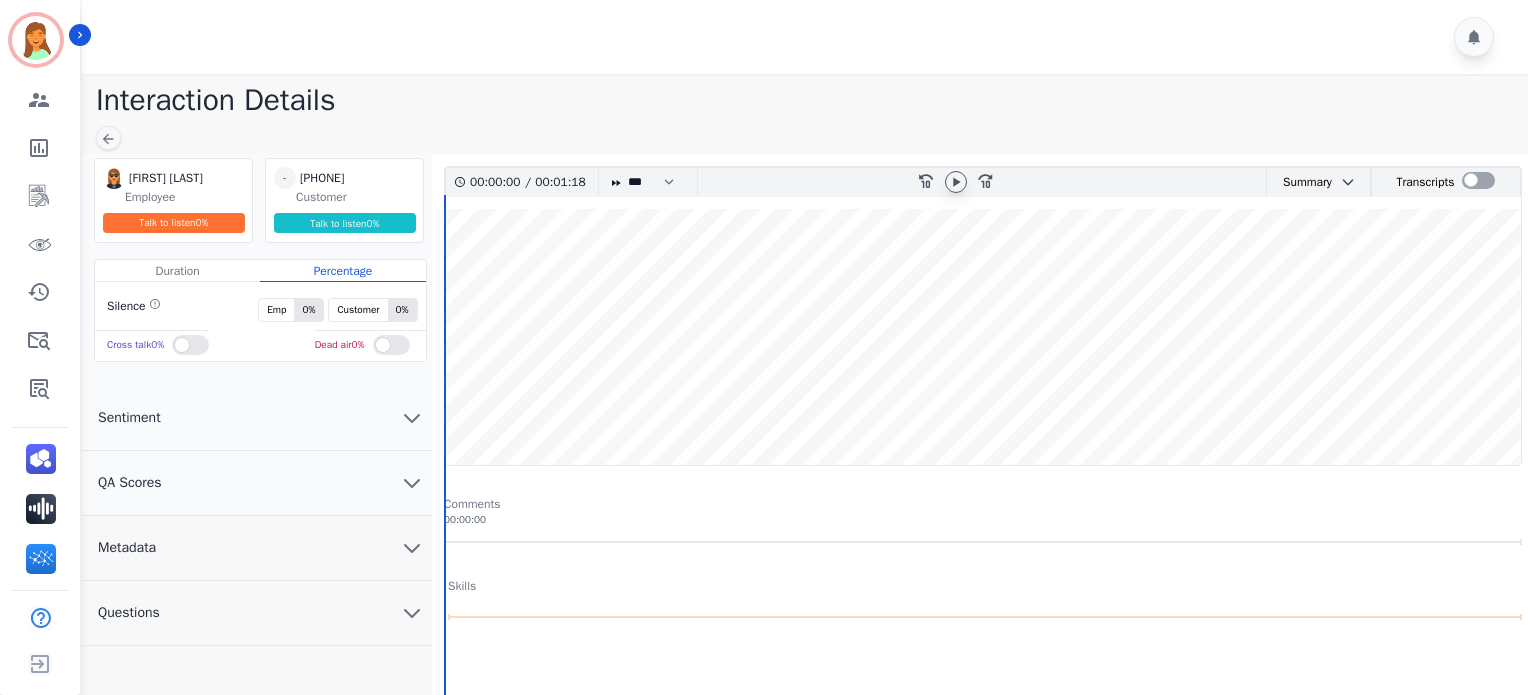 click 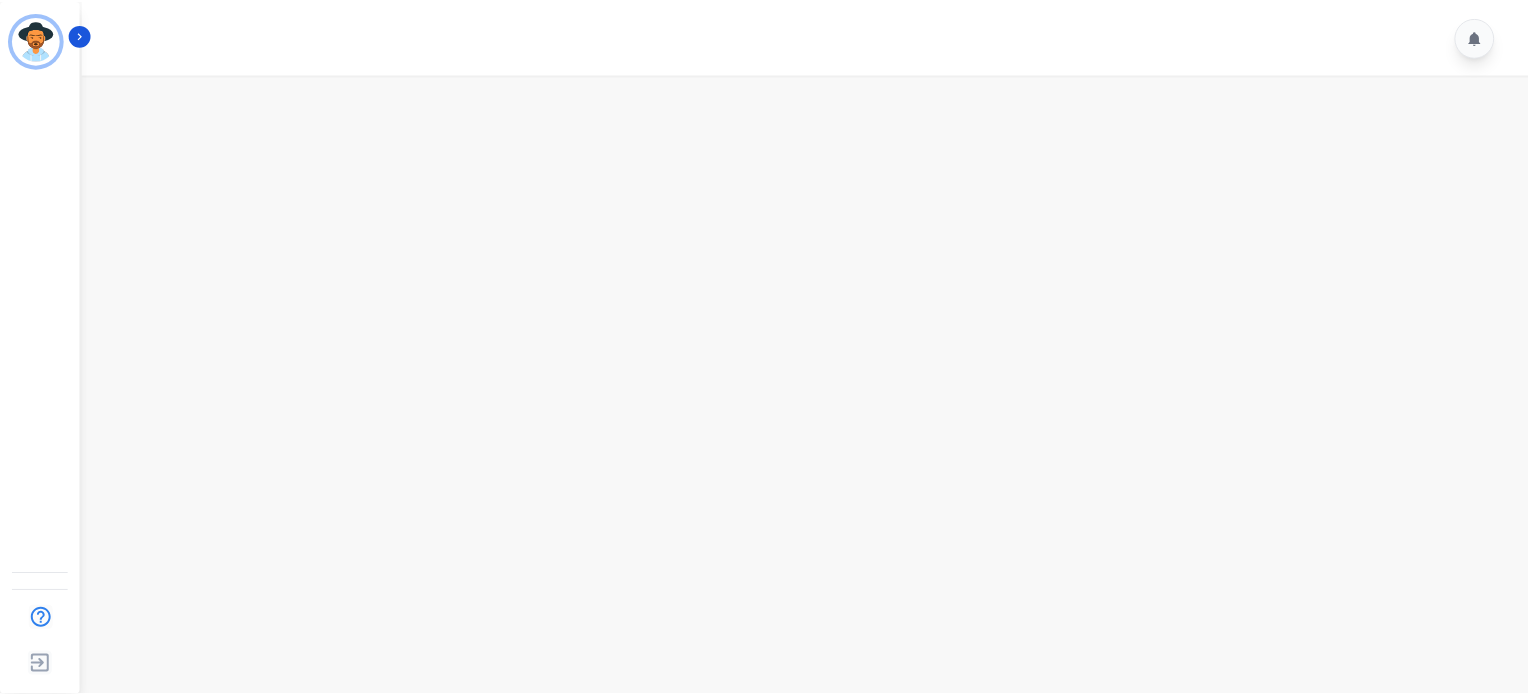 scroll, scrollTop: 0, scrollLeft: 0, axis: both 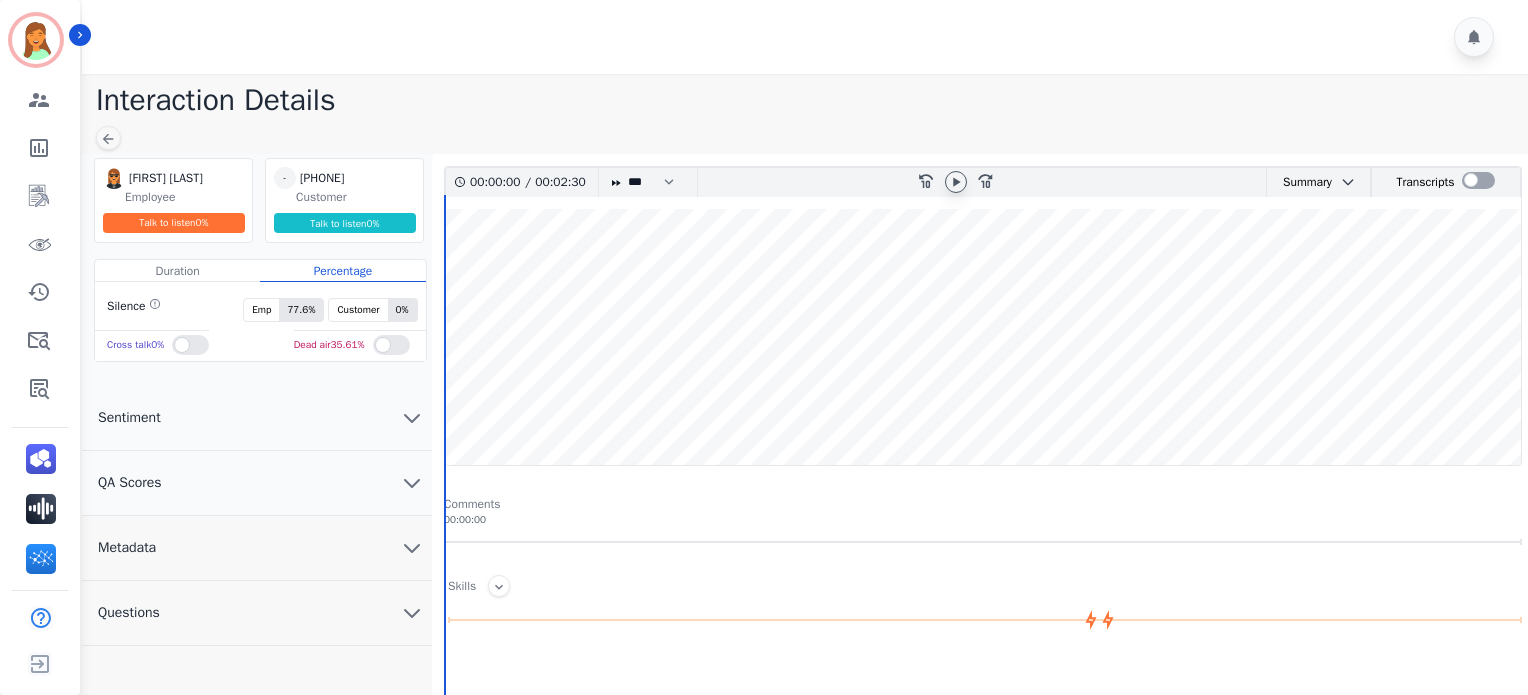 click 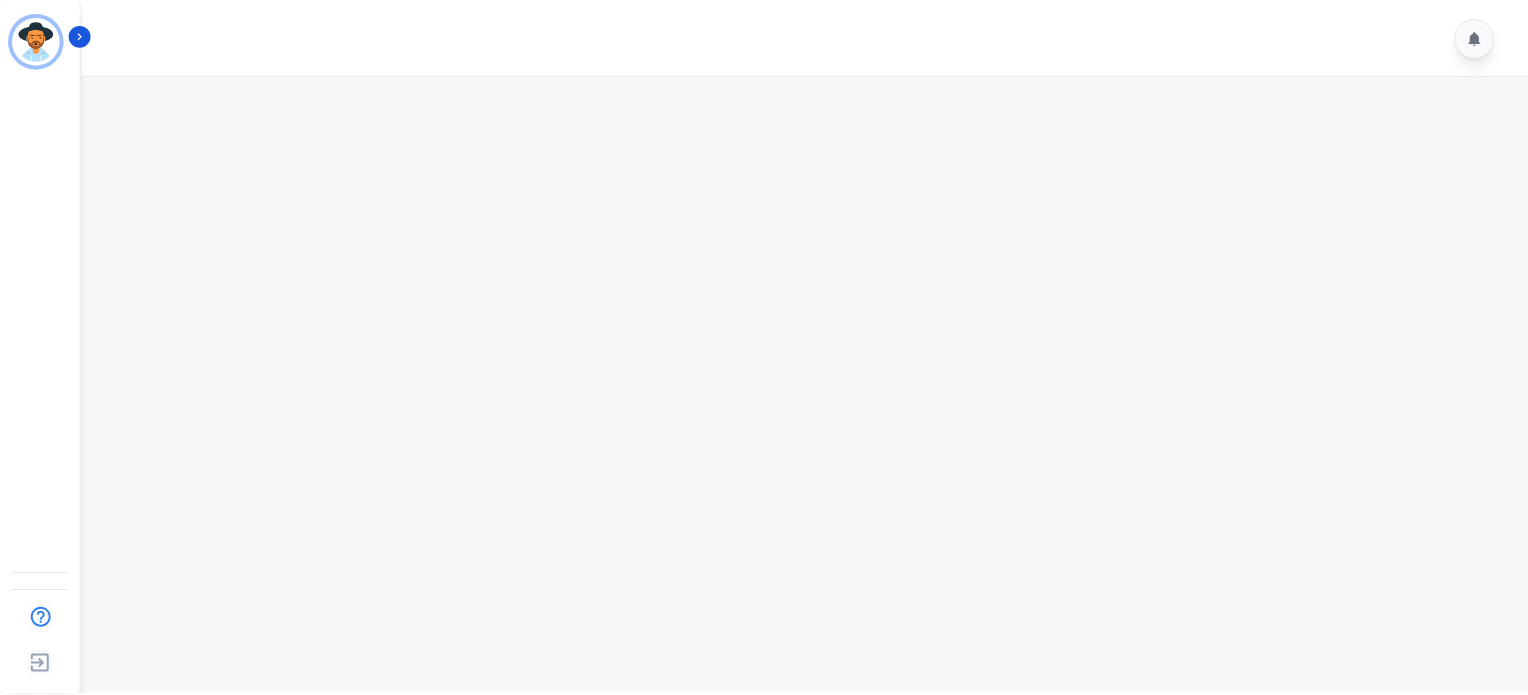 scroll, scrollTop: 0, scrollLeft: 0, axis: both 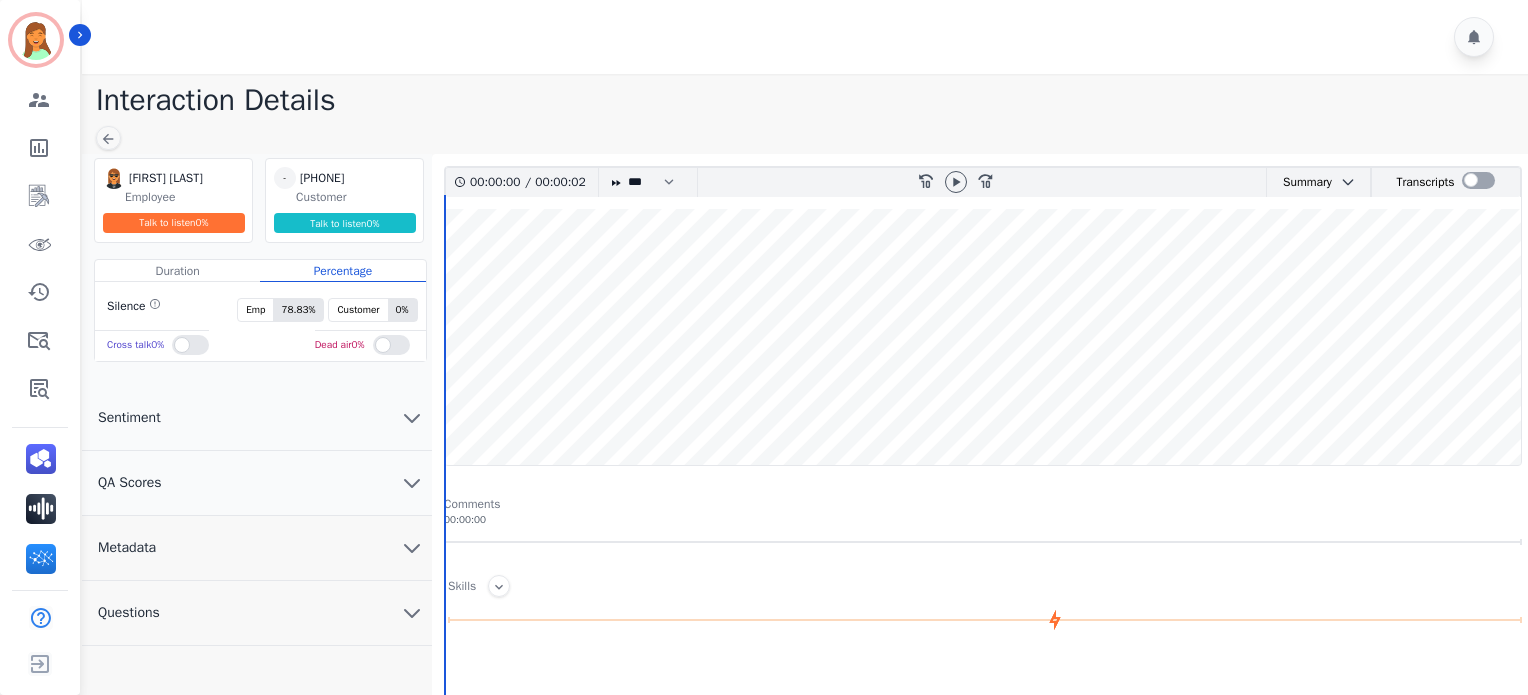 drag, startPoint x: 956, startPoint y: 183, endPoint x: 924, endPoint y: 160, distance: 39.40812 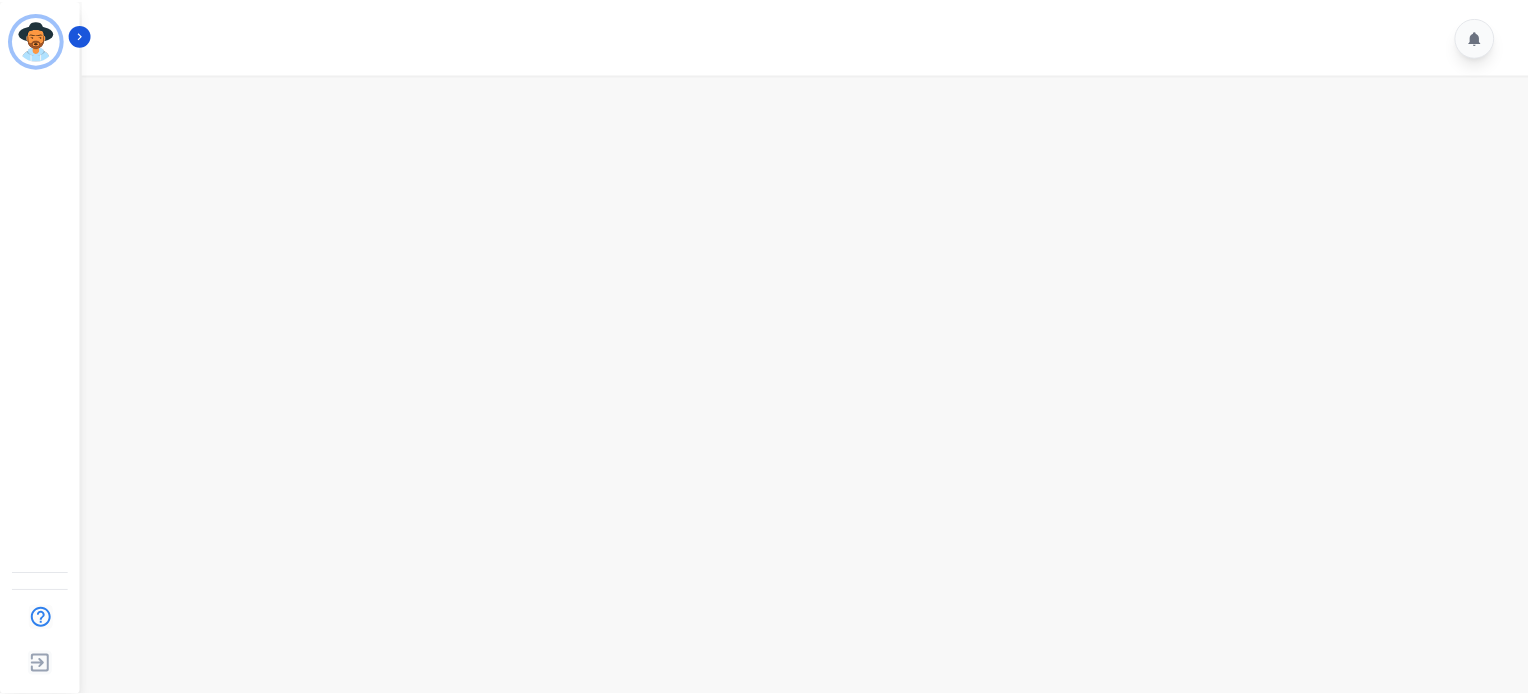 scroll, scrollTop: 0, scrollLeft: 0, axis: both 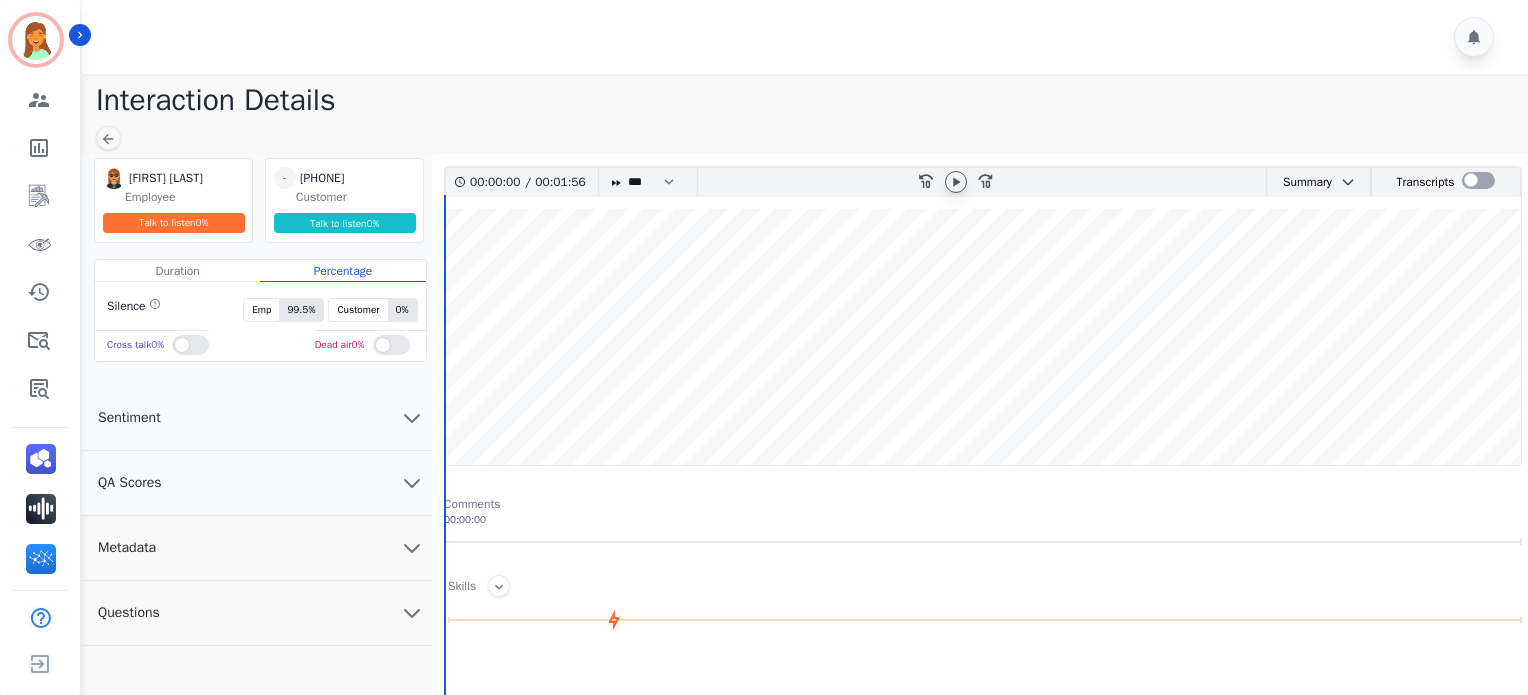 click 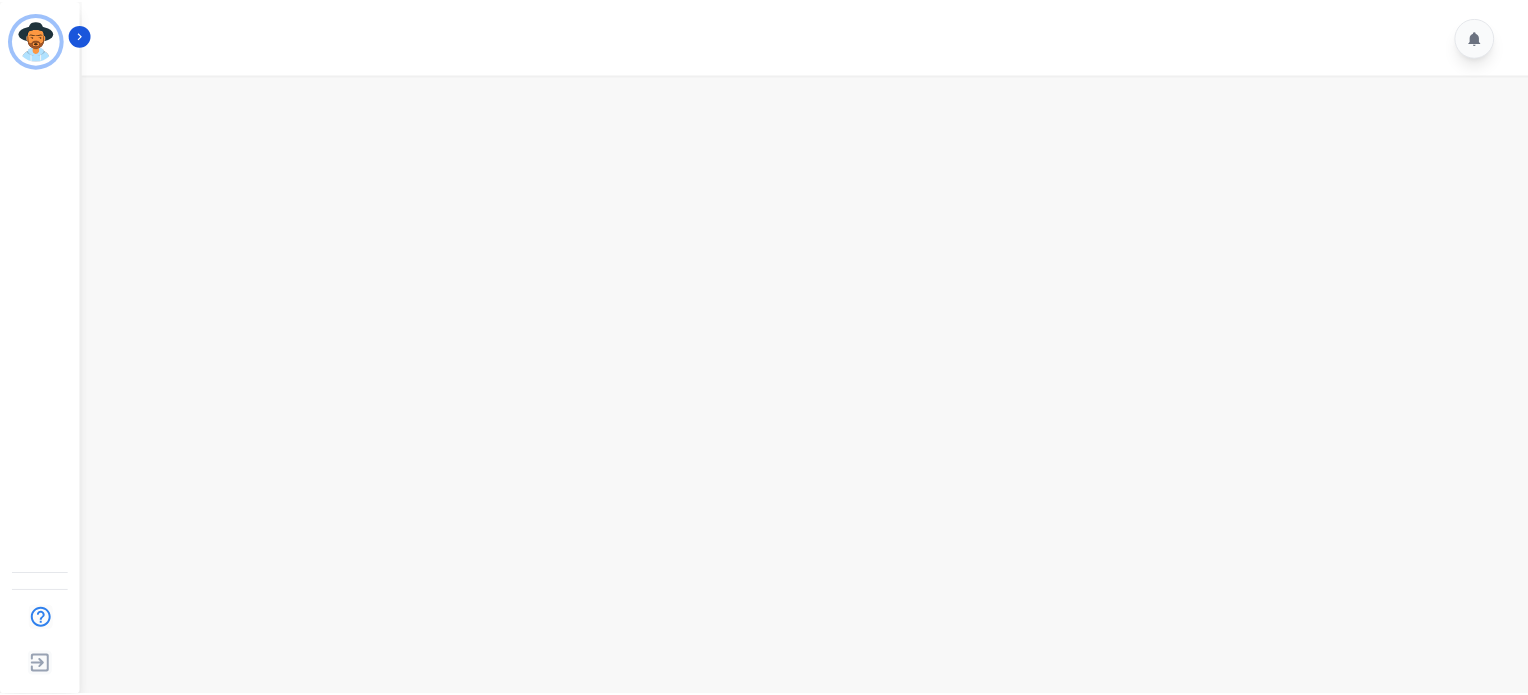 scroll, scrollTop: 0, scrollLeft: 0, axis: both 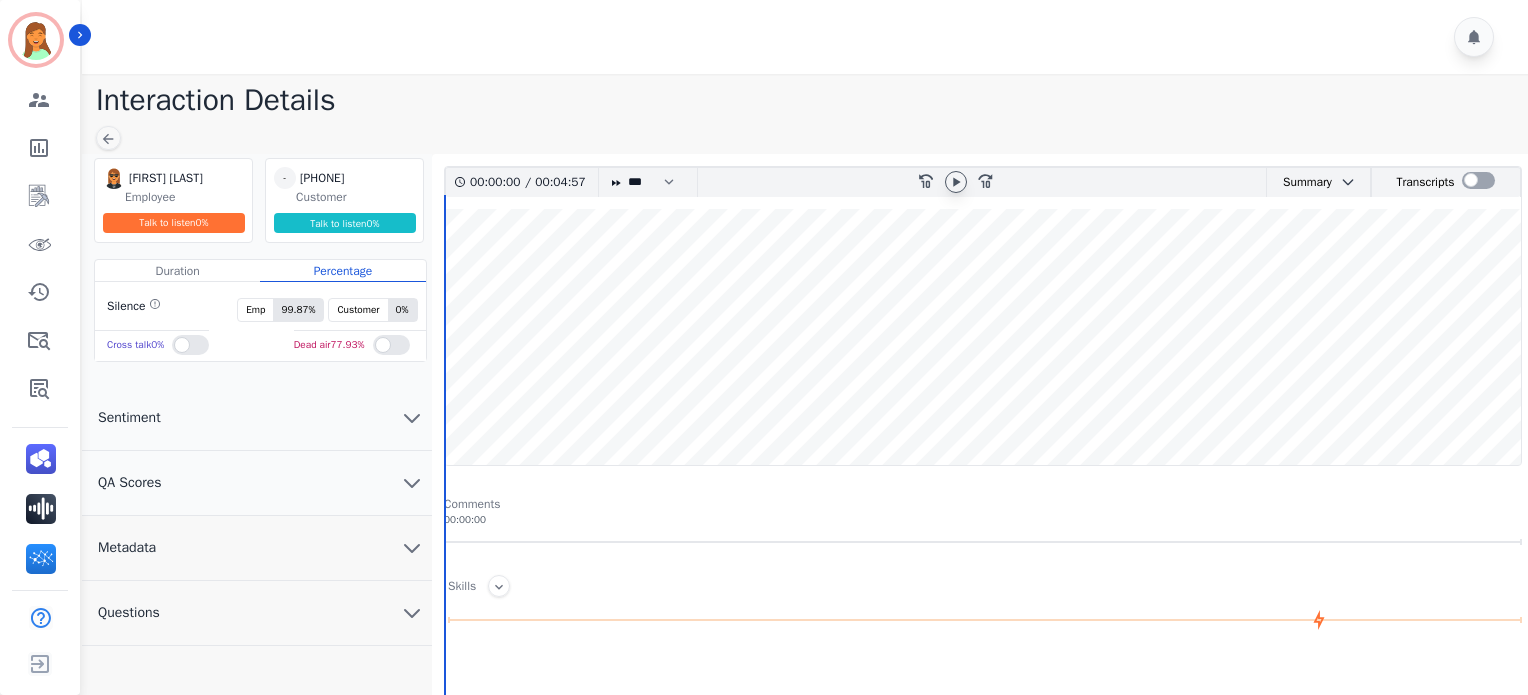 click 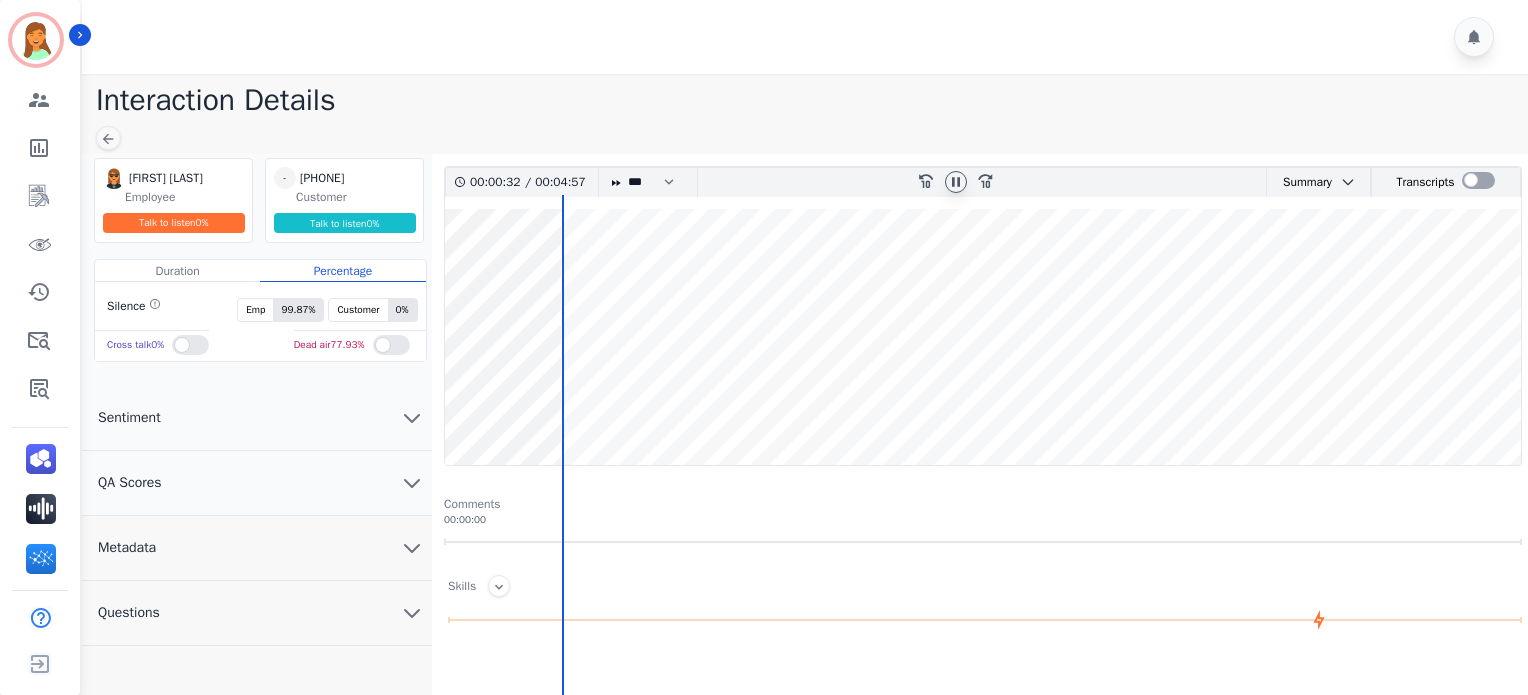 click at bounding box center (956, 182) 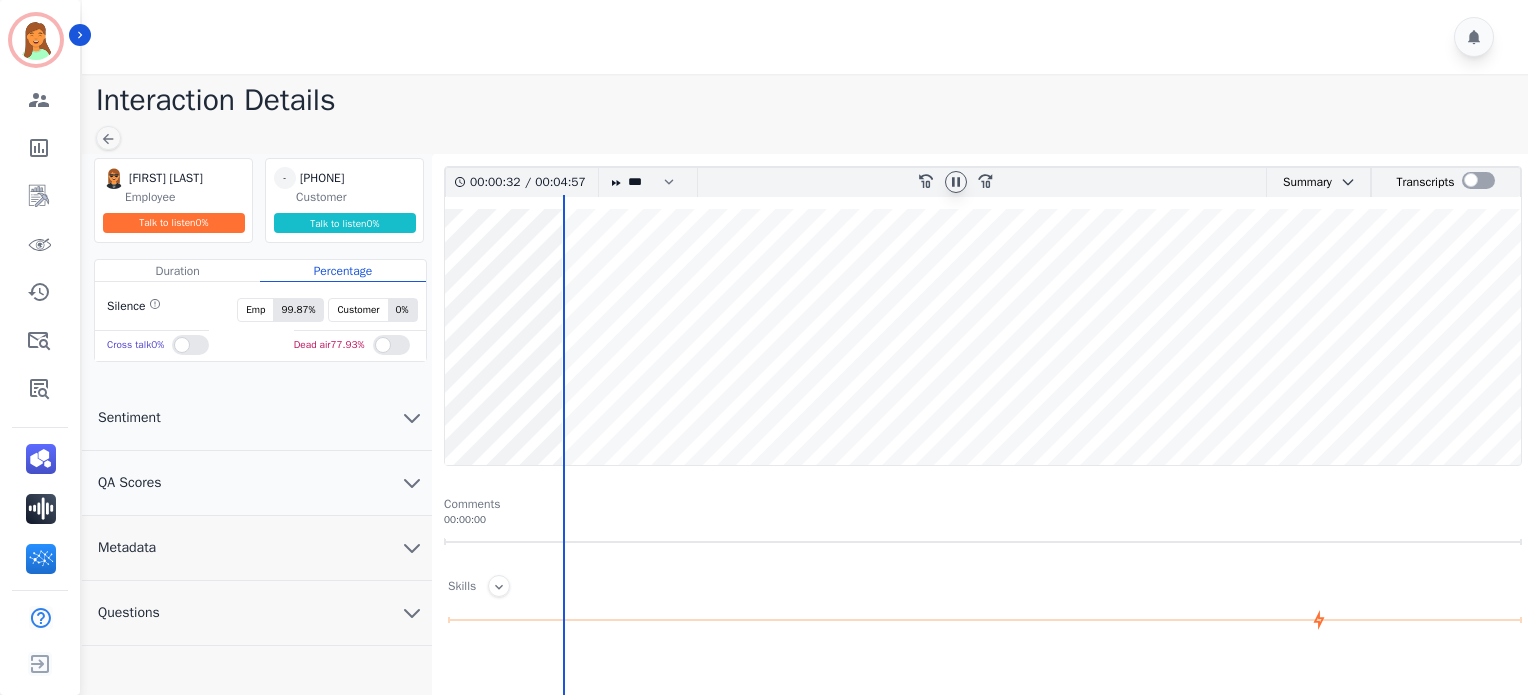 click 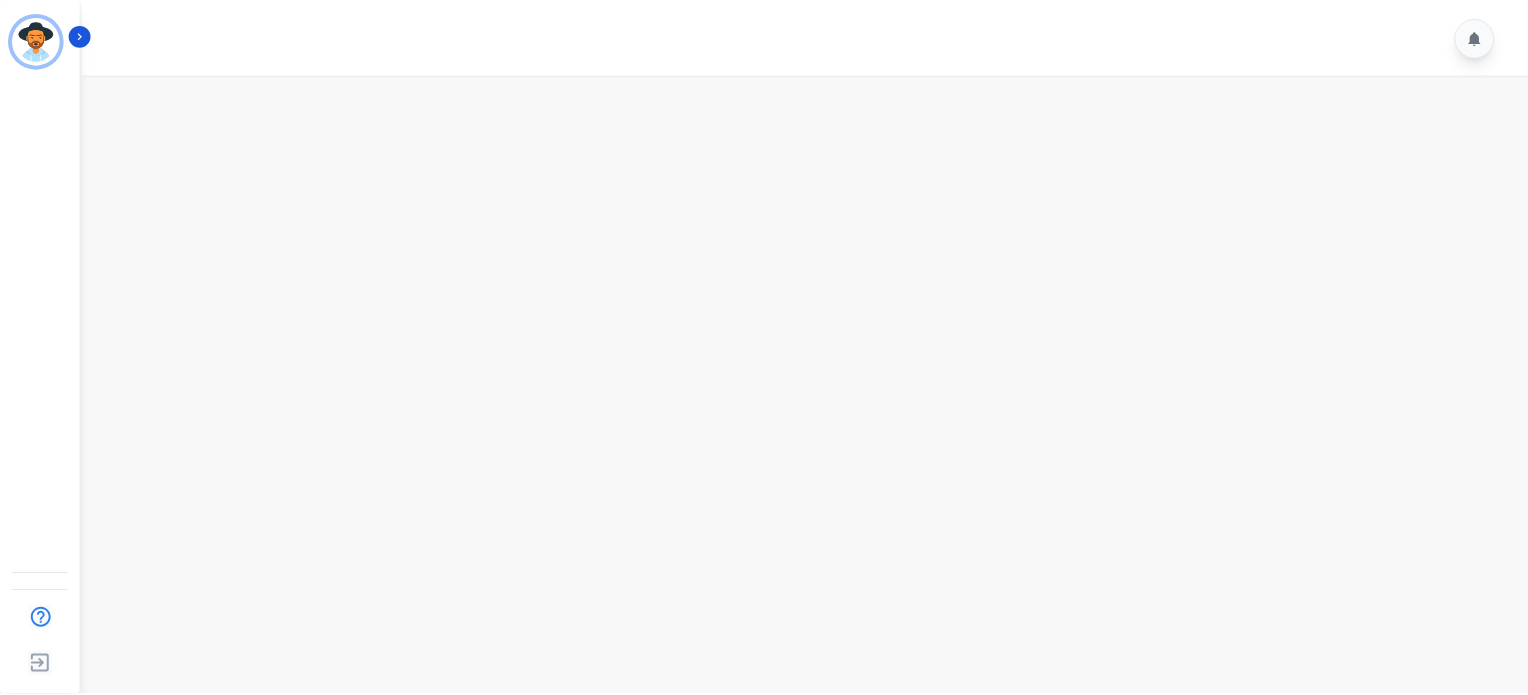 scroll, scrollTop: 0, scrollLeft: 0, axis: both 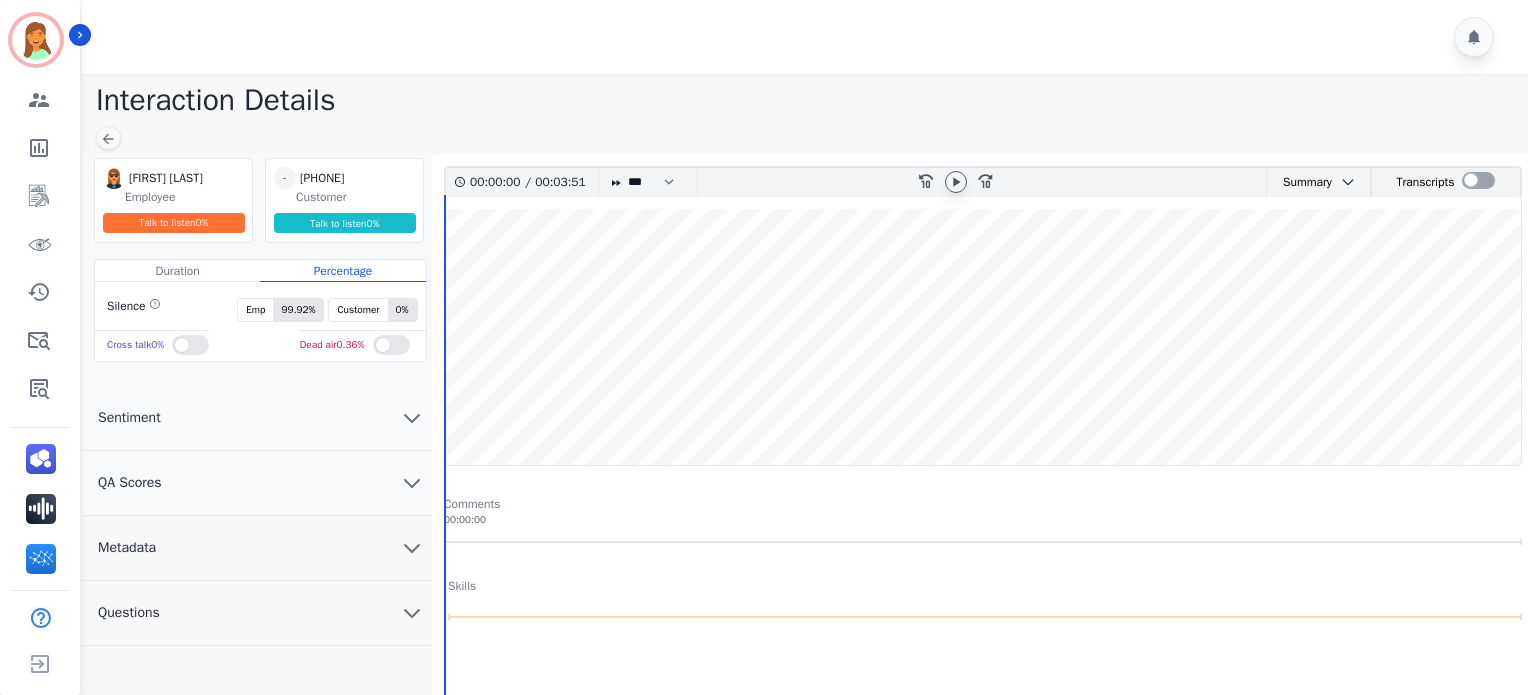 click 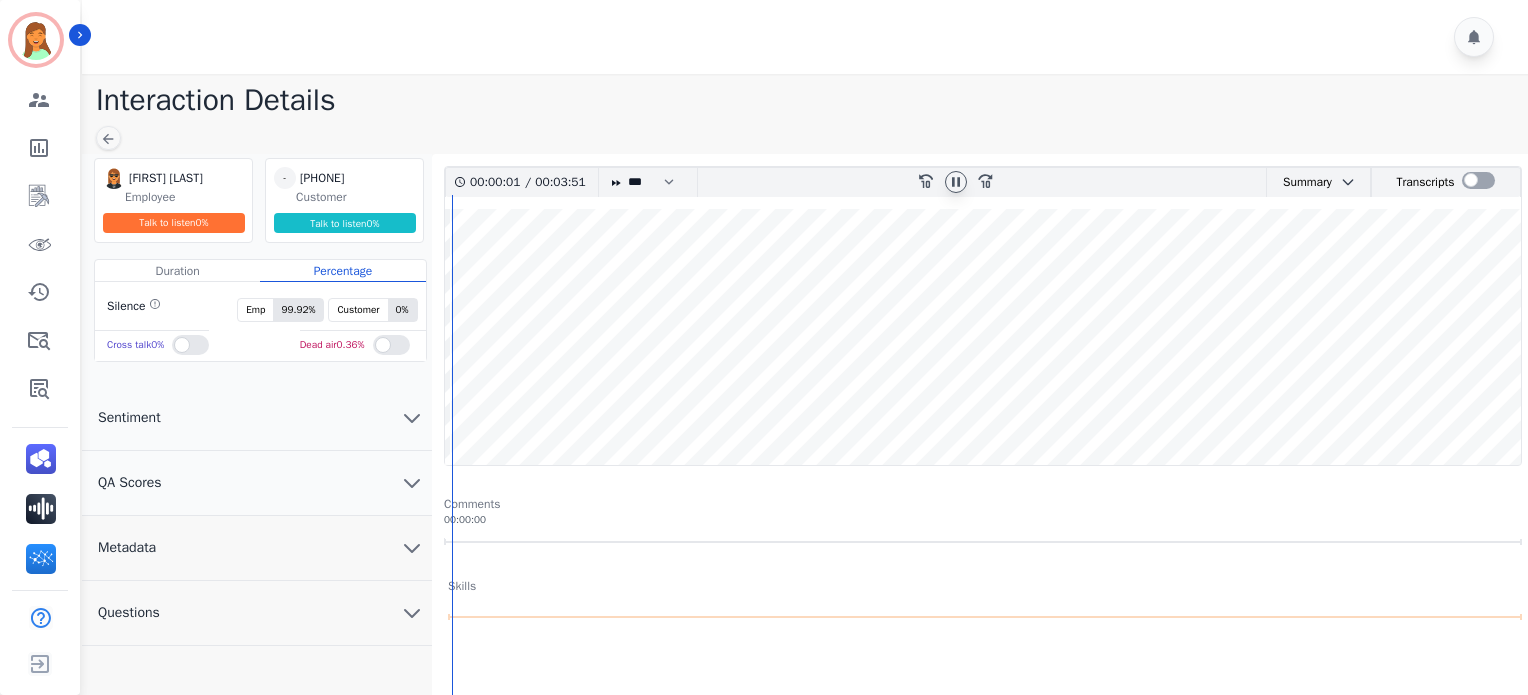 click 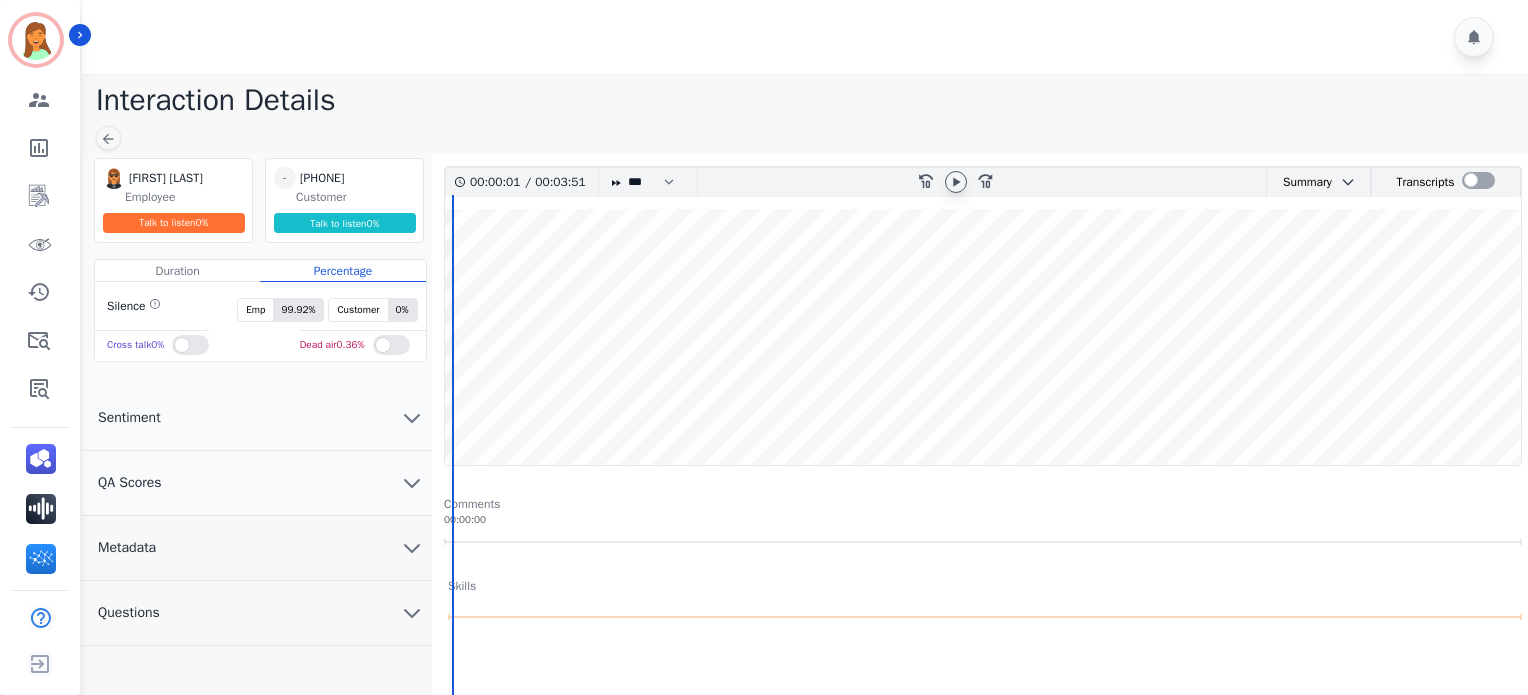click at bounding box center [983, 337] 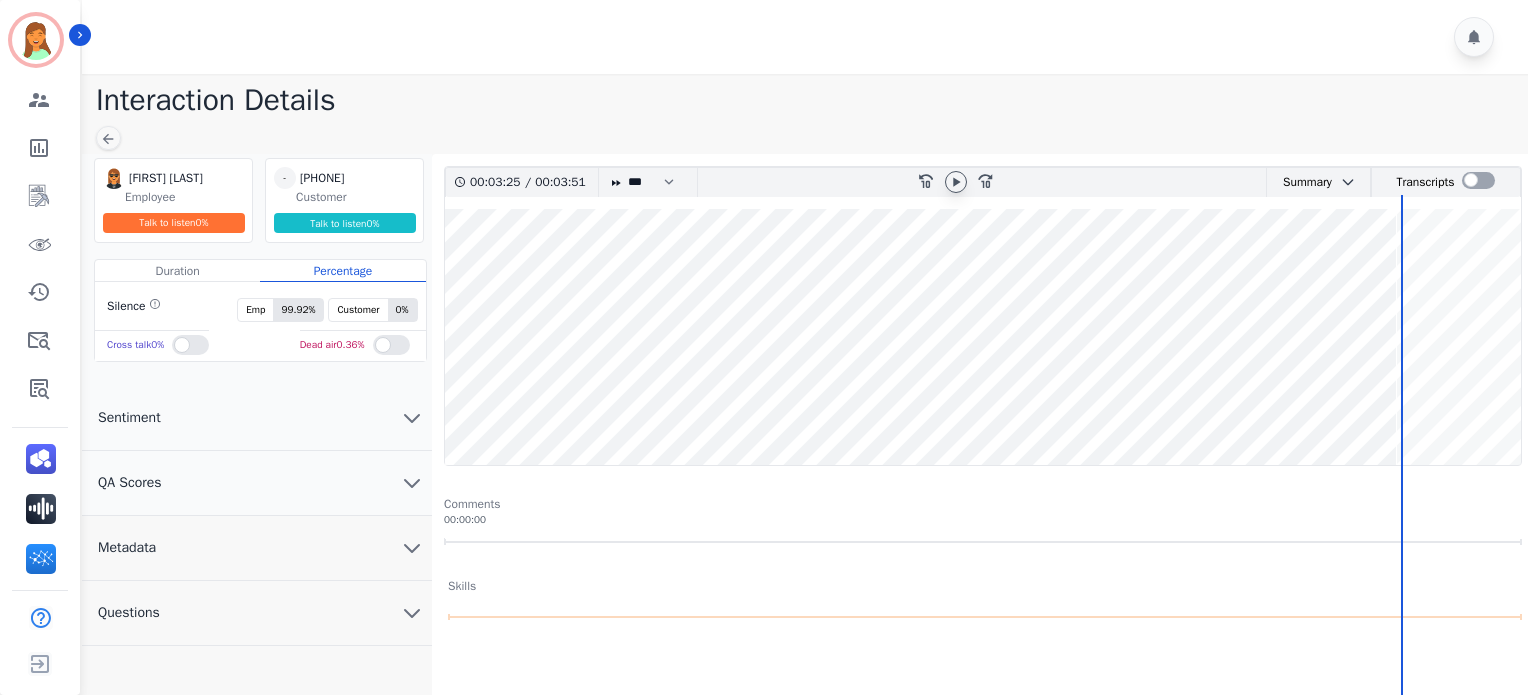 drag, startPoint x: 1360, startPoint y: 473, endPoint x: 1354, endPoint y: 487, distance: 15.231546 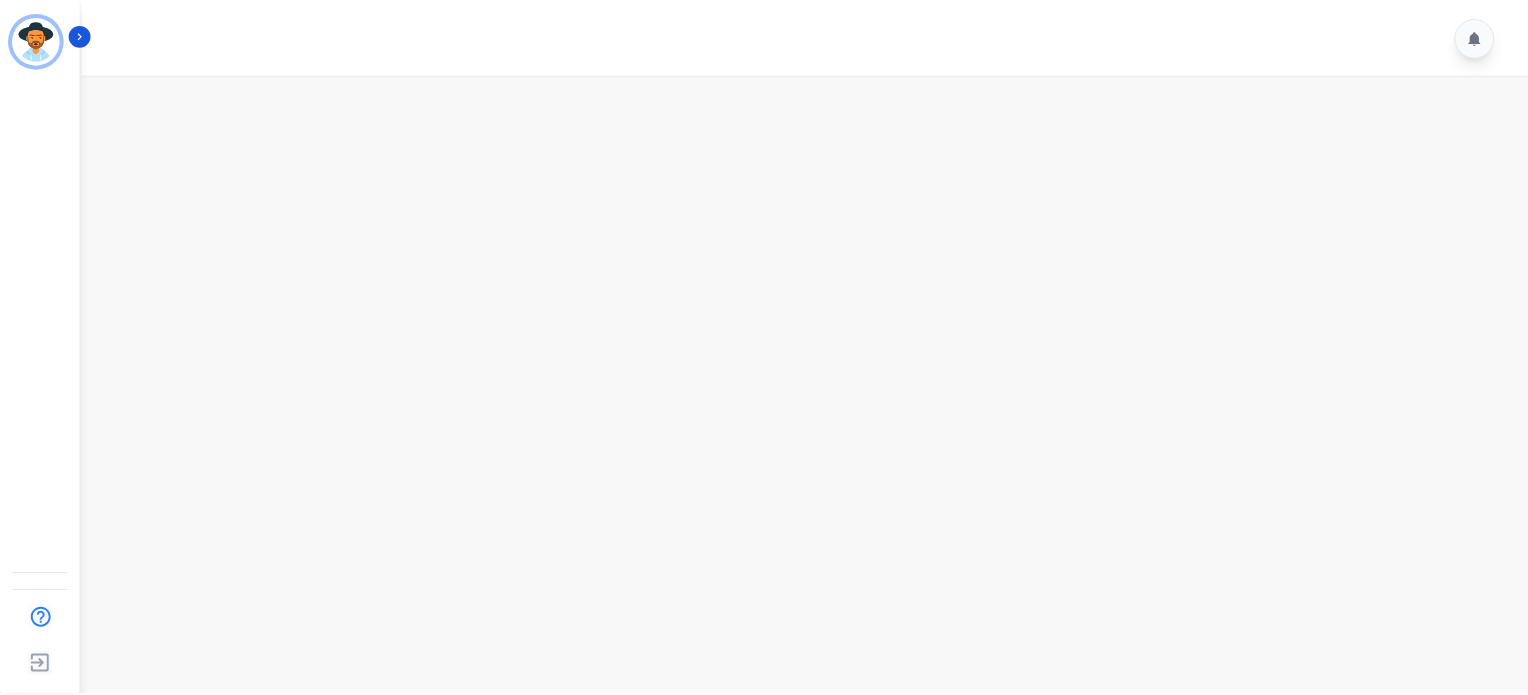 scroll, scrollTop: 0, scrollLeft: 0, axis: both 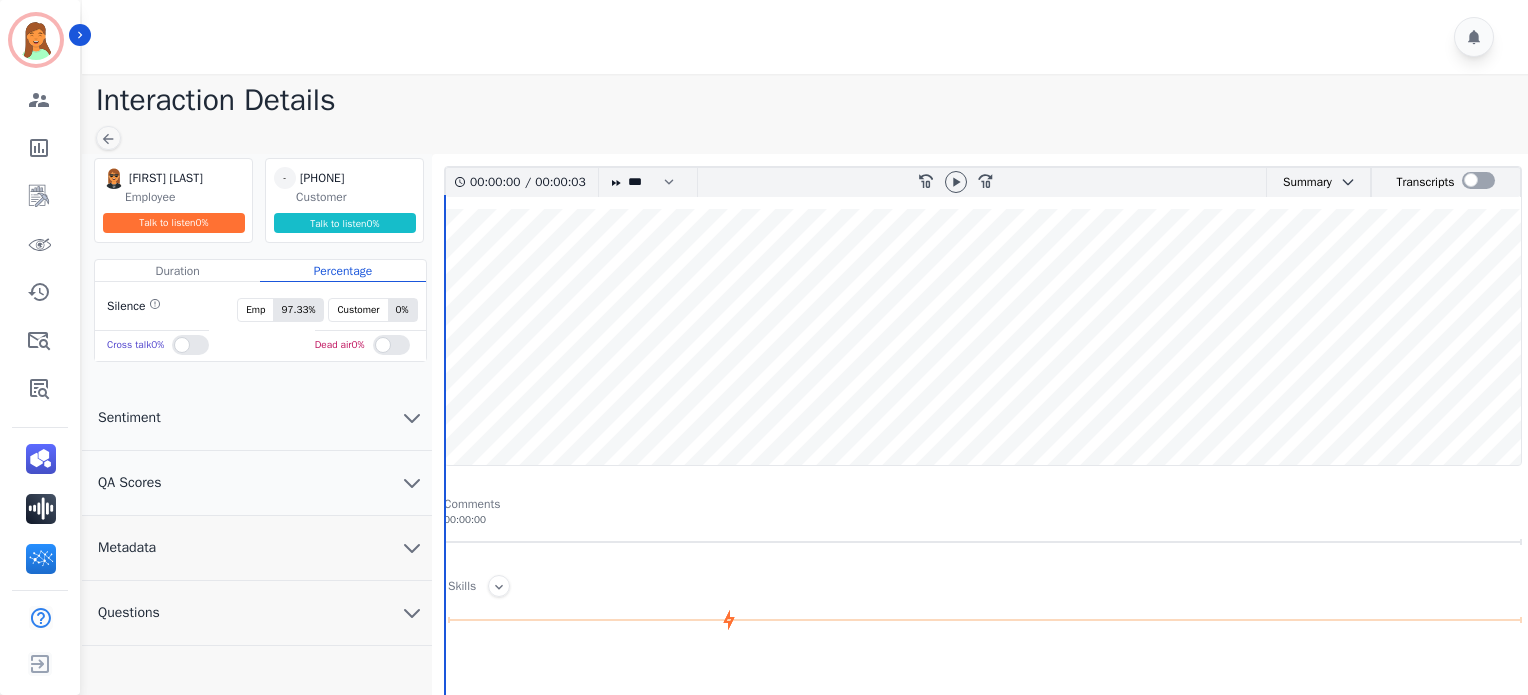 click at bounding box center [983, 337] 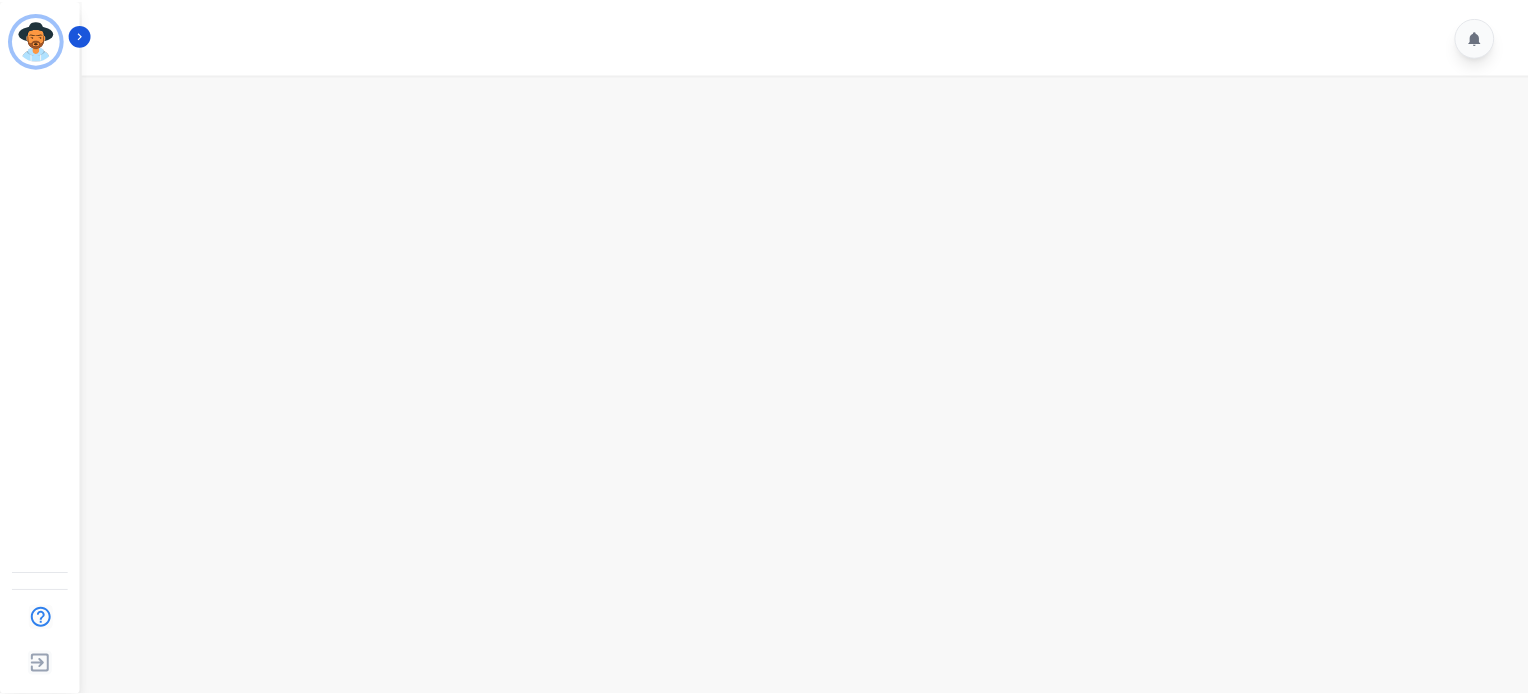 scroll, scrollTop: 0, scrollLeft: 0, axis: both 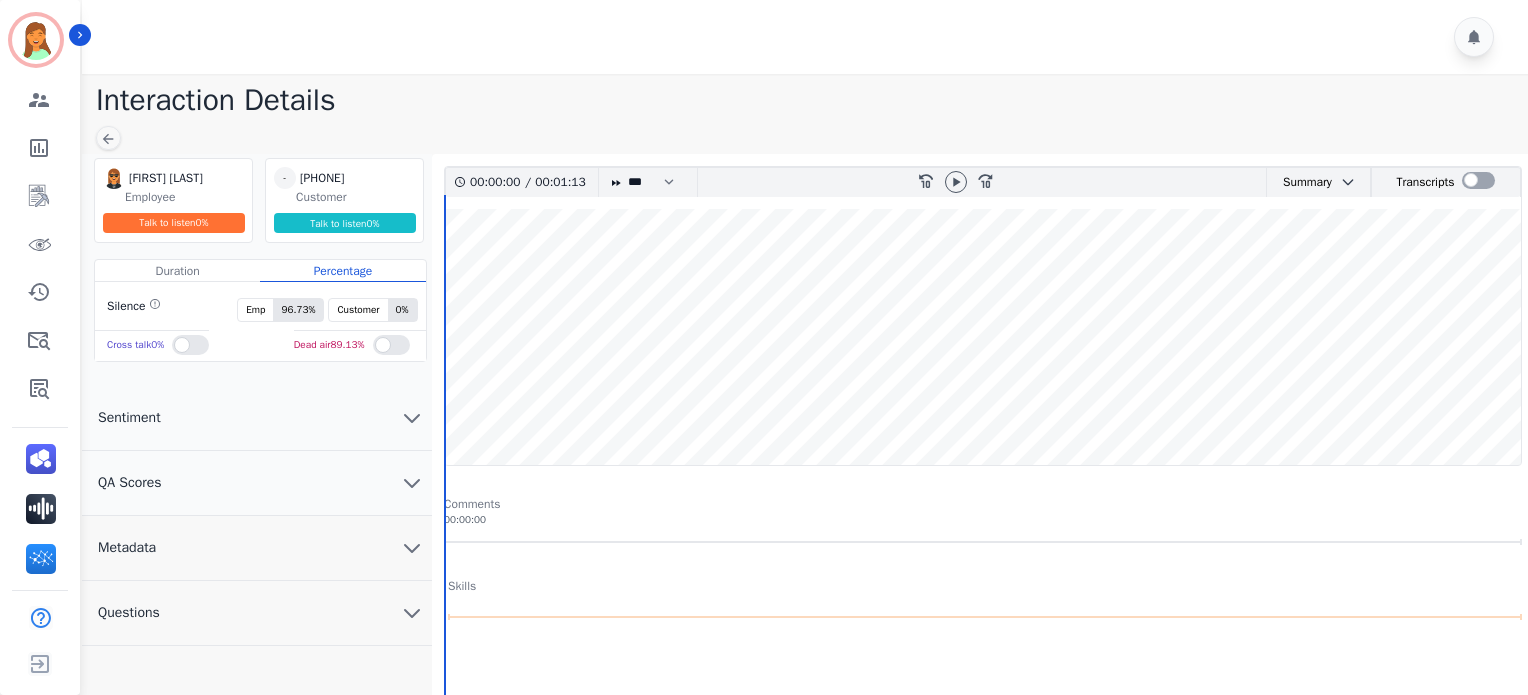 click at bounding box center [983, 337] 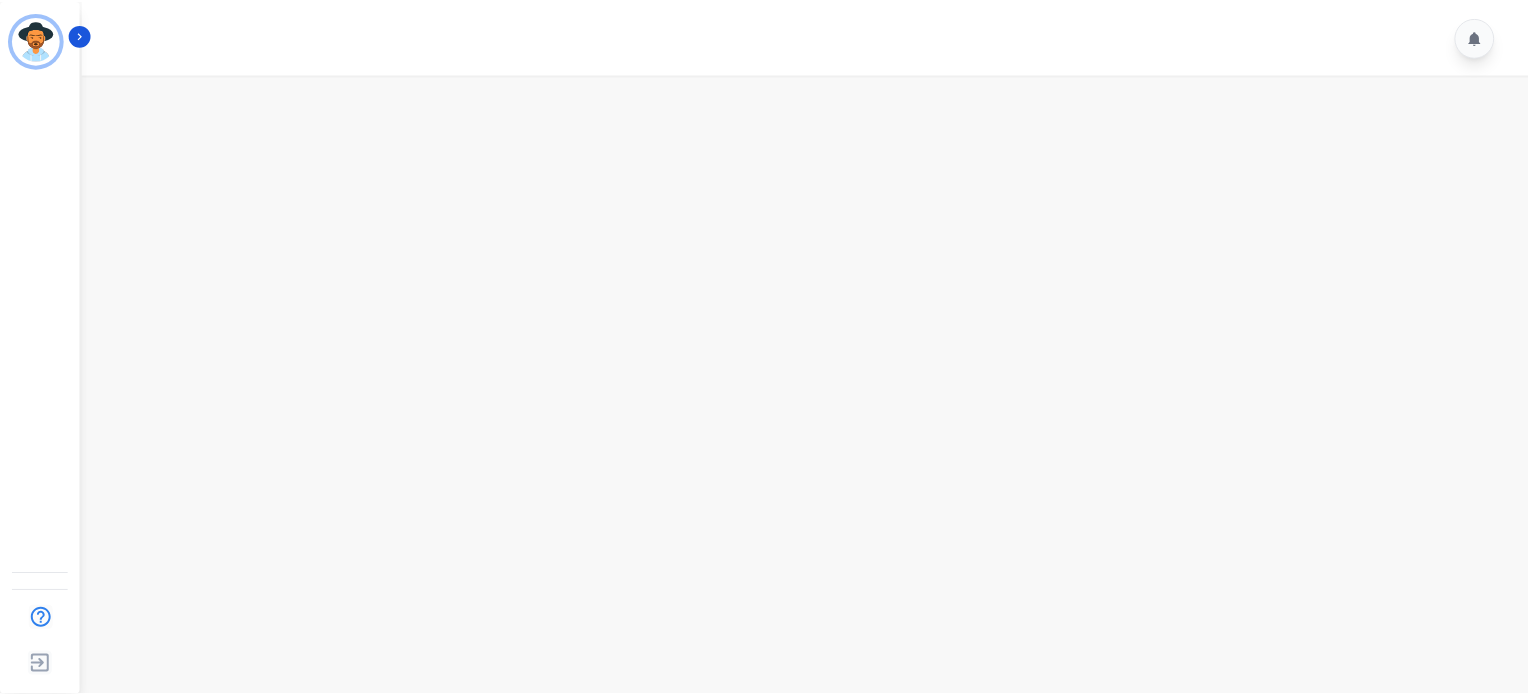 scroll, scrollTop: 0, scrollLeft: 0, axis: both 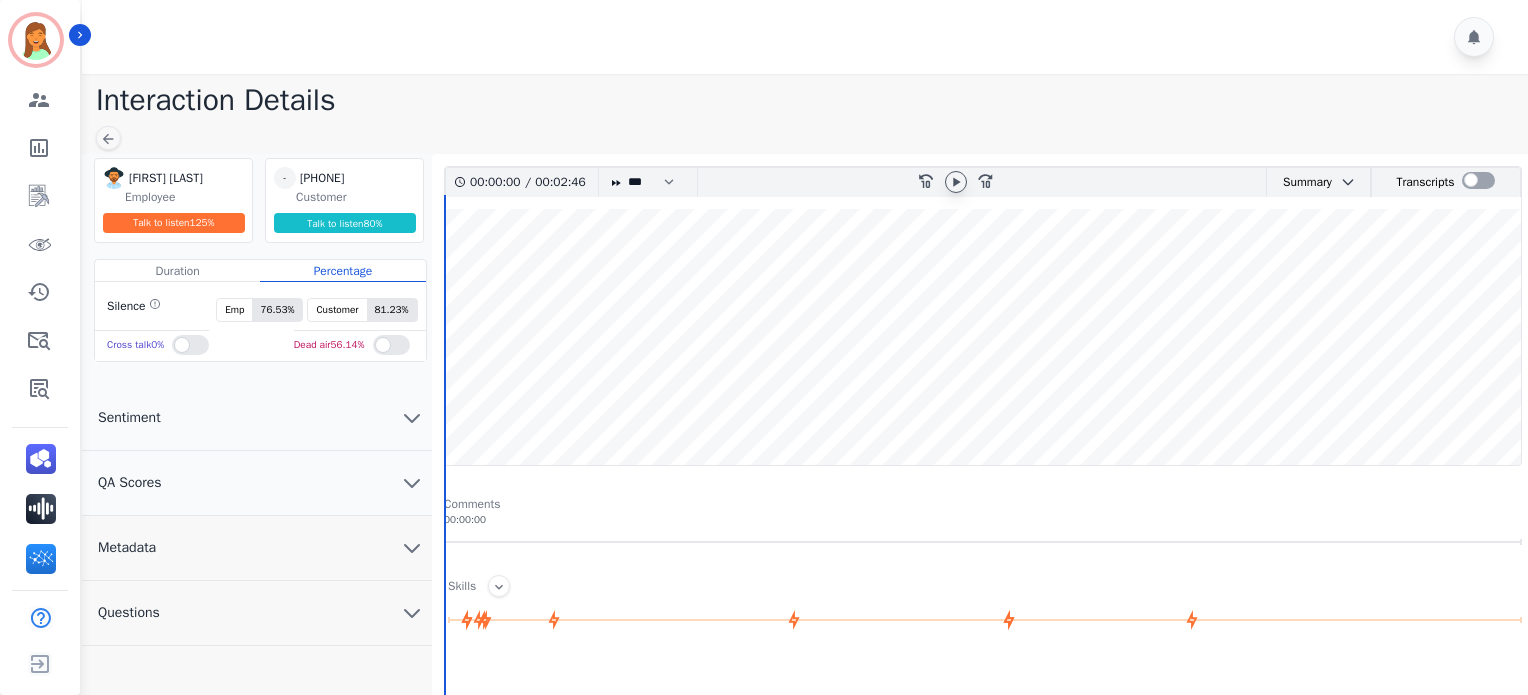 click 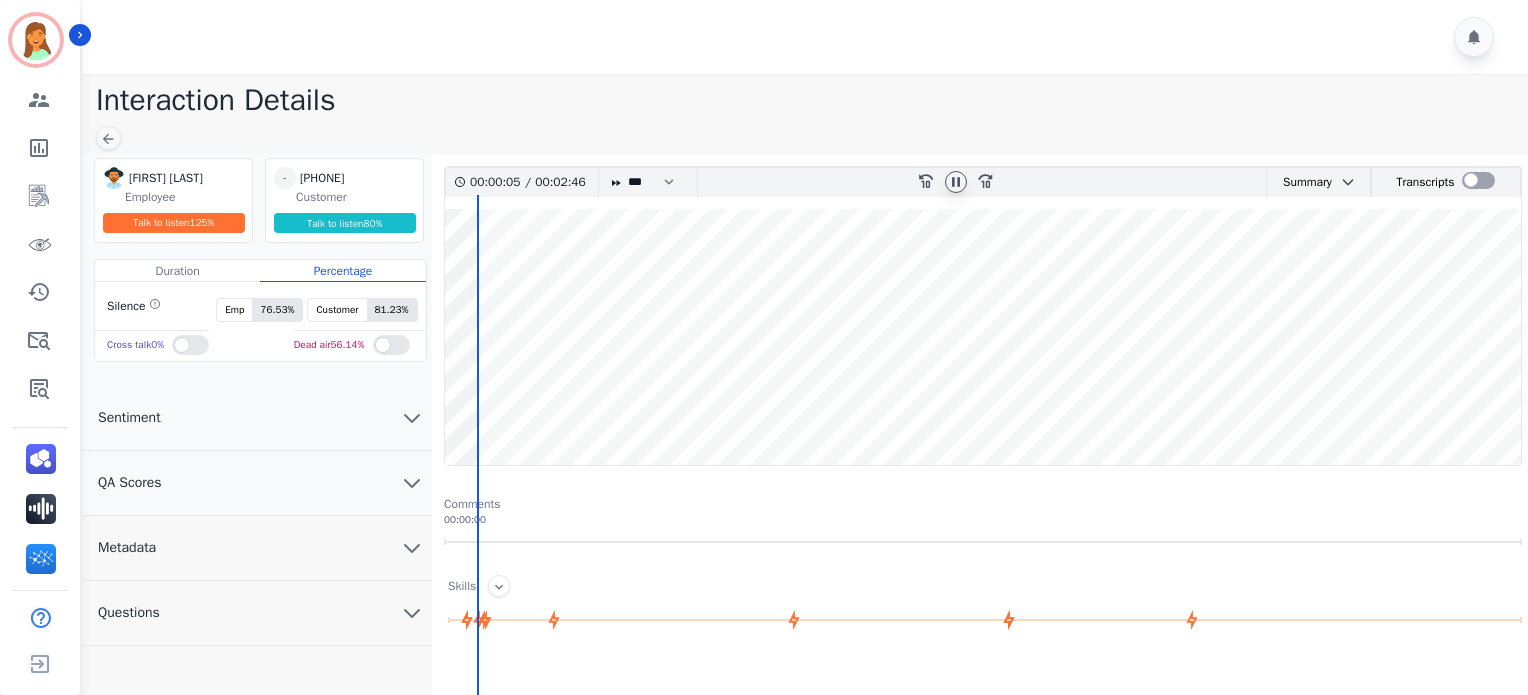 click 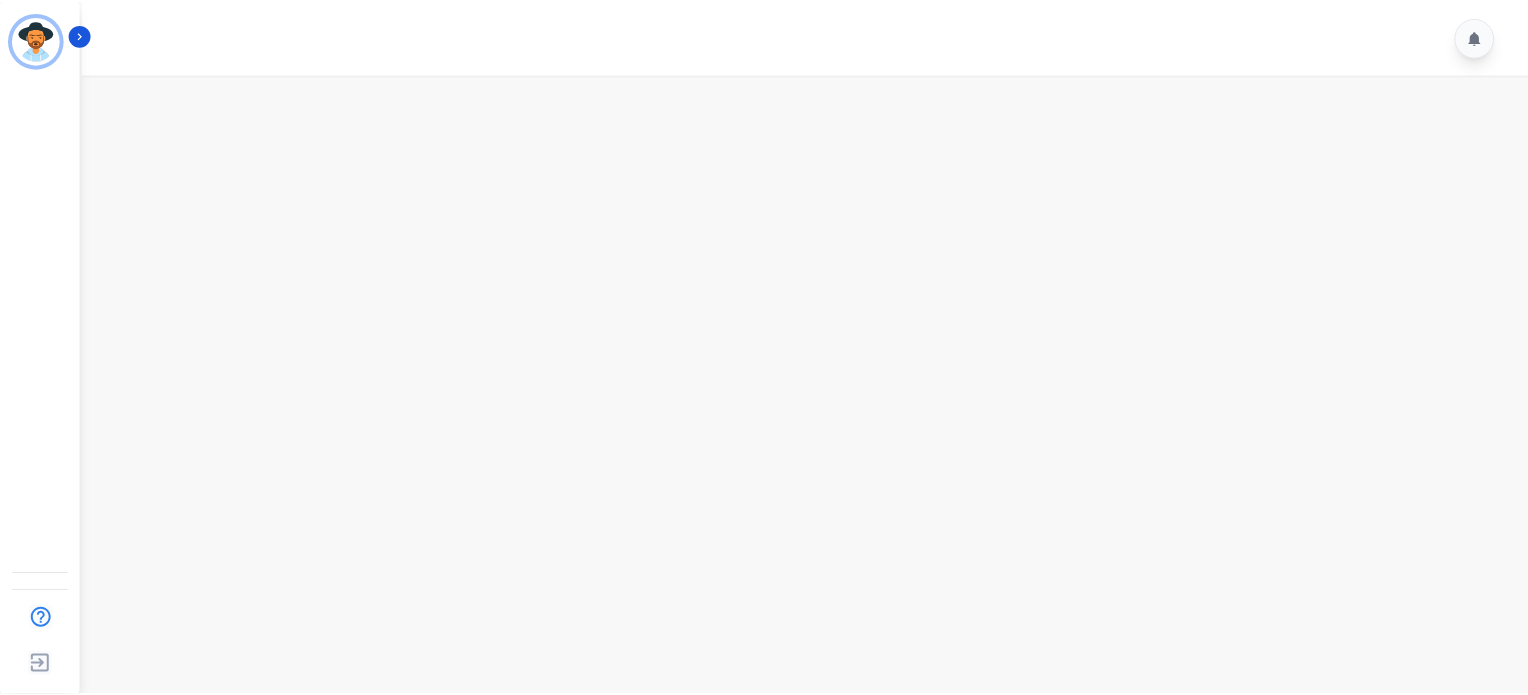 scroll, scrollTop: 0, scrollLeft: 0, axis: both 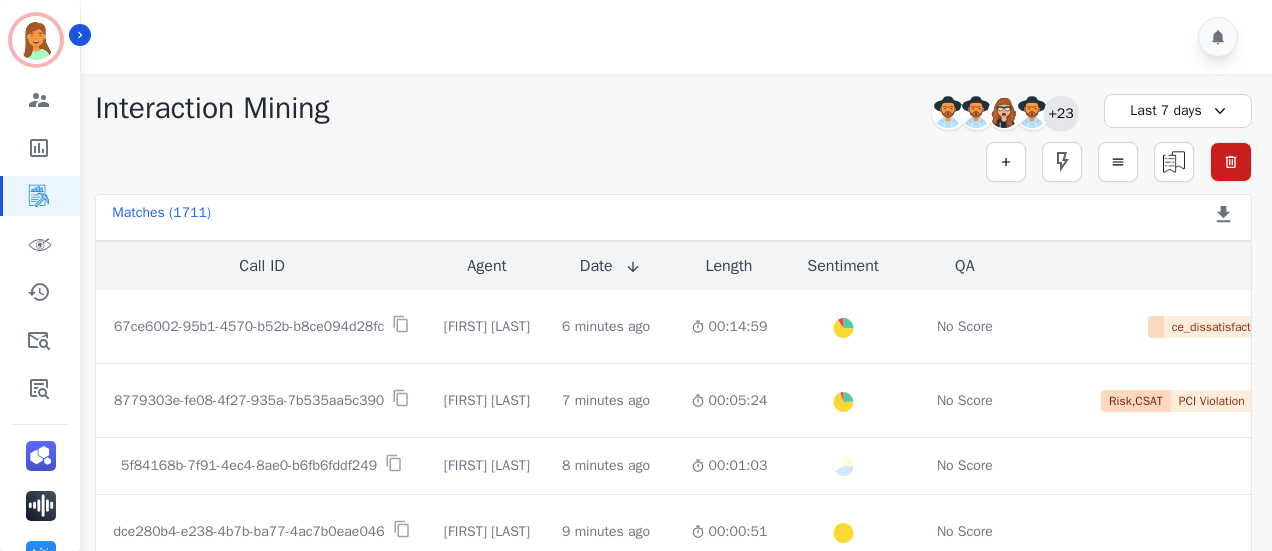 click on "+23" at bounding box center [1061, 113] 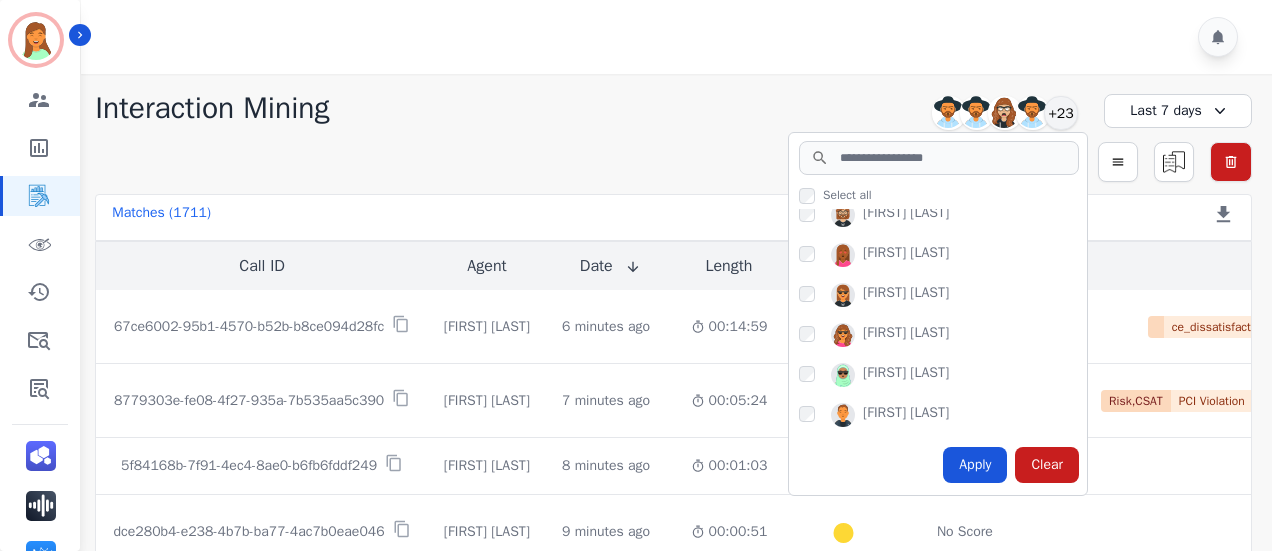 scroll, scrollTop: 0, scrollLeft: 0, axis: both 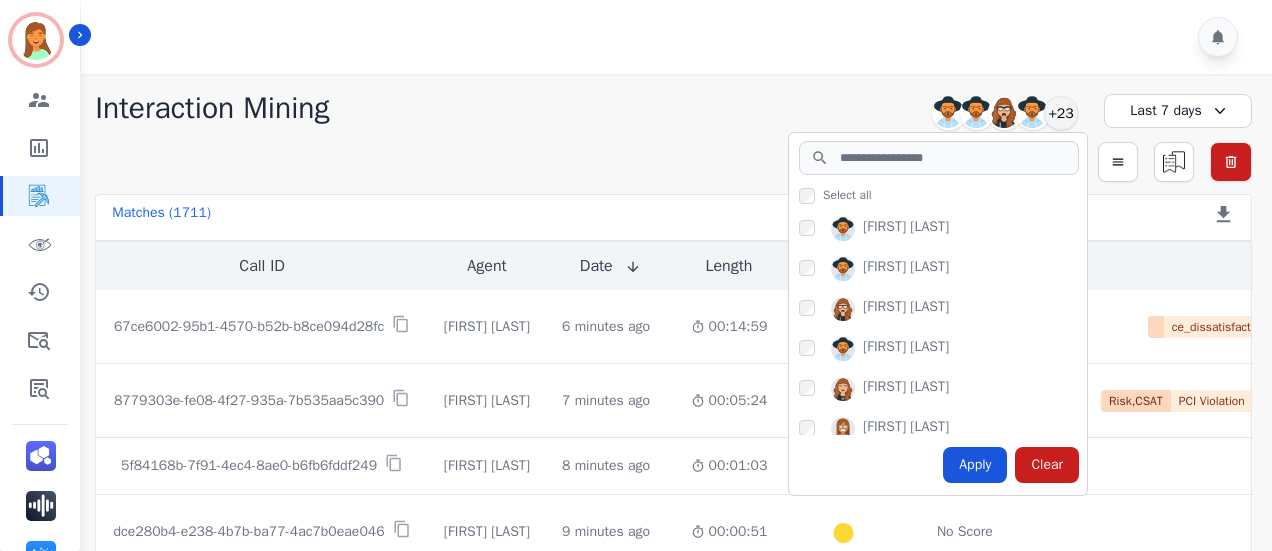 click on "**********" at bounding box center (673, 108) 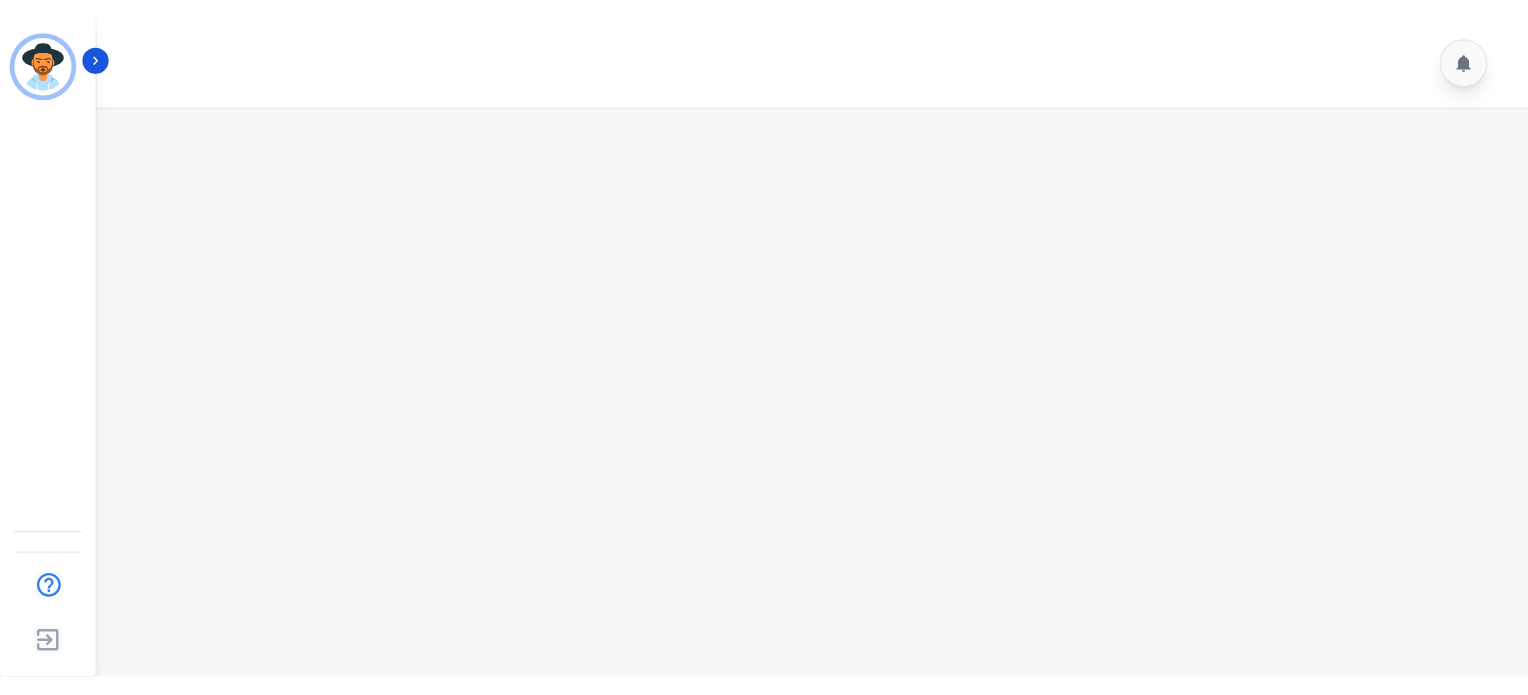 scroll, scrollTop: 0, scrollLeft: 0, axis: both 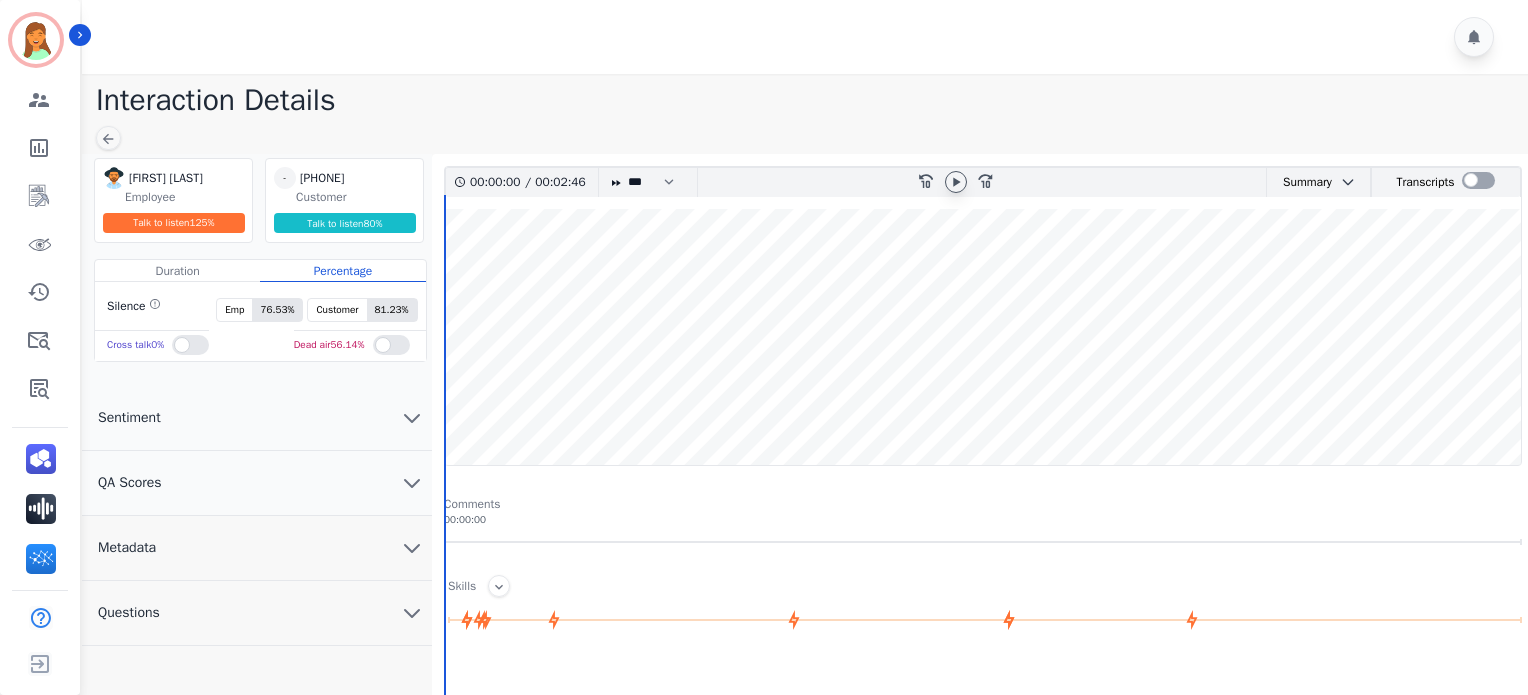 click 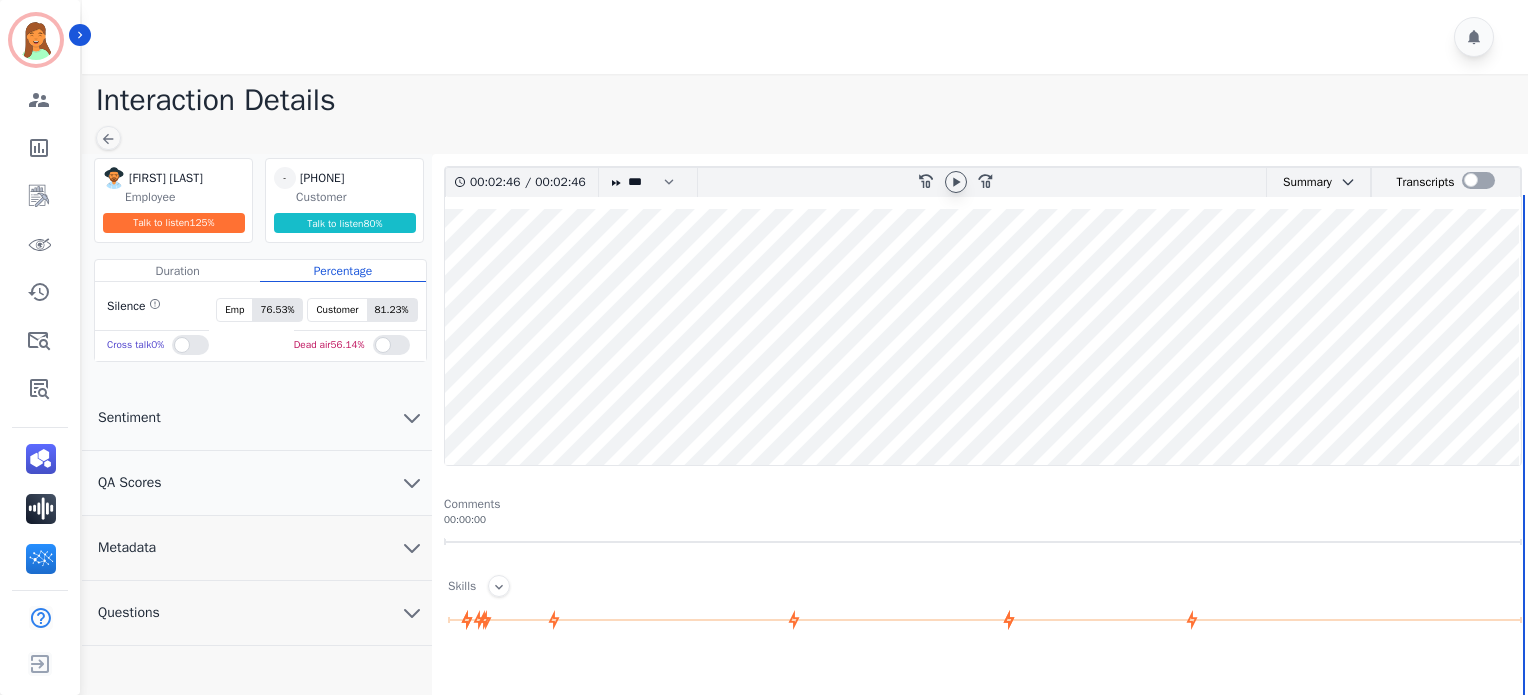 click on "Metadata" at bounding box center [257, 548] 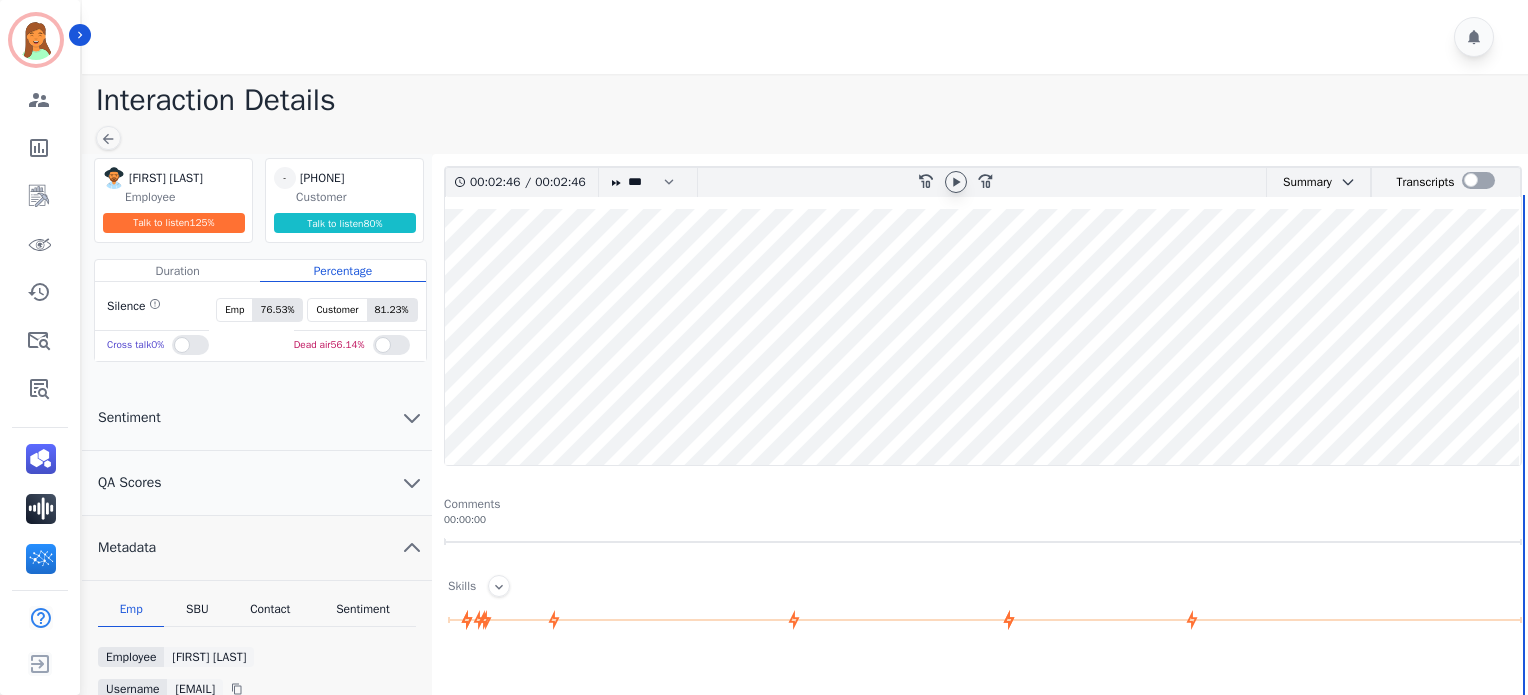 scroll, scrollTop: 266, scrollLeft: 0, axis: vertical 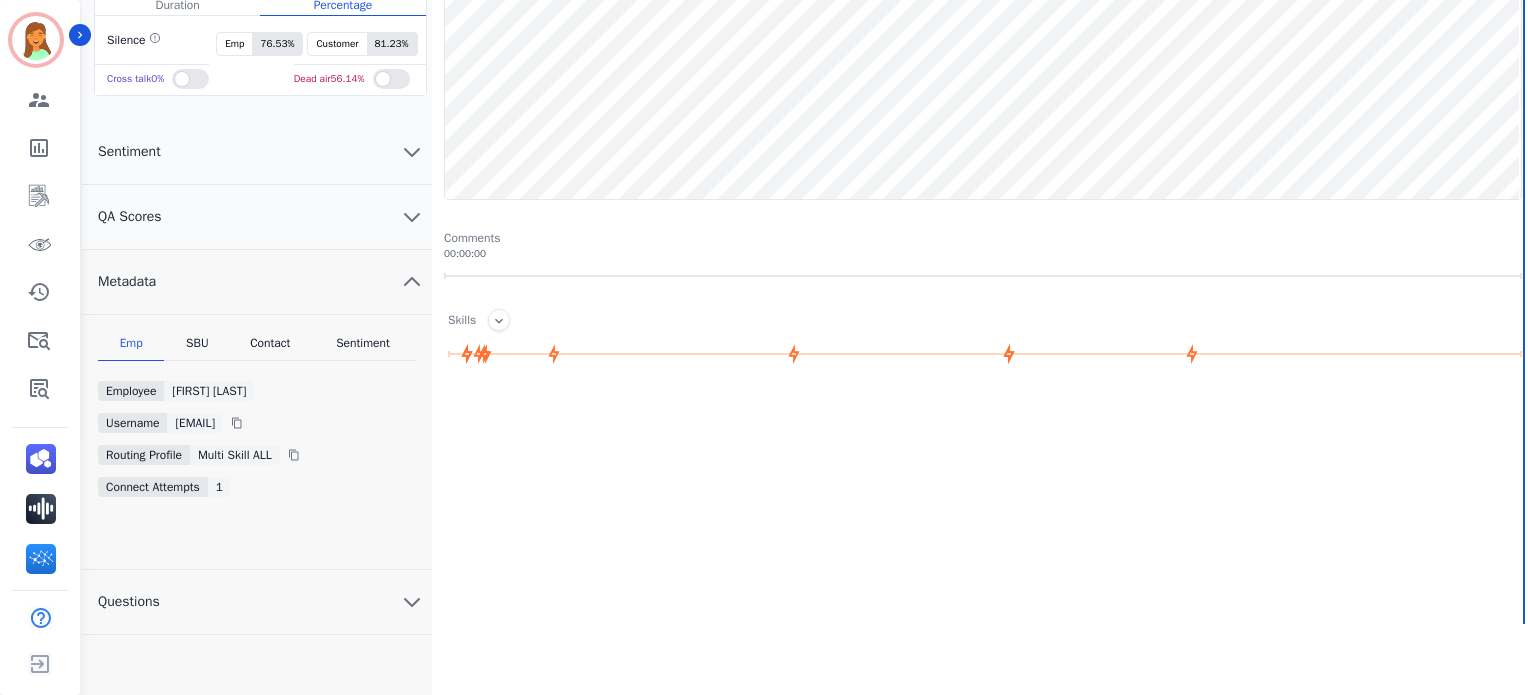 click on "Contact" at bounding box center (271, 348) 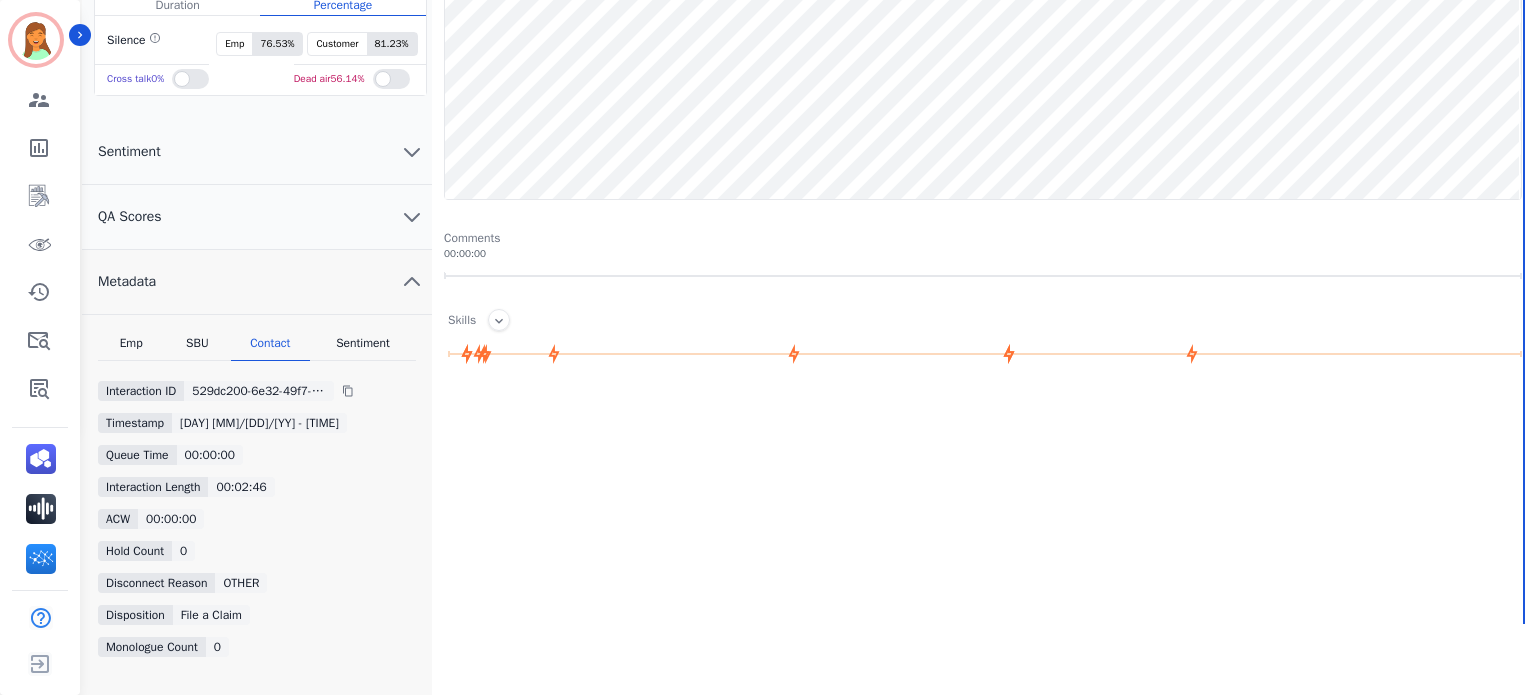 scroll, scrollTop: 380, scrollLeft: 0, axis: vertical 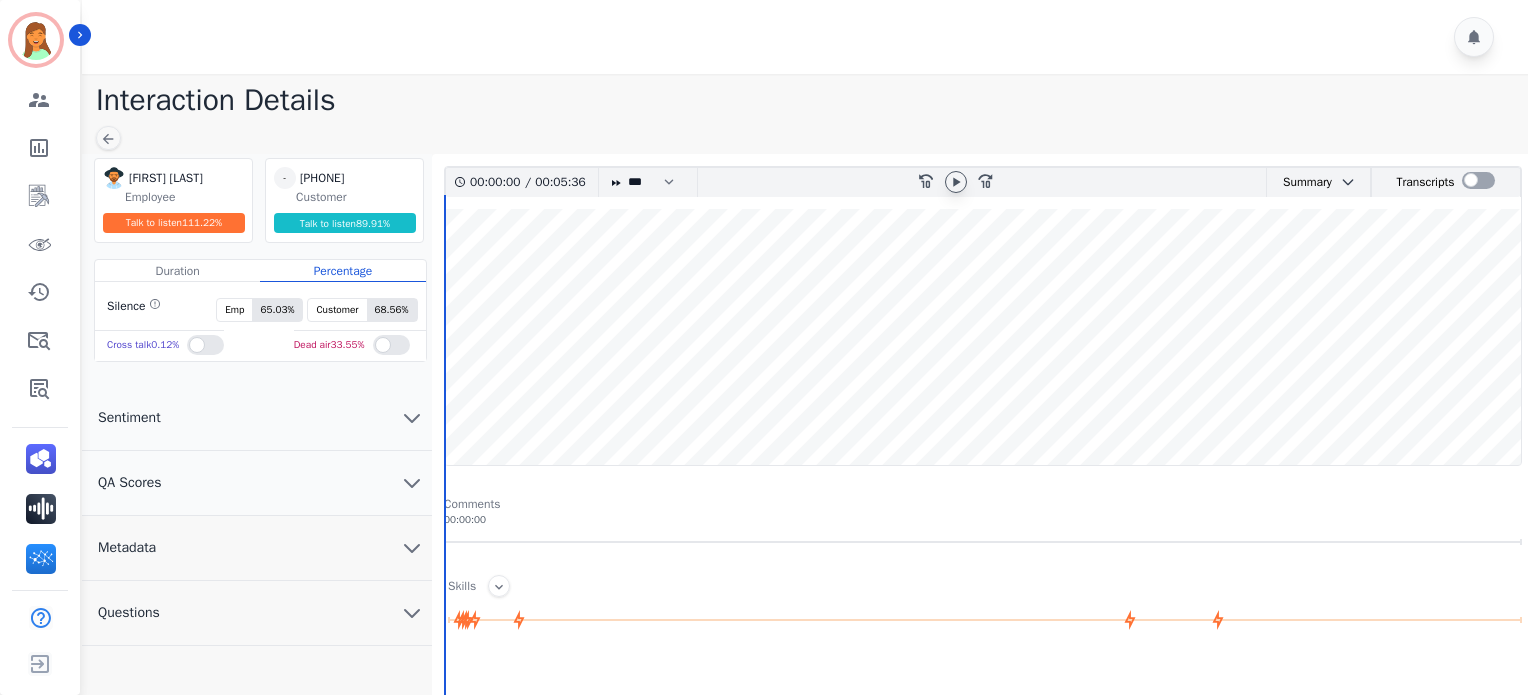 click 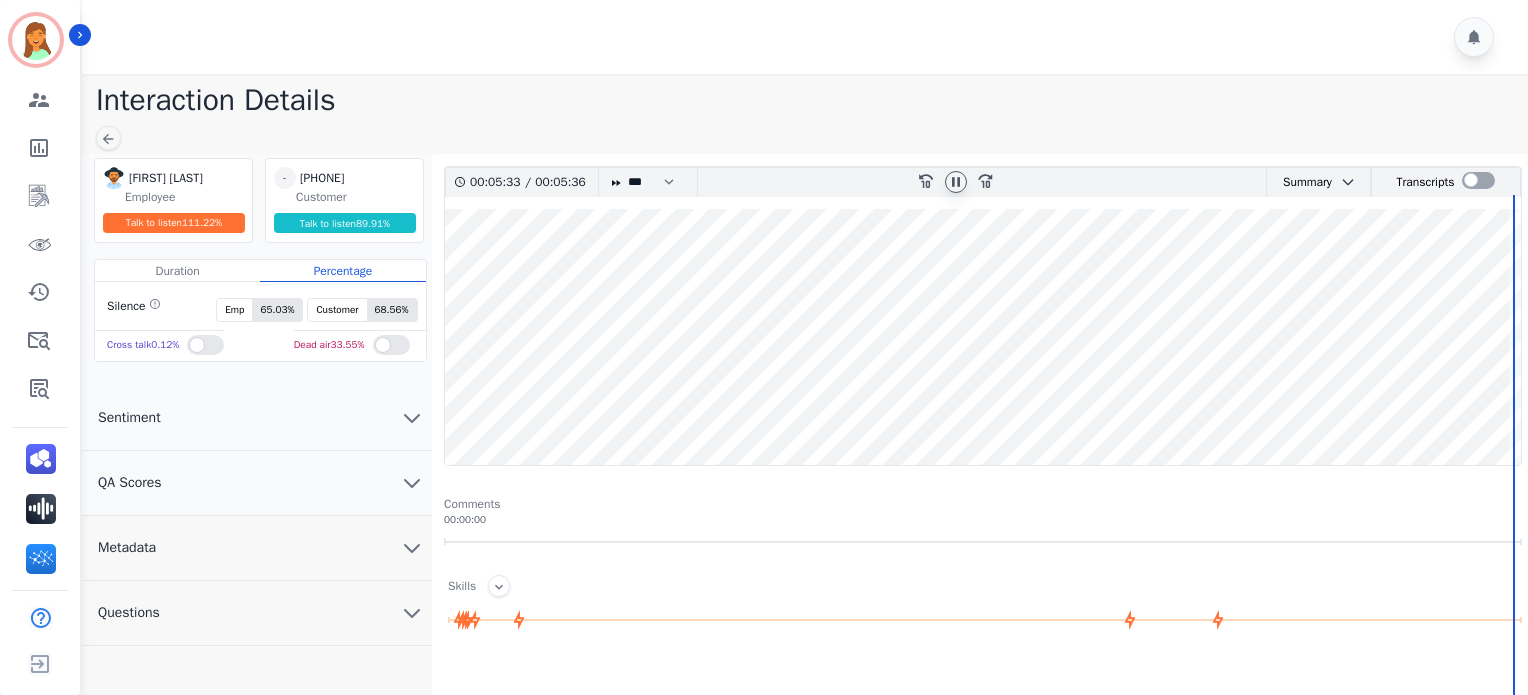 click 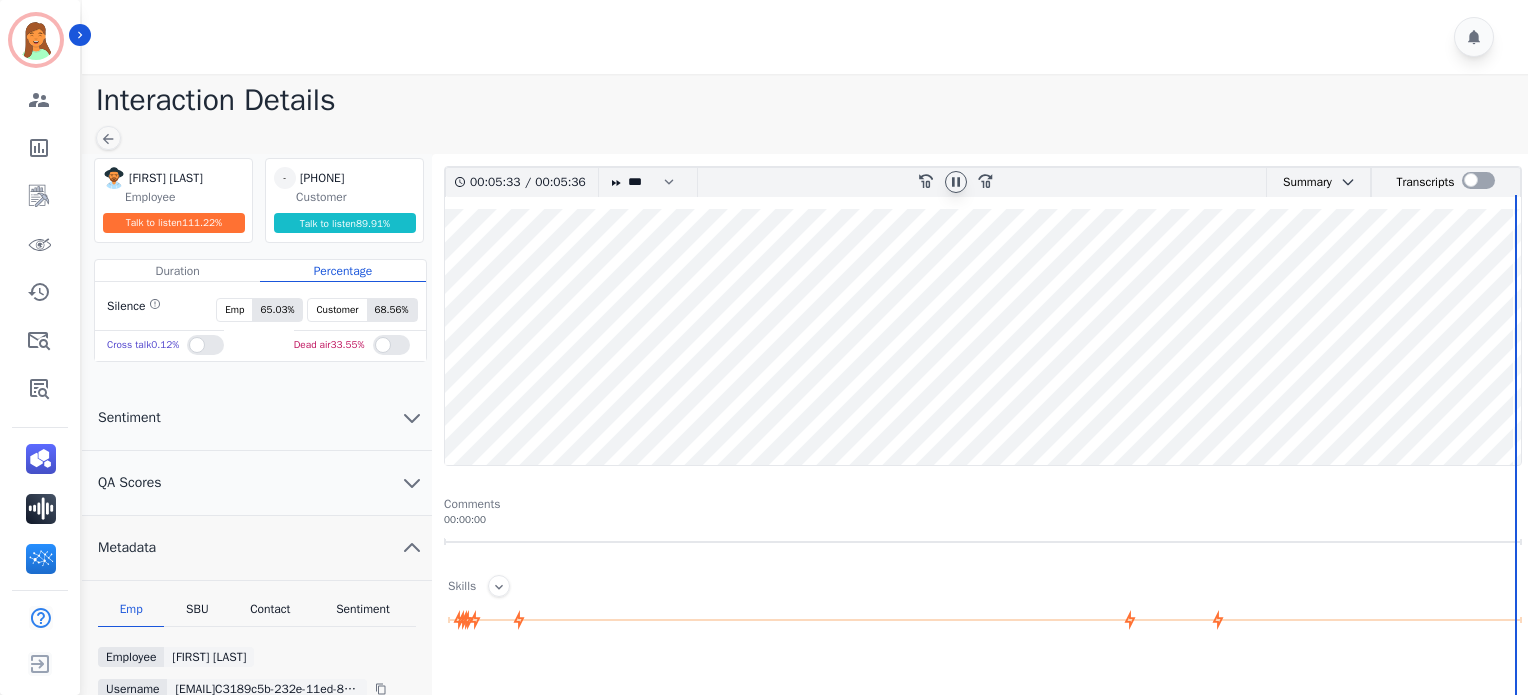 scroll, scrollTop: 133, scrollLeft: 0, axis: vertical 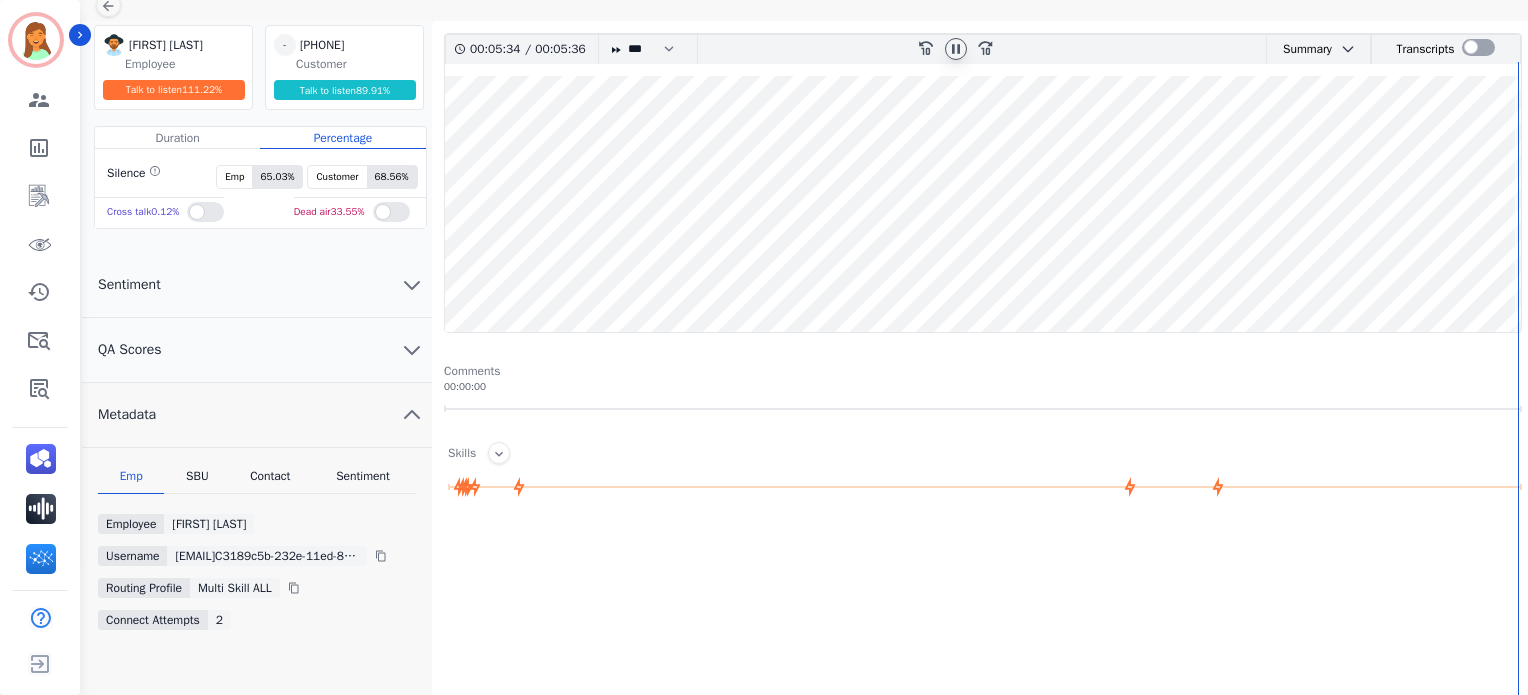 click on "Contact" at bounding box center (271, 481) 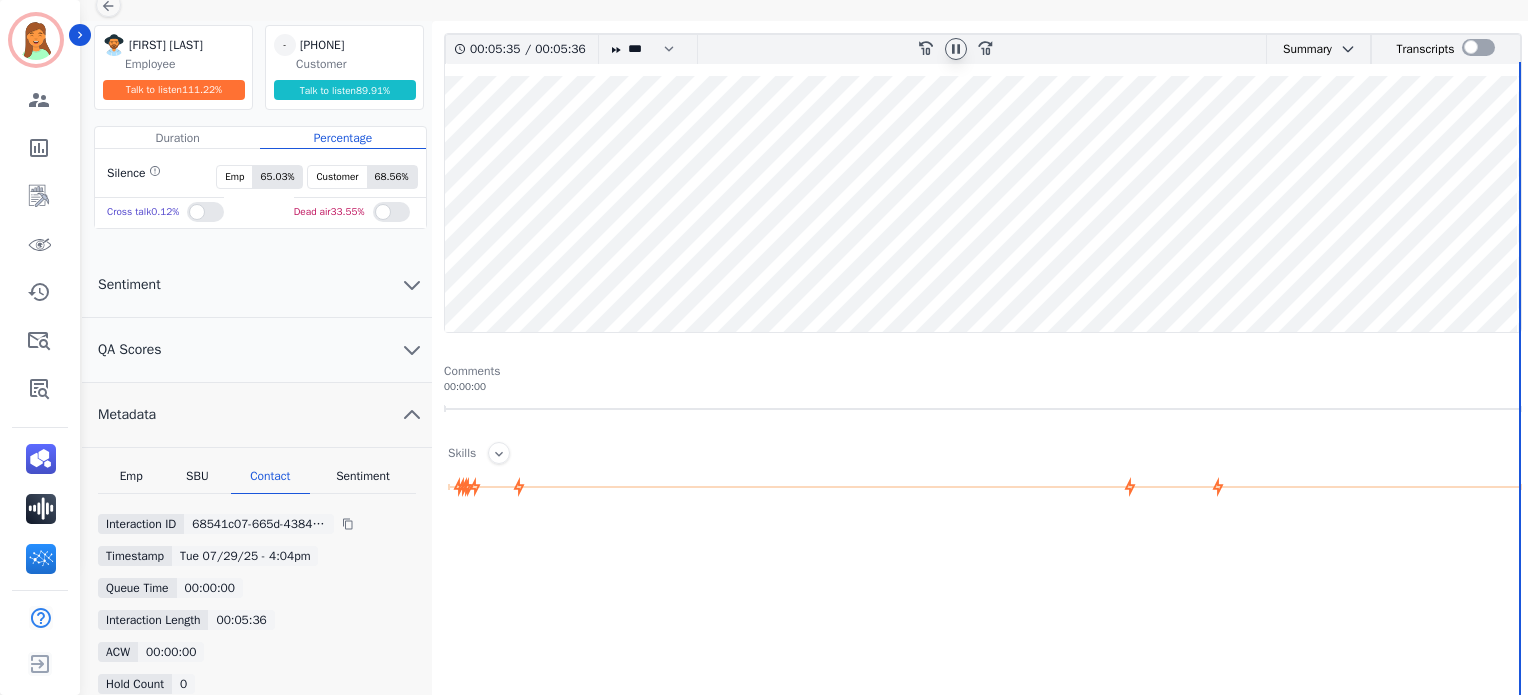 scroll, scrollTop: 266, scrollLeft: 0, axis: vertical 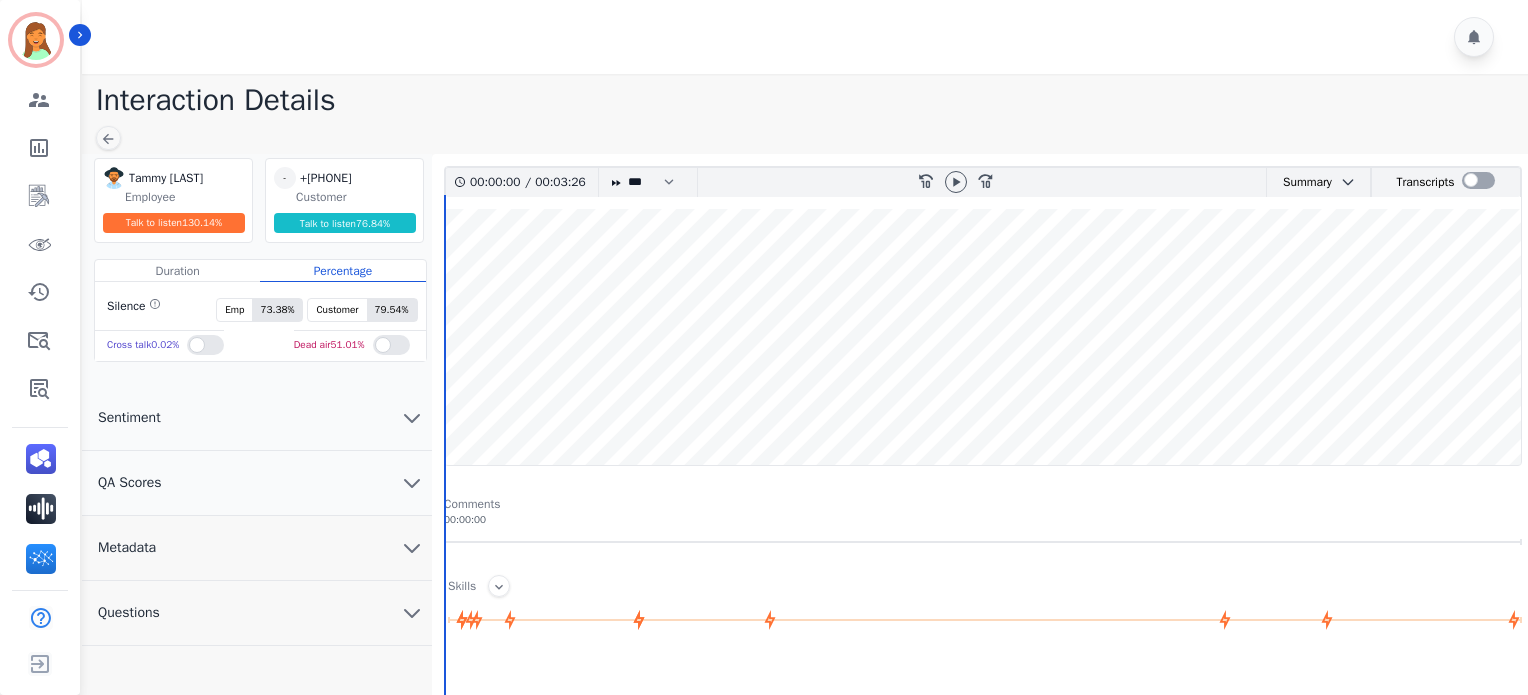 drag, startPoint x: 962, startPoint y: 183, endPoint x: 944, endPoint y: 190, distance: 19.313208 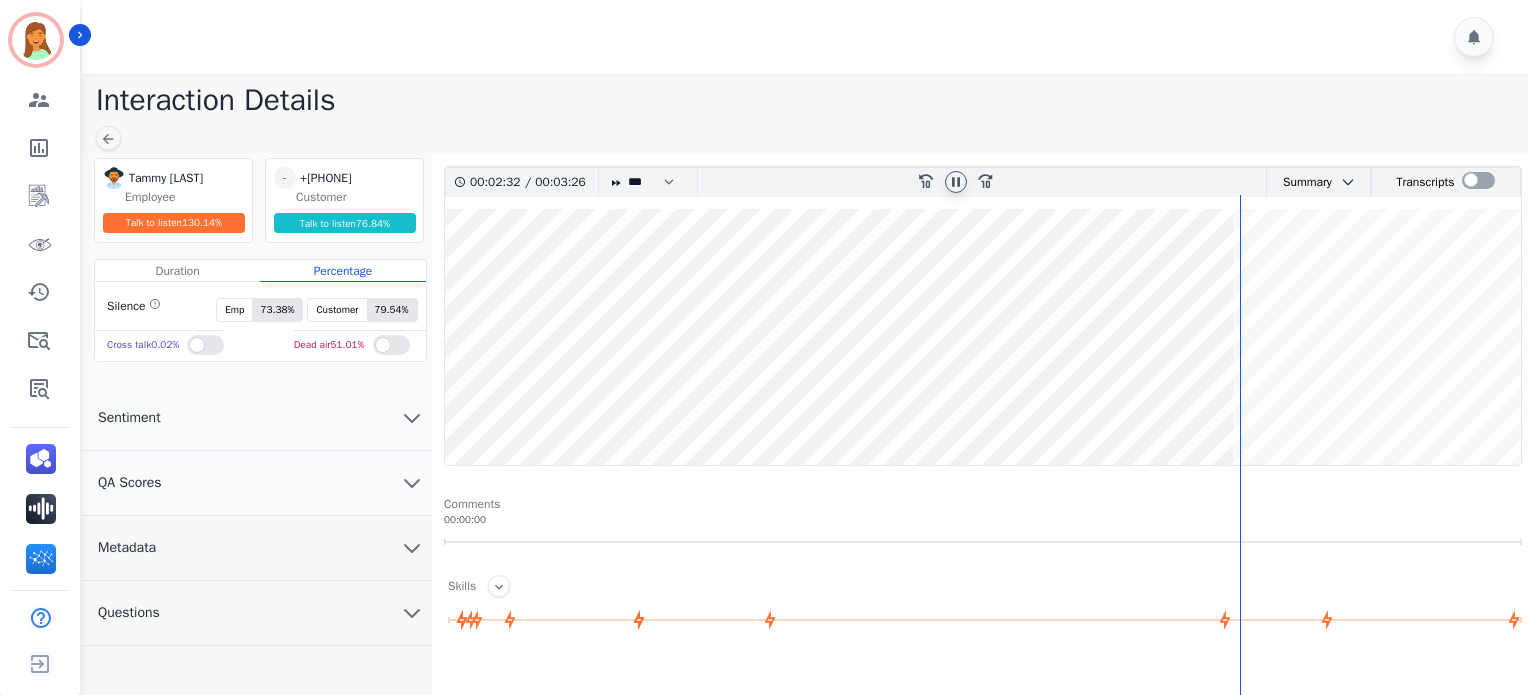 click at bounding box center [956, 182] 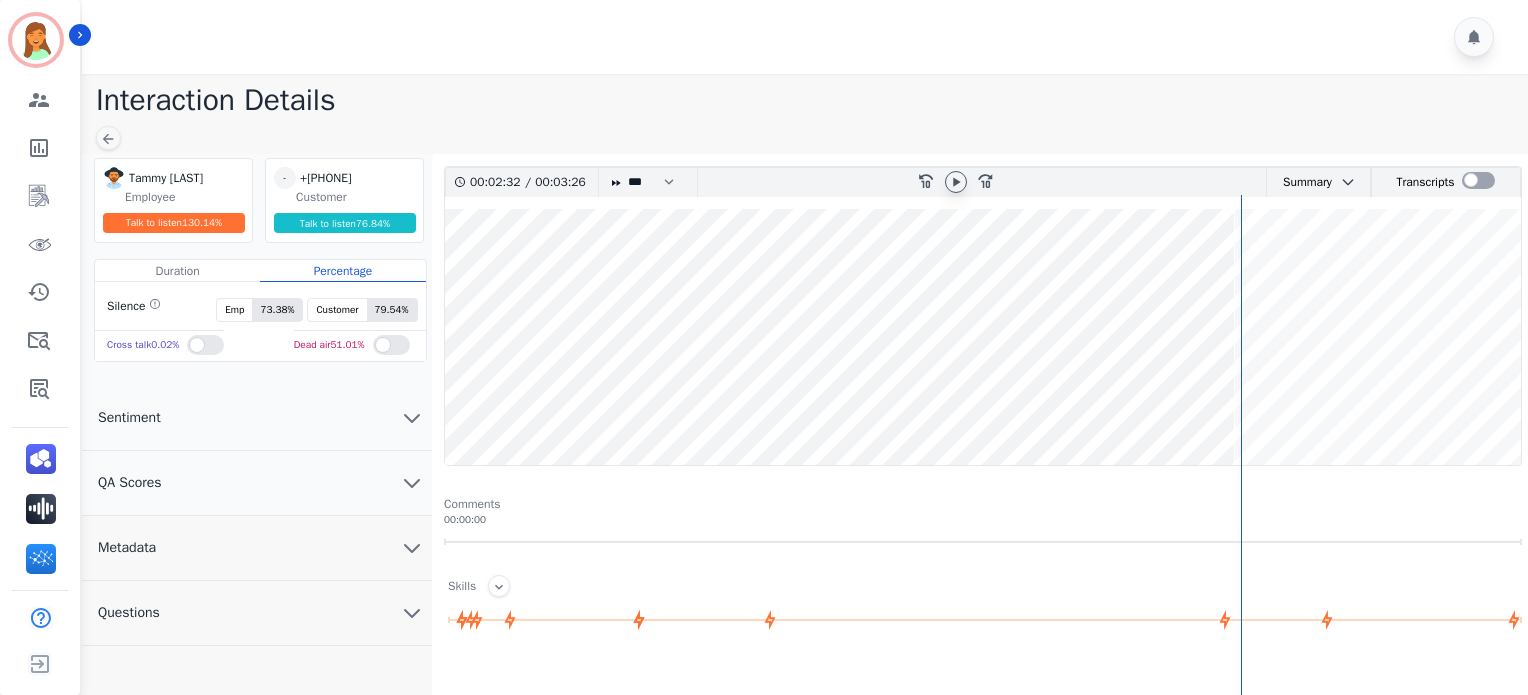 click at bounding box center [956, 182] 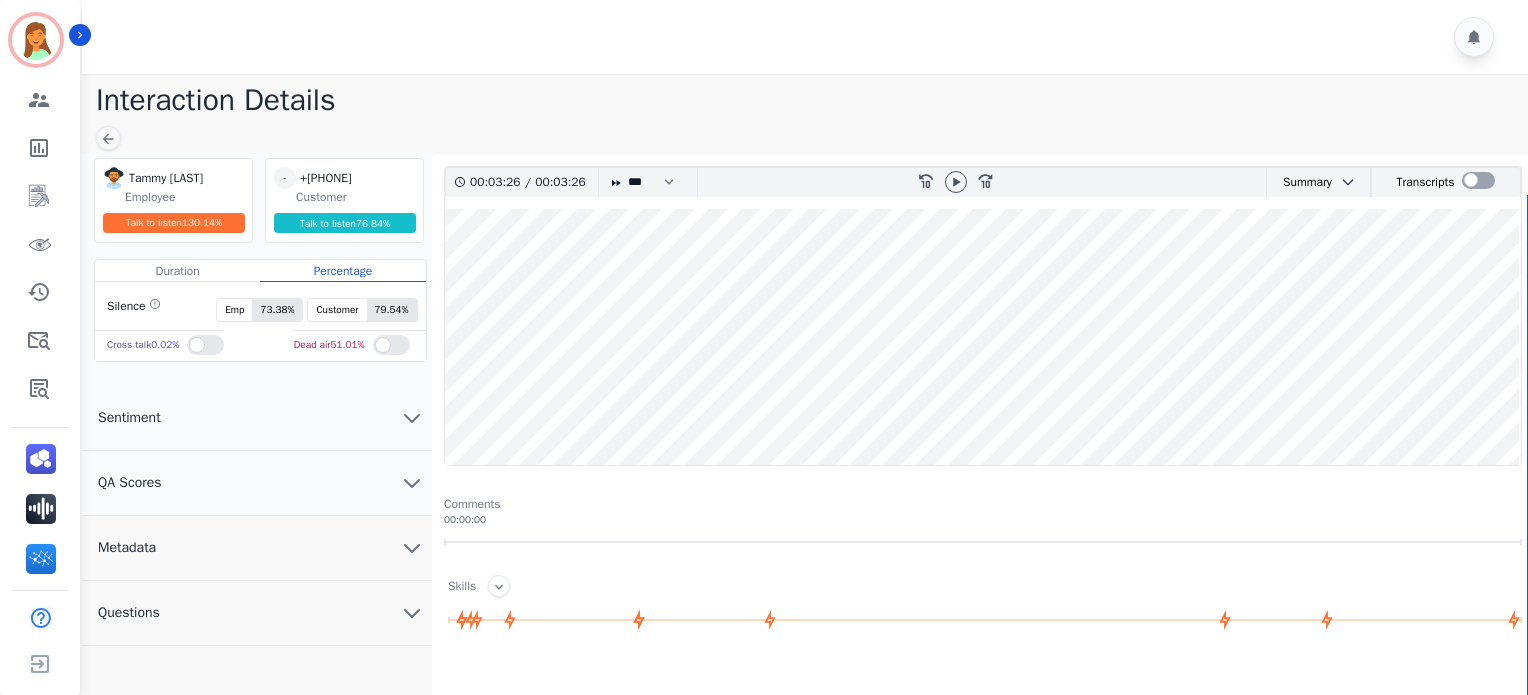 click at bounding box center (983, 337) 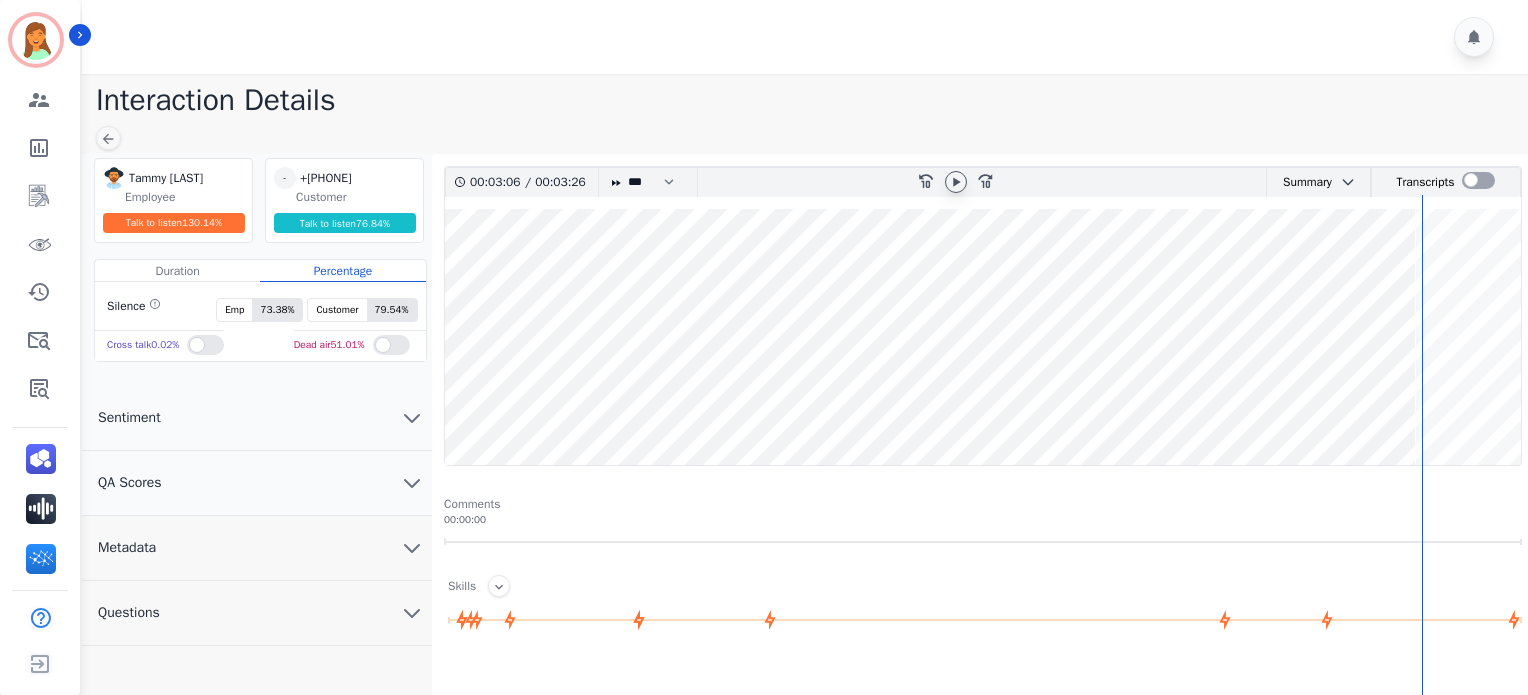 click at bounding box center (956, 182) 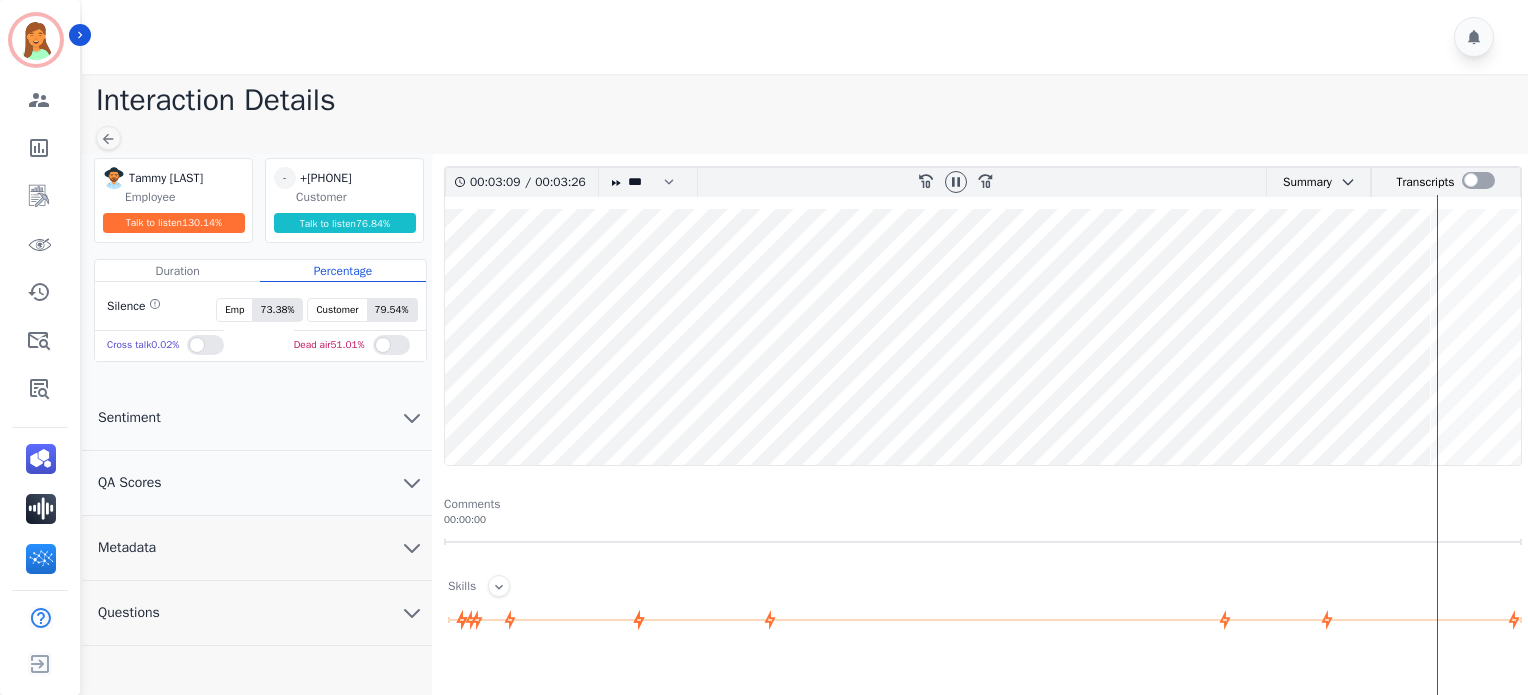 click at bounding box center (983, 337) 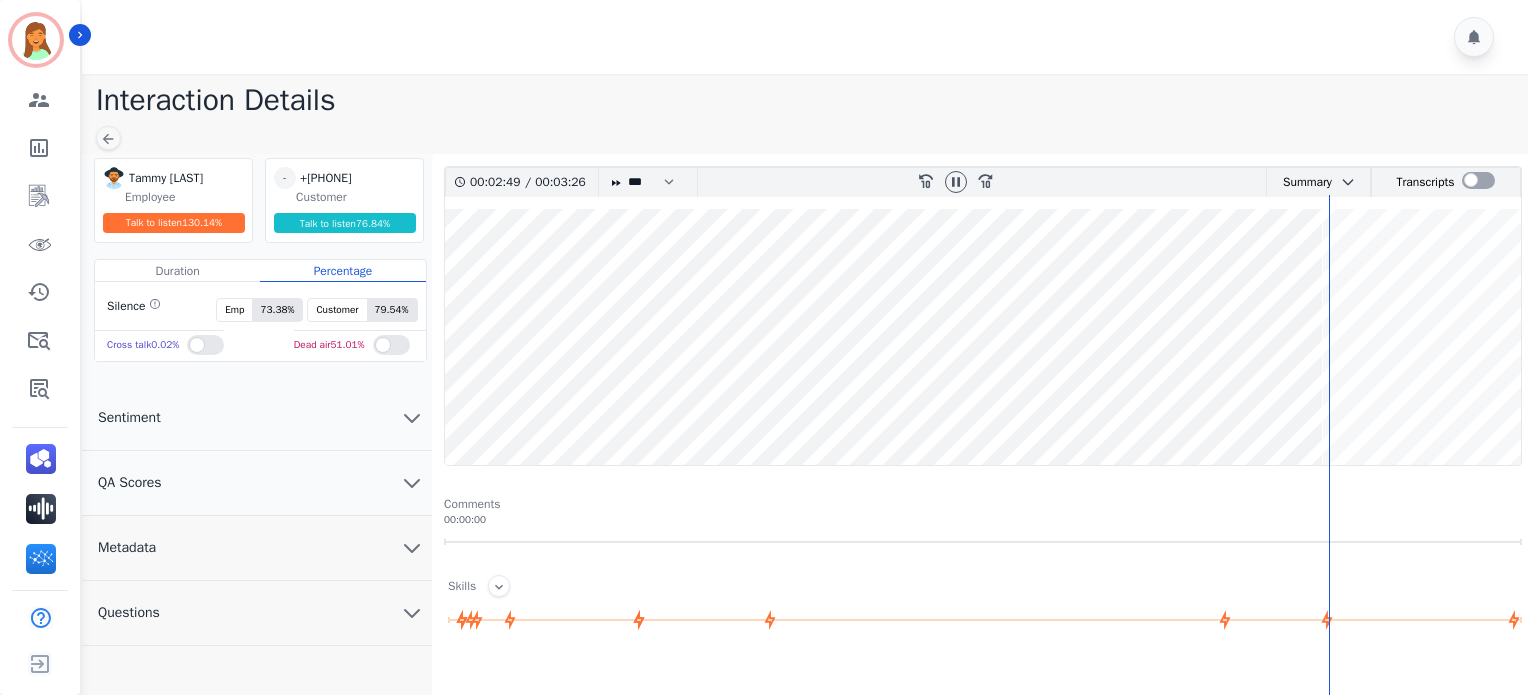 click at bounding box center [983, 337] 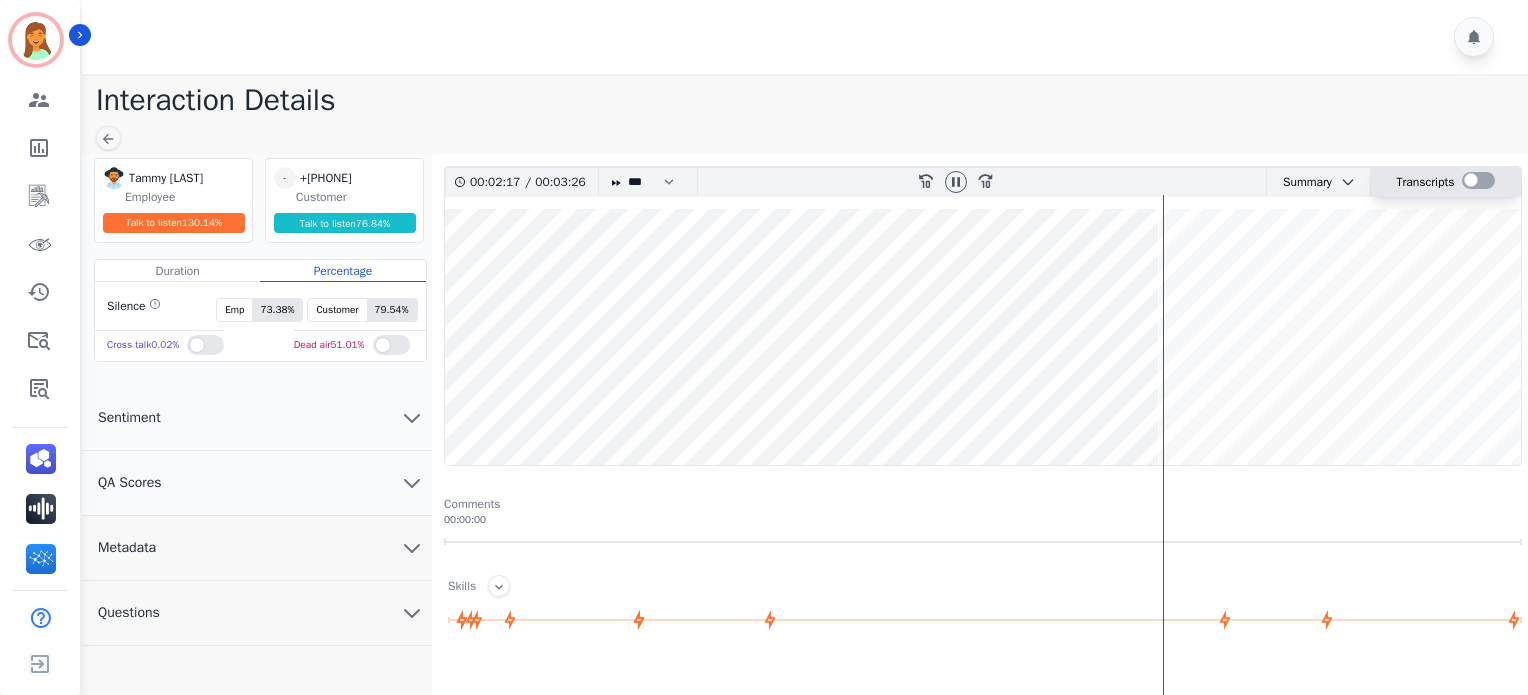 click at bounding box center [1478, 182] 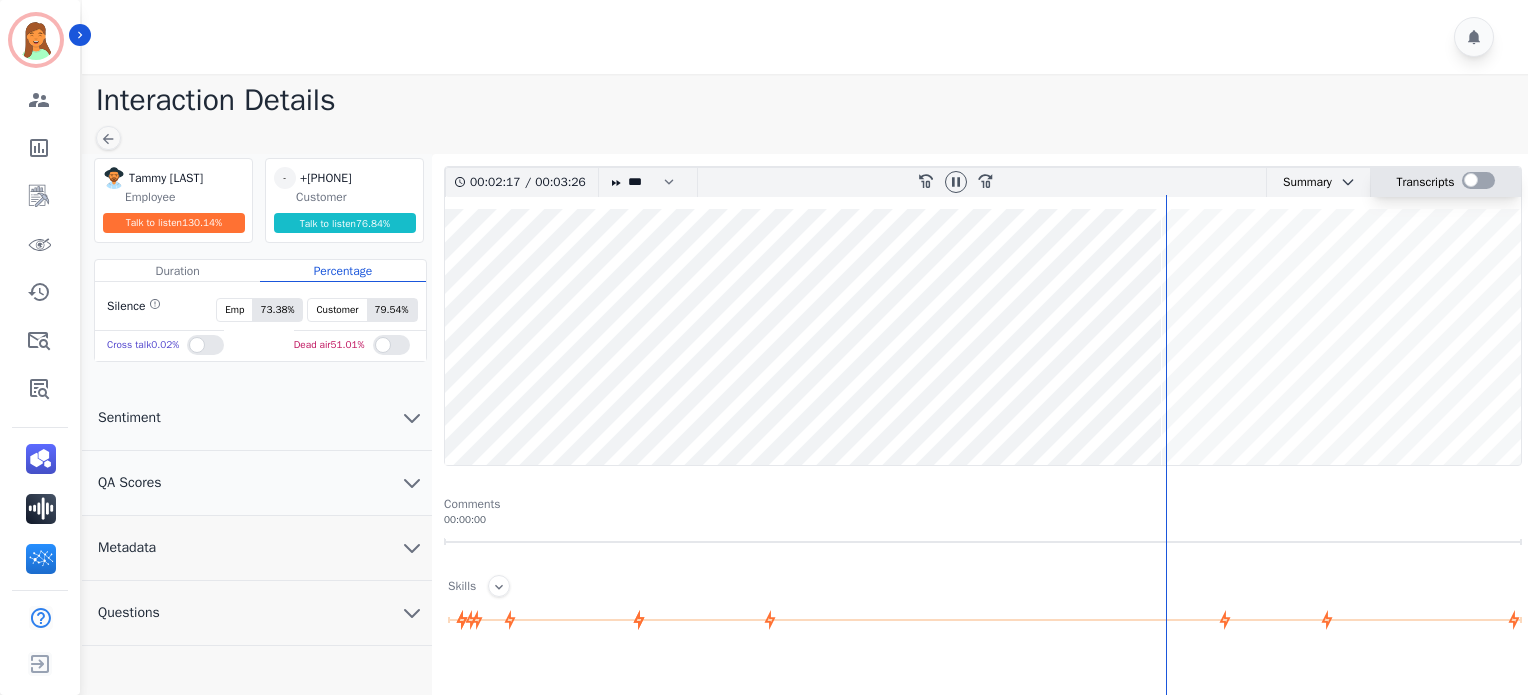 click at bounding box center (1478, 180) 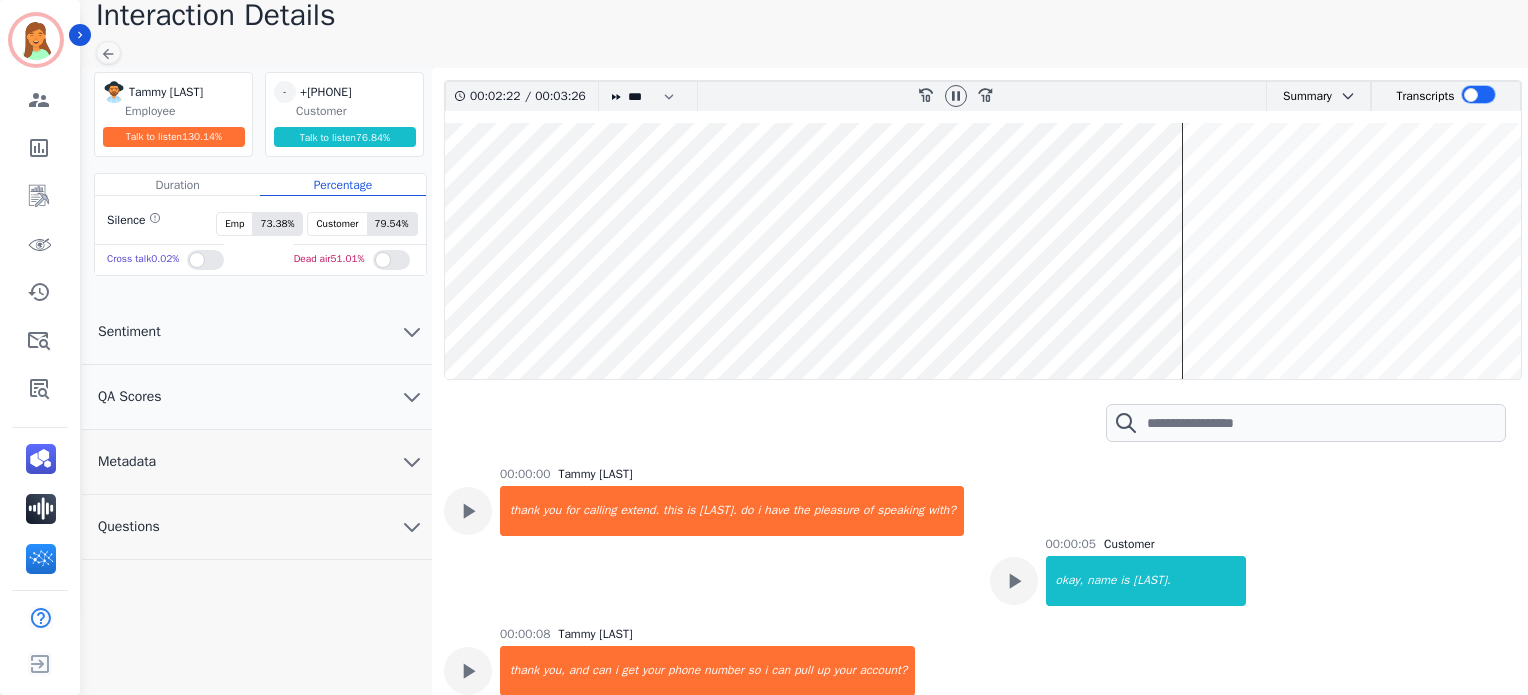 scroll, scrollTop: 219, scrollLeft: 0, axis: vertical 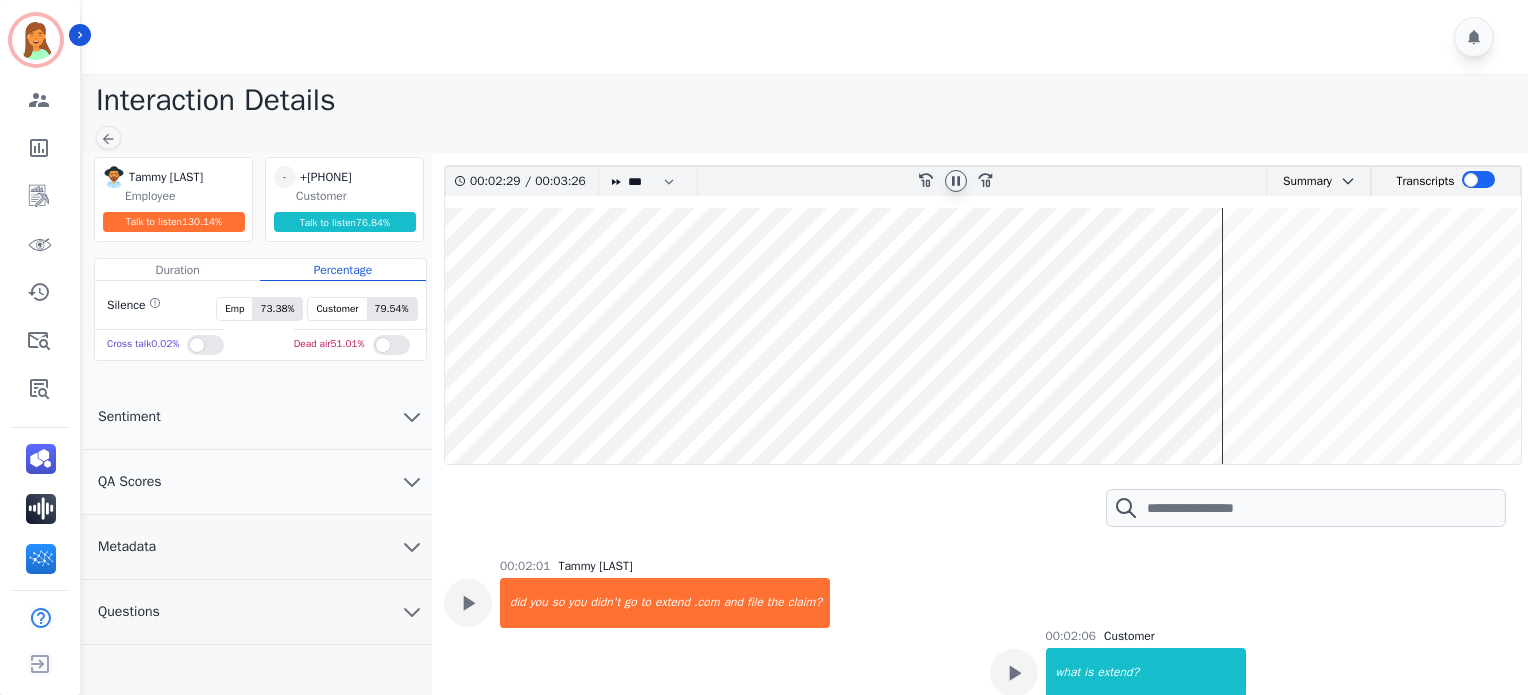 click 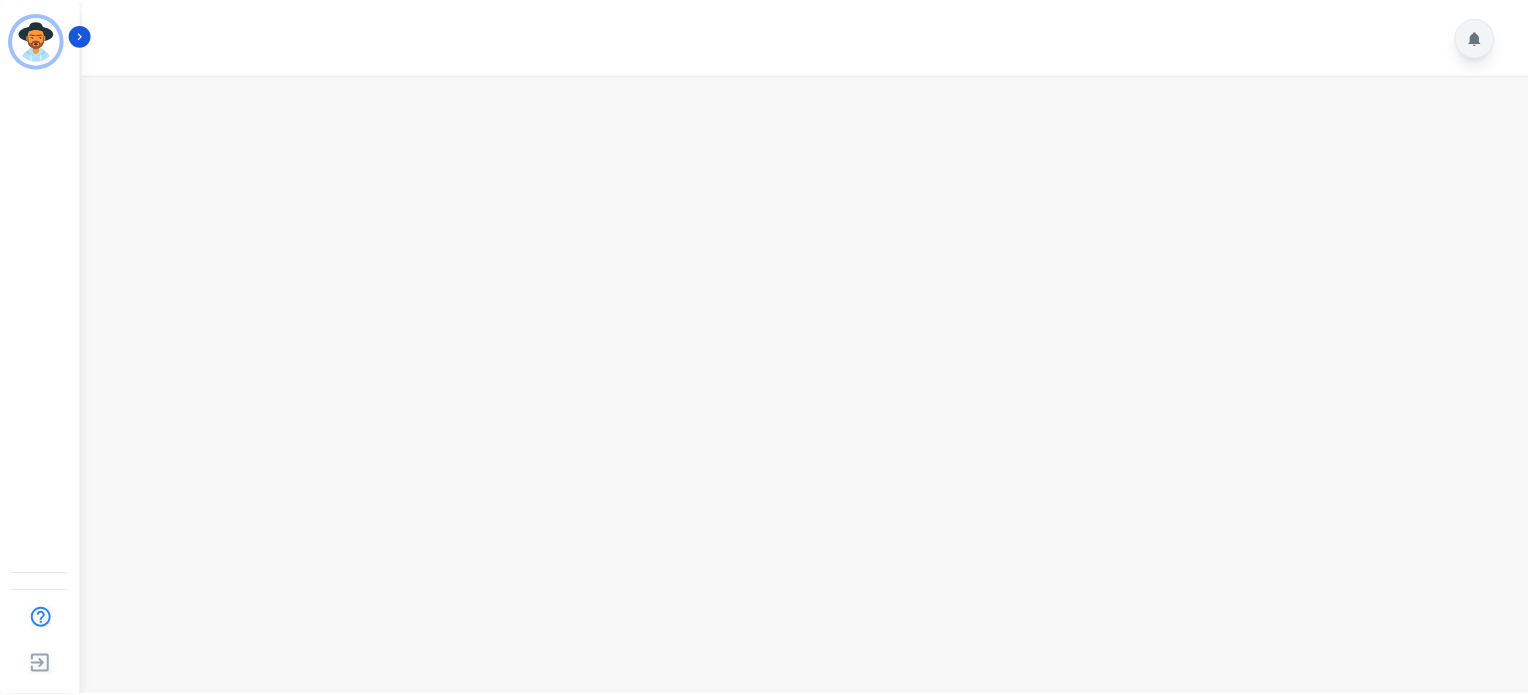 scroll, scrollTop: 0, scrollLeft: 0, axis: both 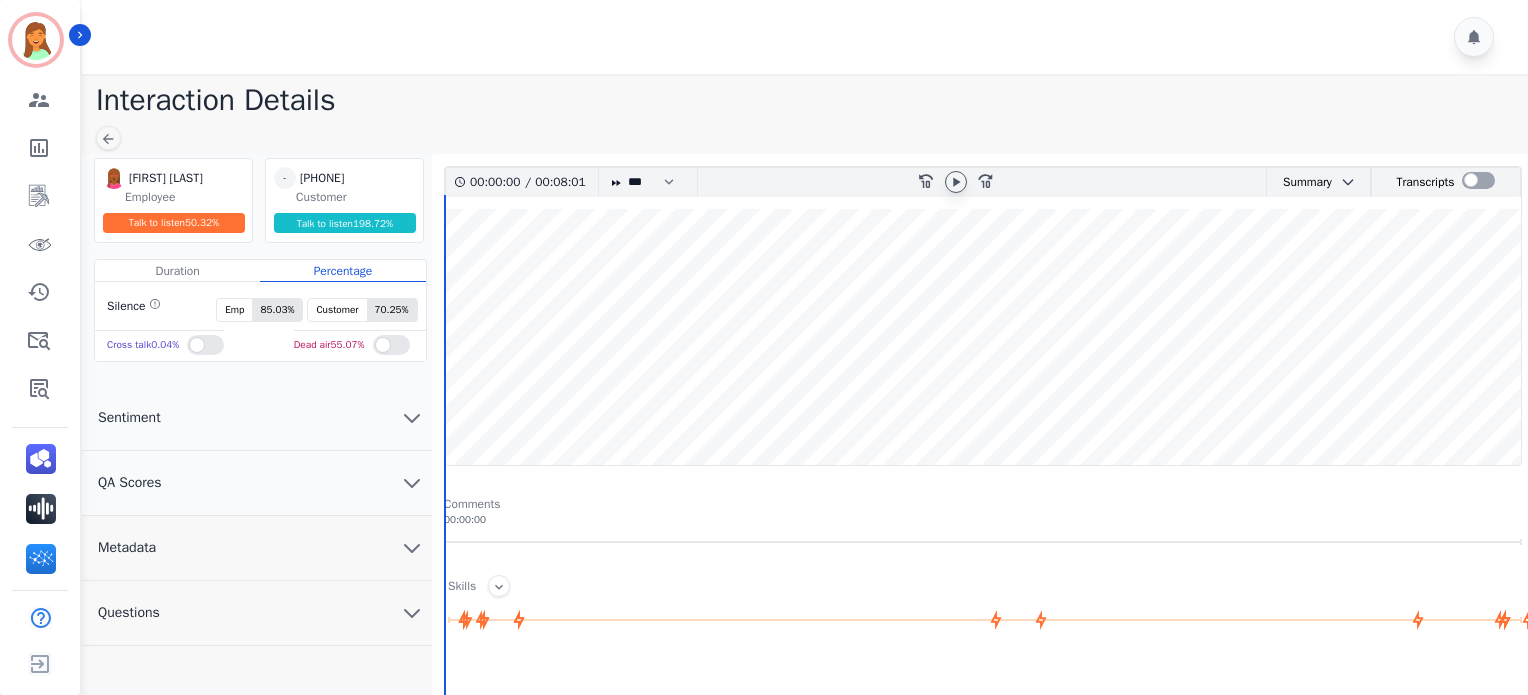 click 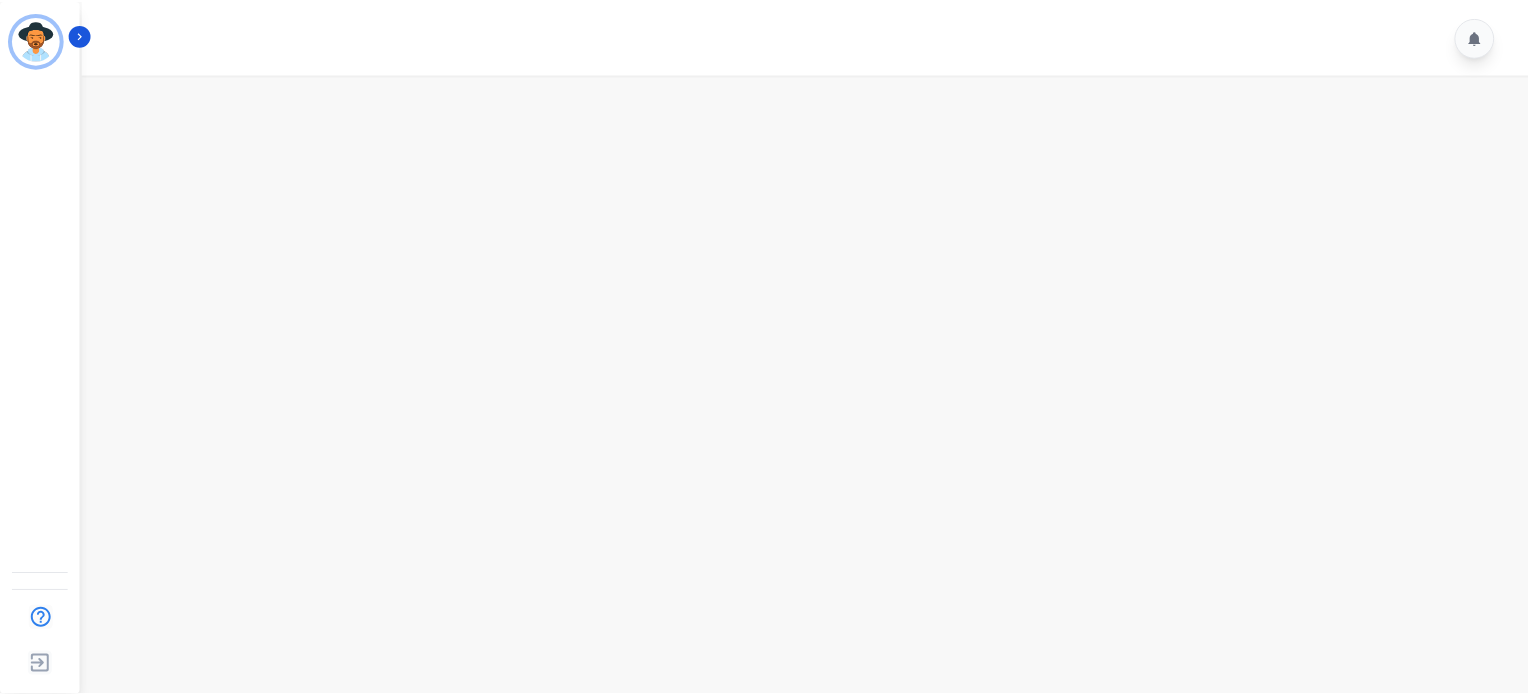 scroll, scrollTop: 0, scrollLeft: 0, axis: both 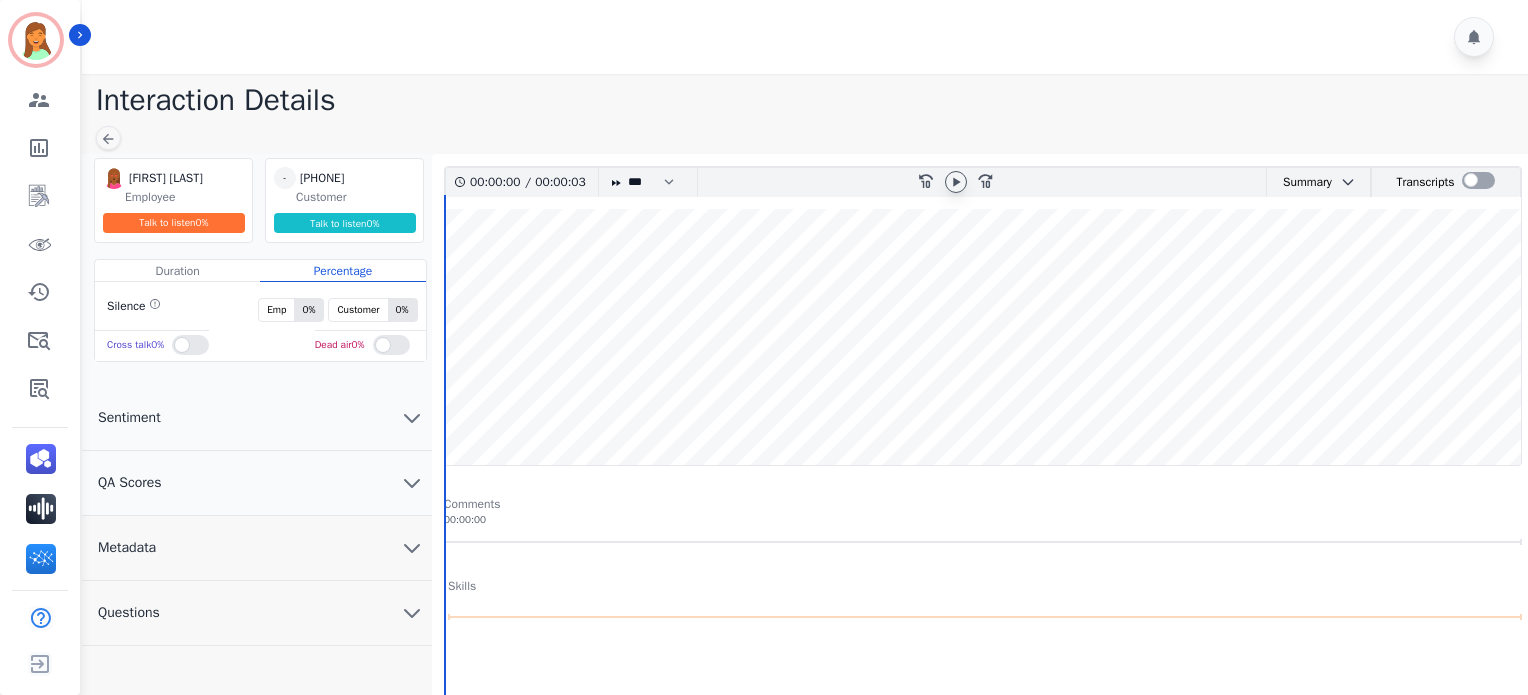 click 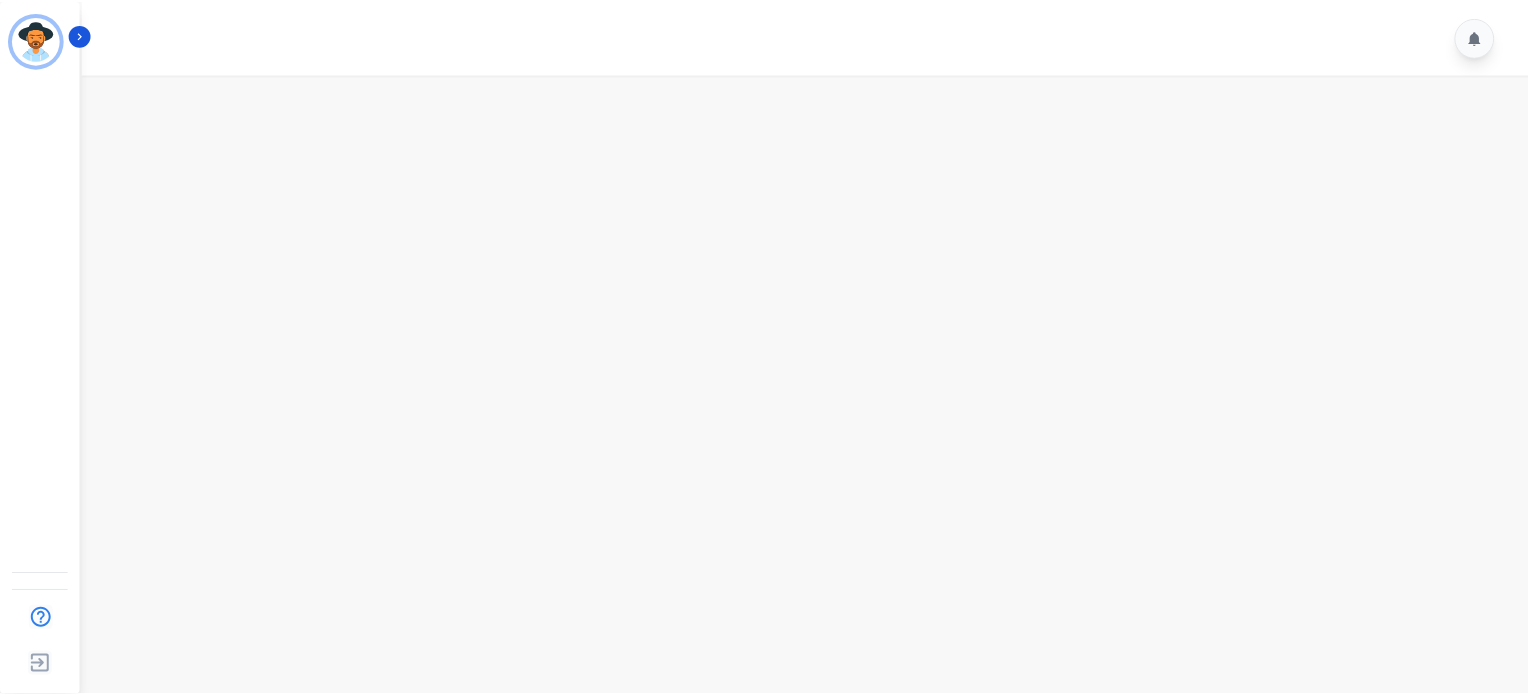 scroll, scrollTop: 0, scrollLeft: 0, axis: both 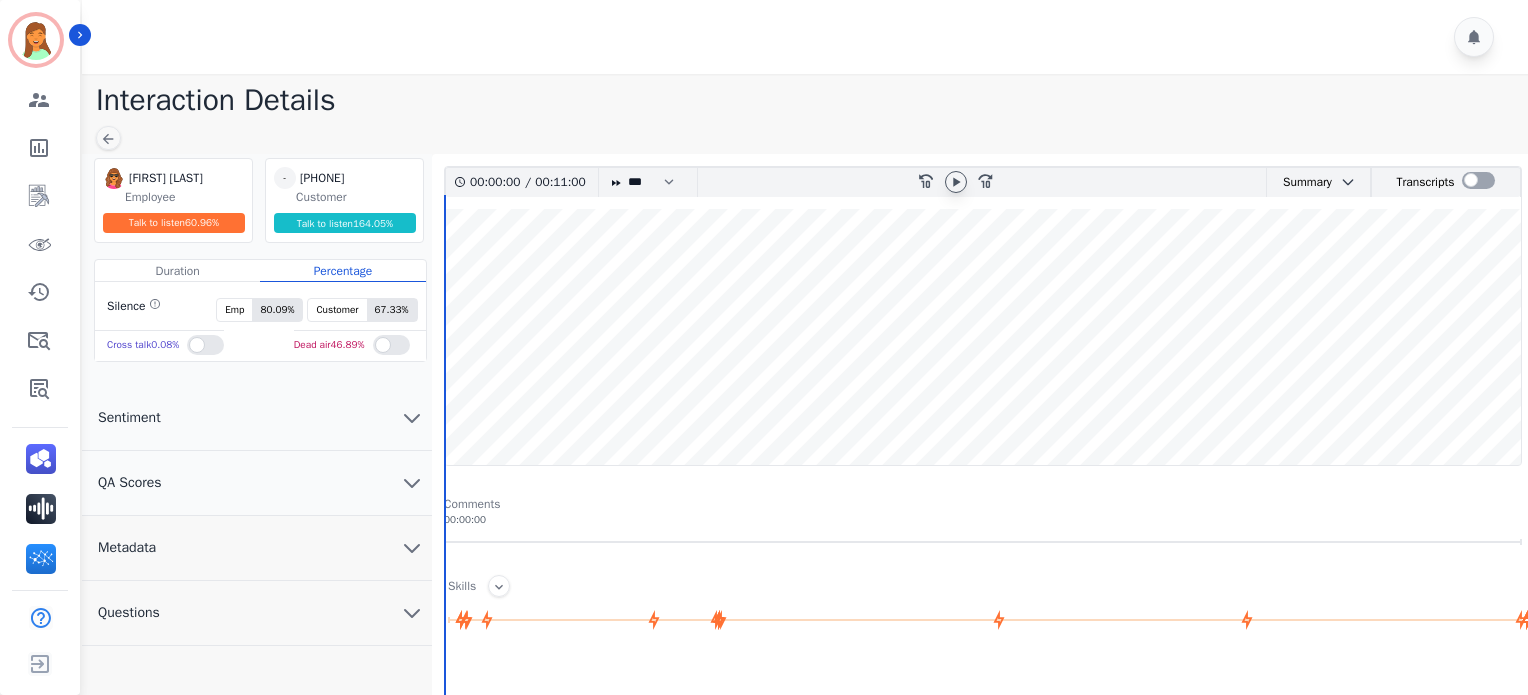 click 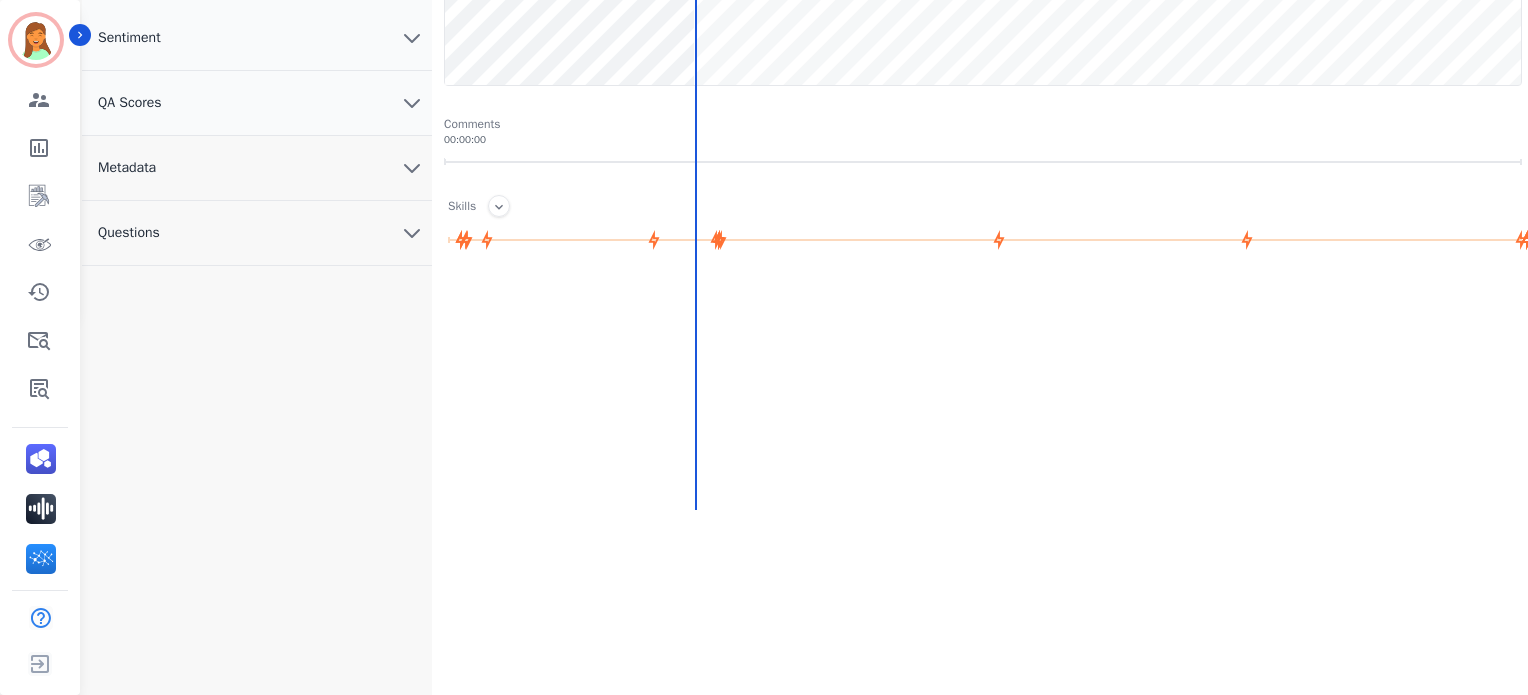 scroll, scrollTop: 0, scrollLeft: 0, axis: both 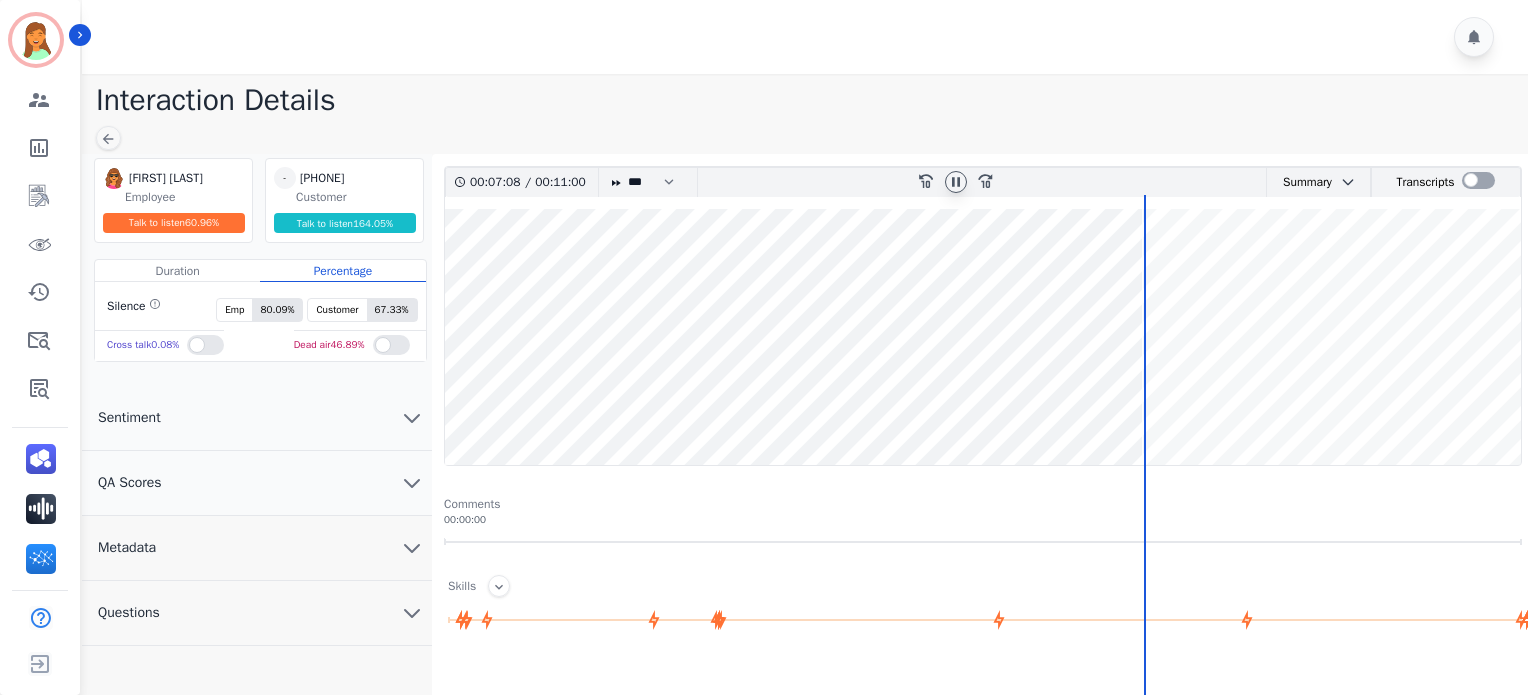 click 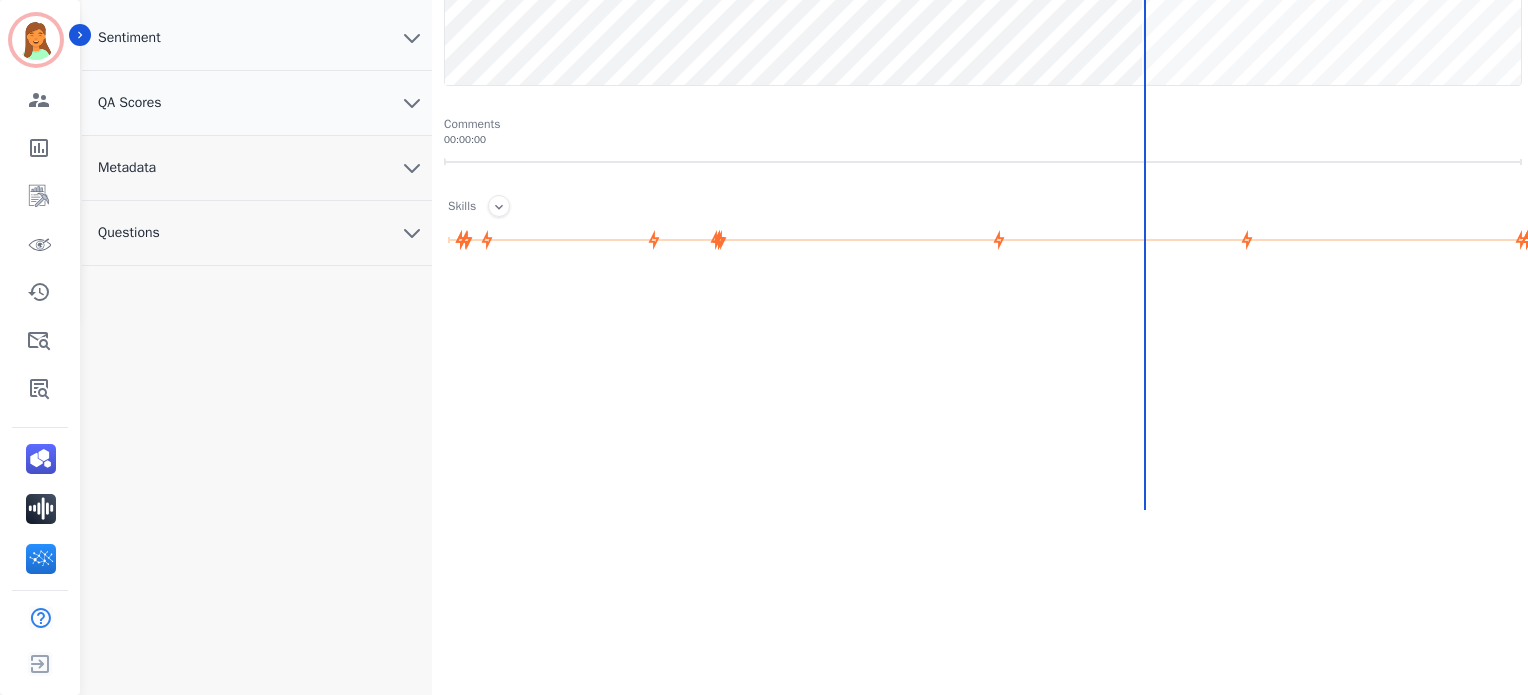 scroll, scrollTop: 0, scrollLeft: 0, axis: both 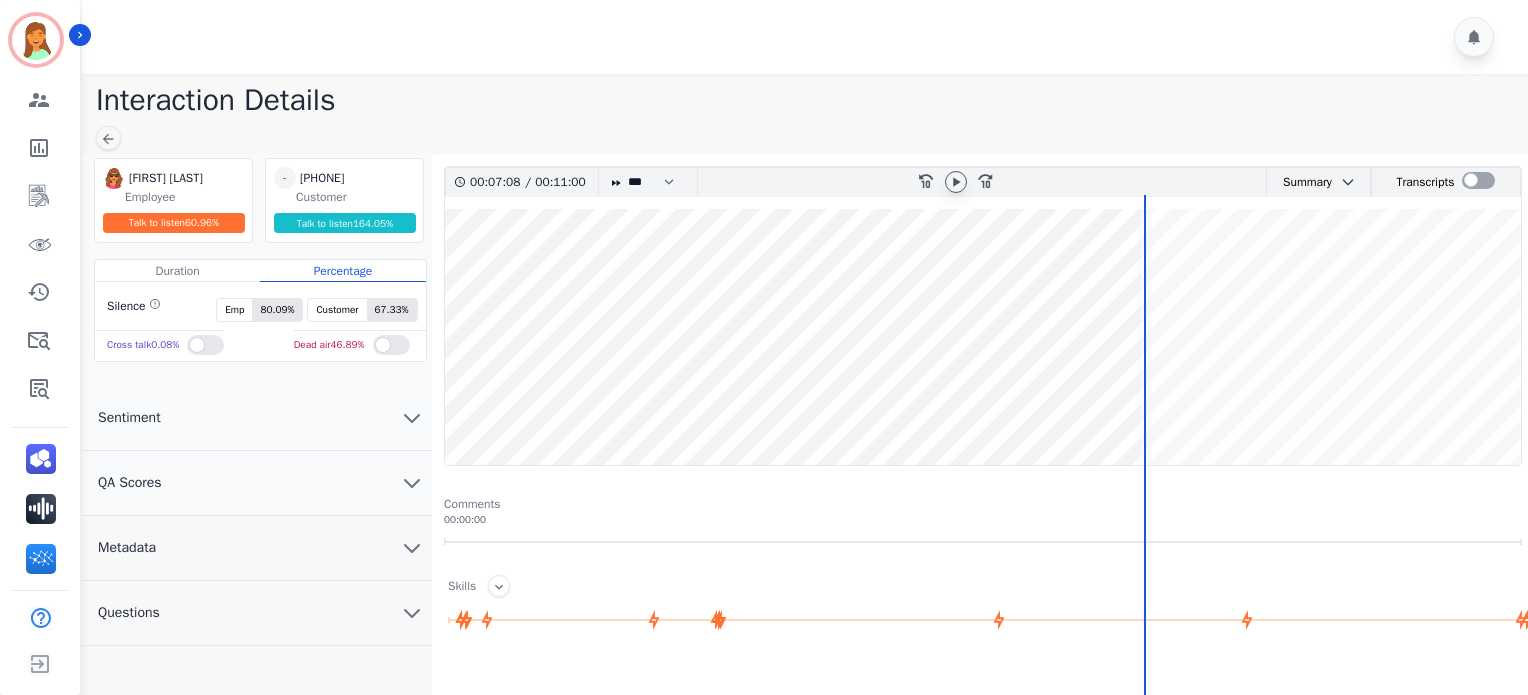click 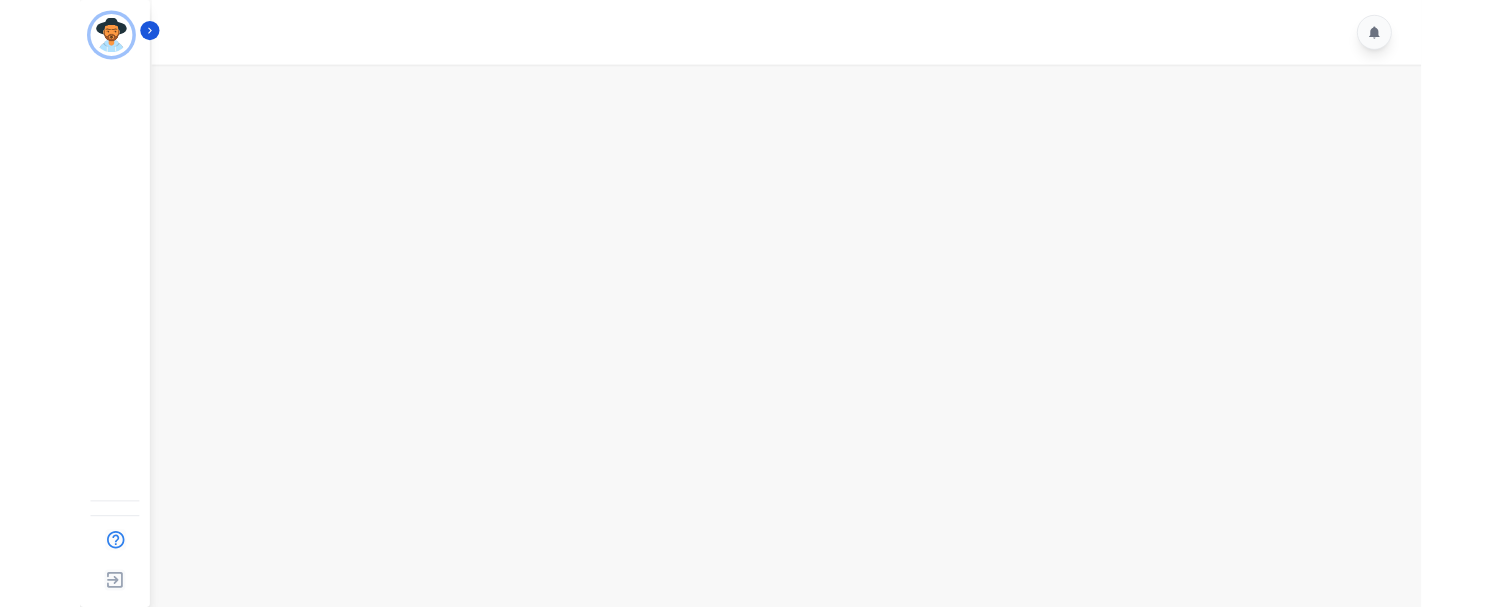 scroll, scrollTop: 0, scrollLeft: 0, axis: both 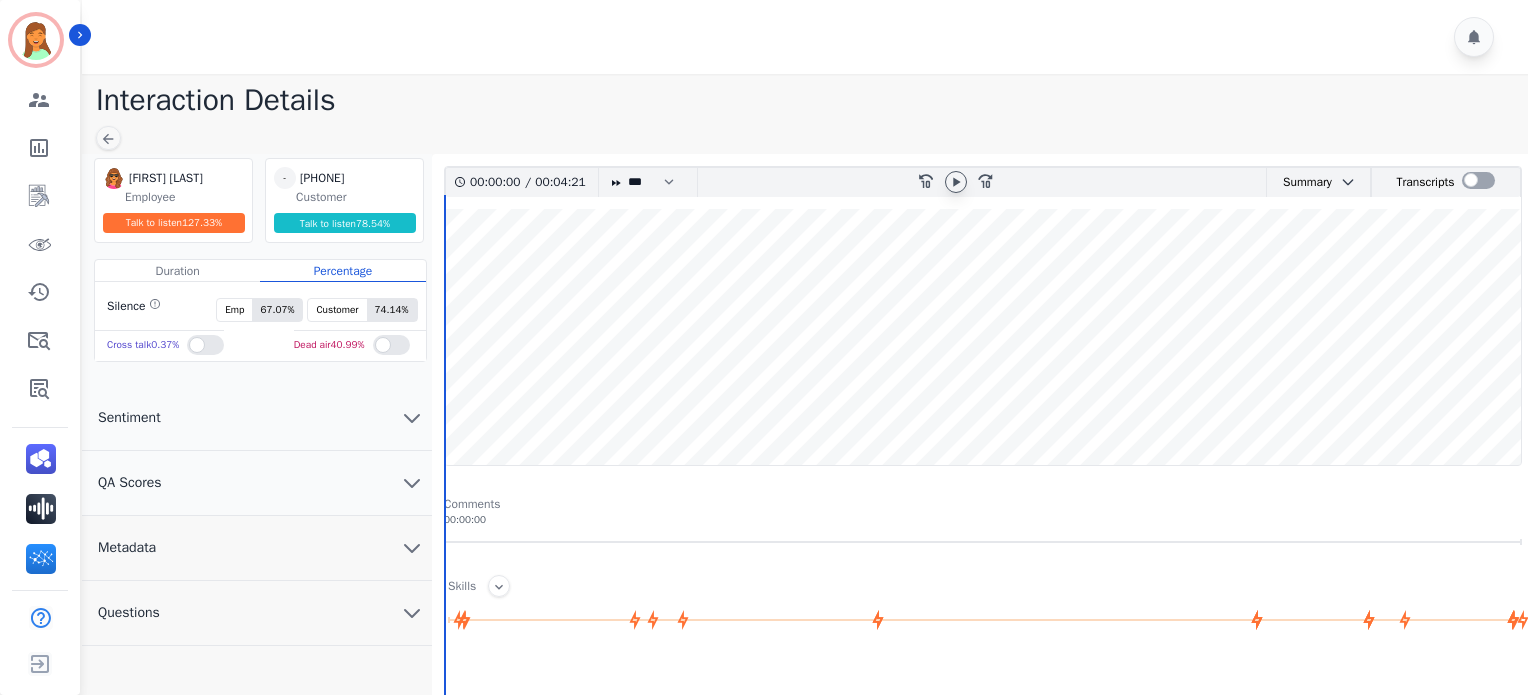 click 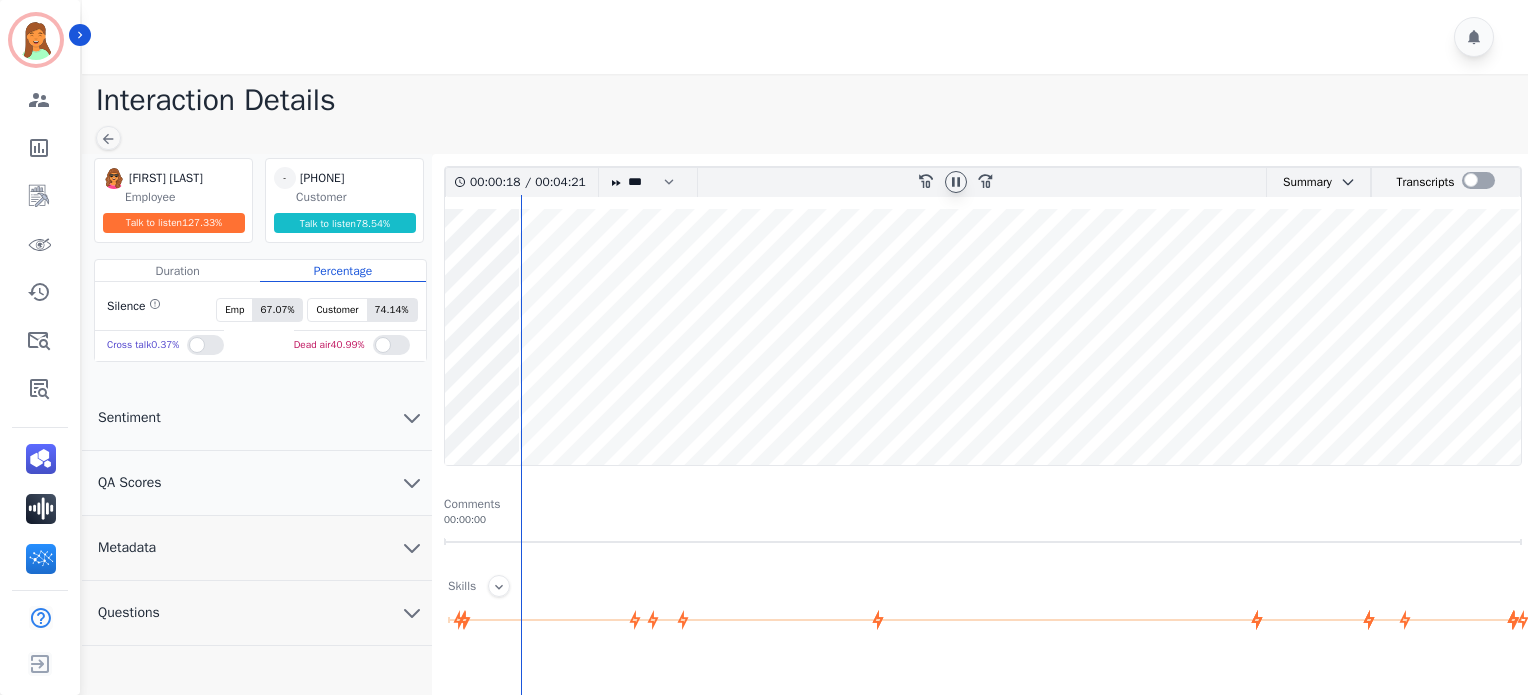 click 